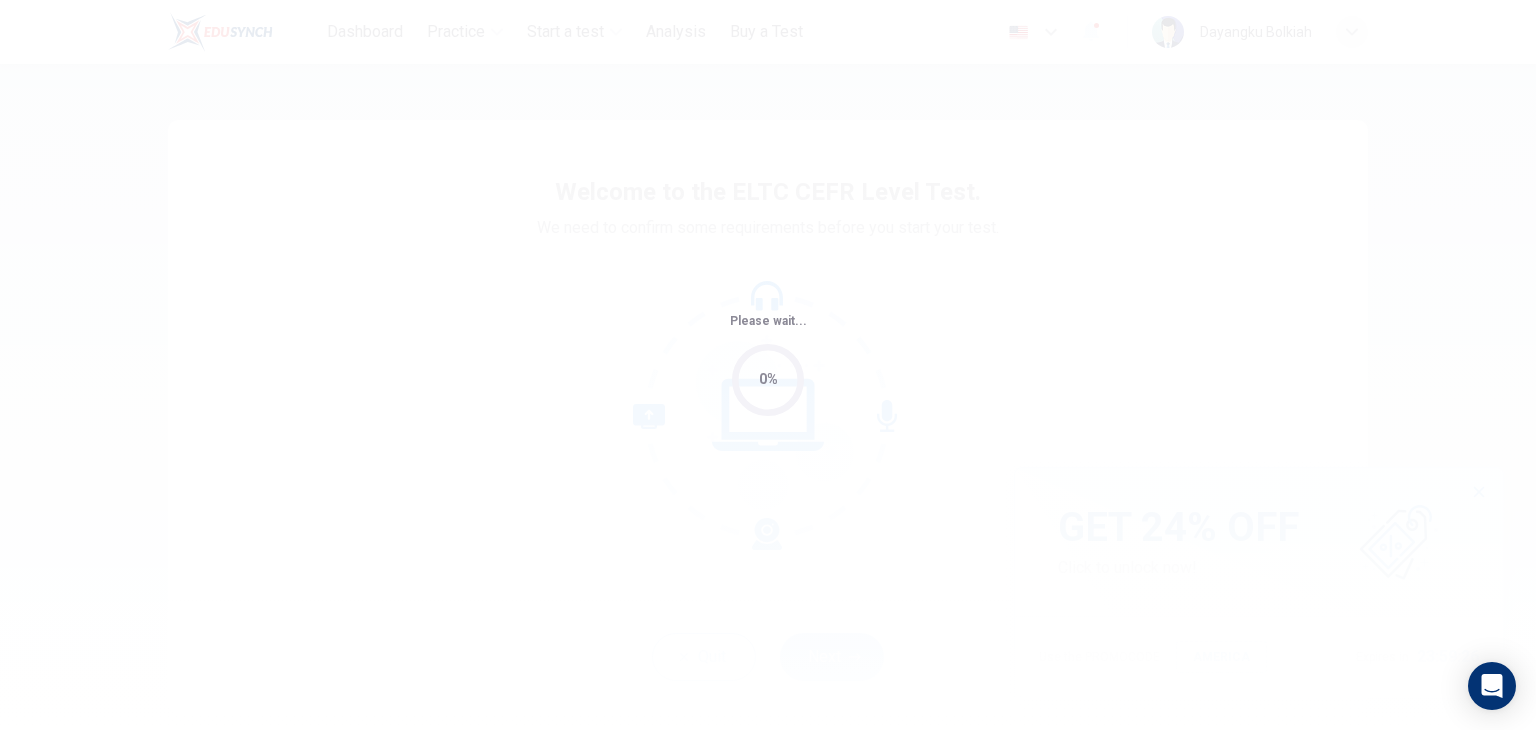 scroll, scrollTop: 0, scrollLeft: 0, axis: both 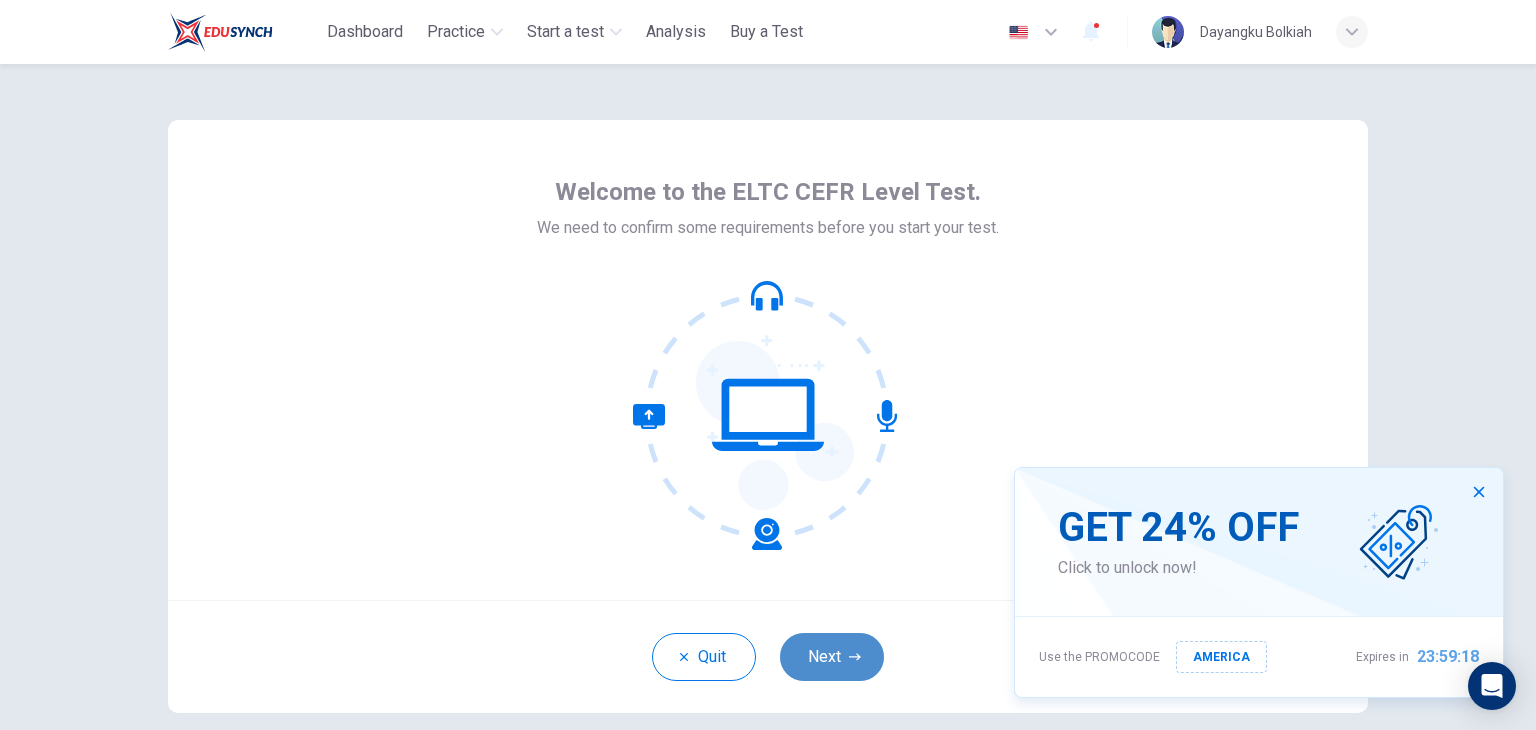 click on "Next" at bounding box center (832, 657) 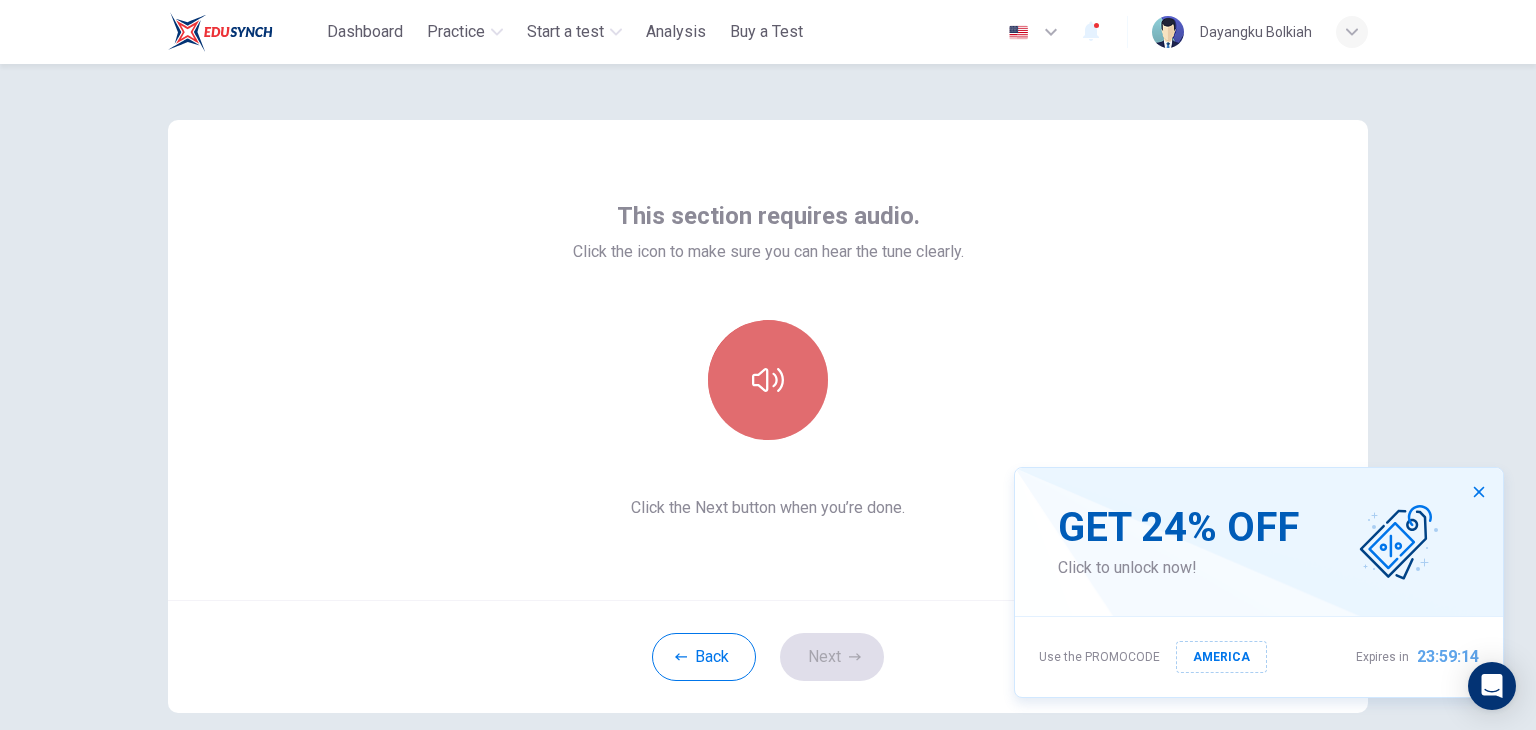 click at bounding box center [768, 380] 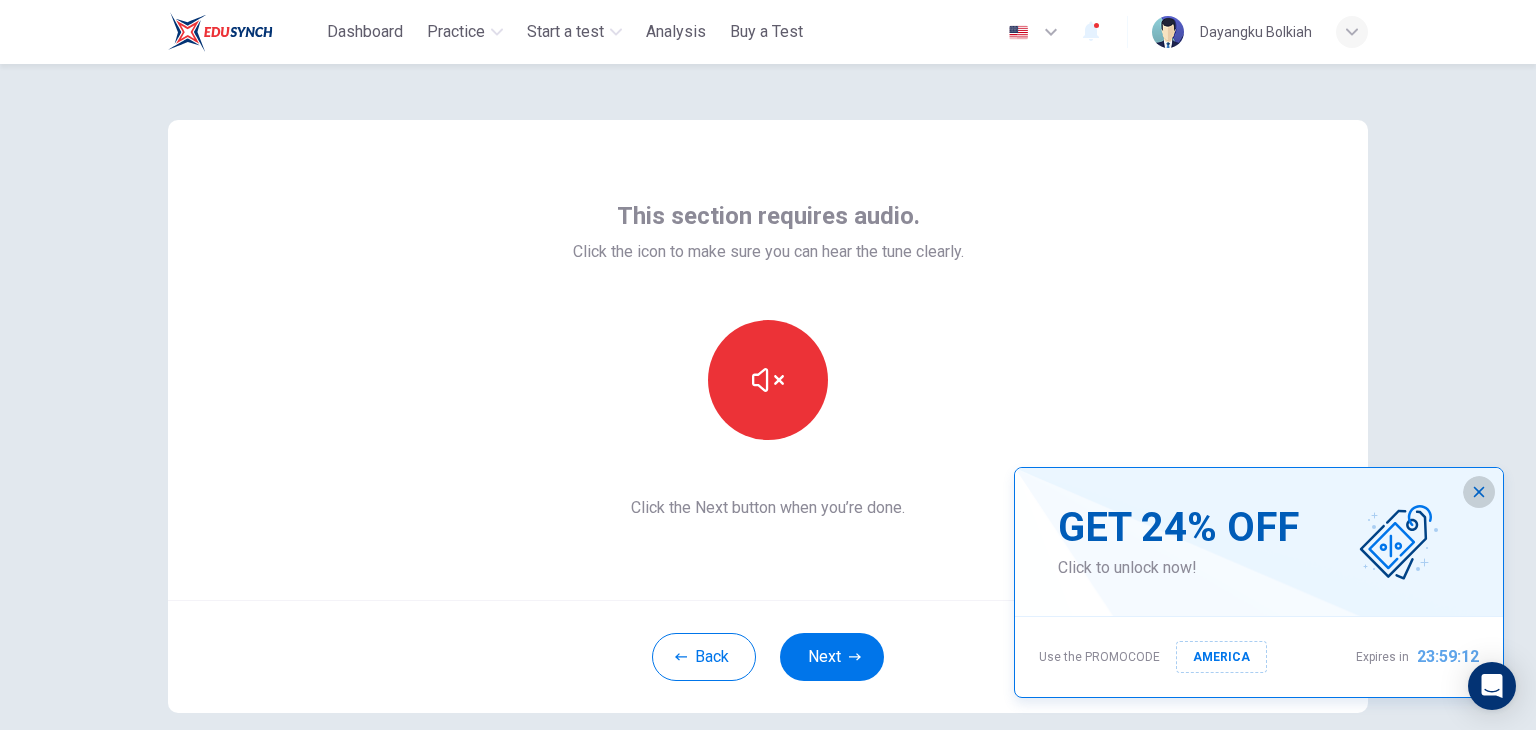 click at bounding box center [1479, 492] 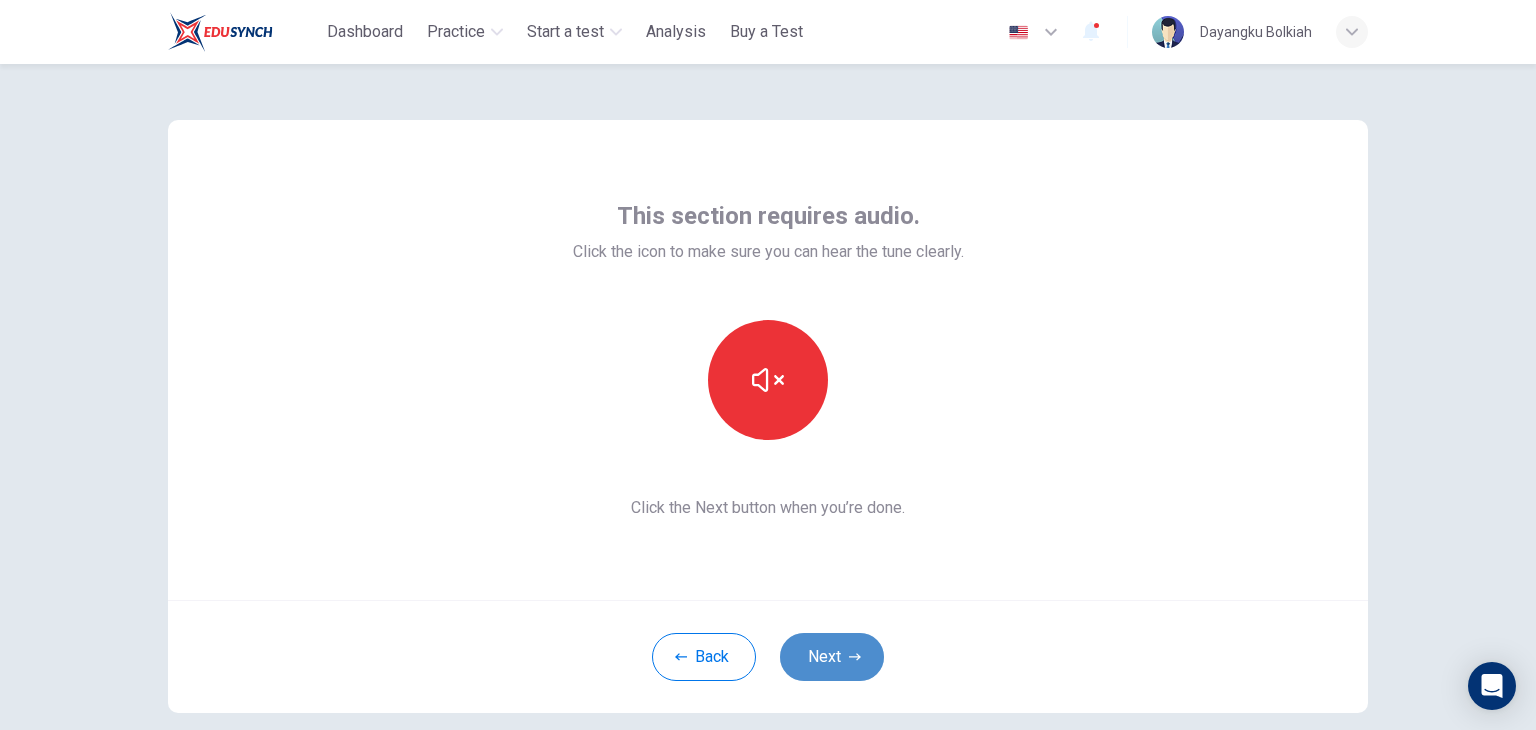 click at bounding box center [855, 657] 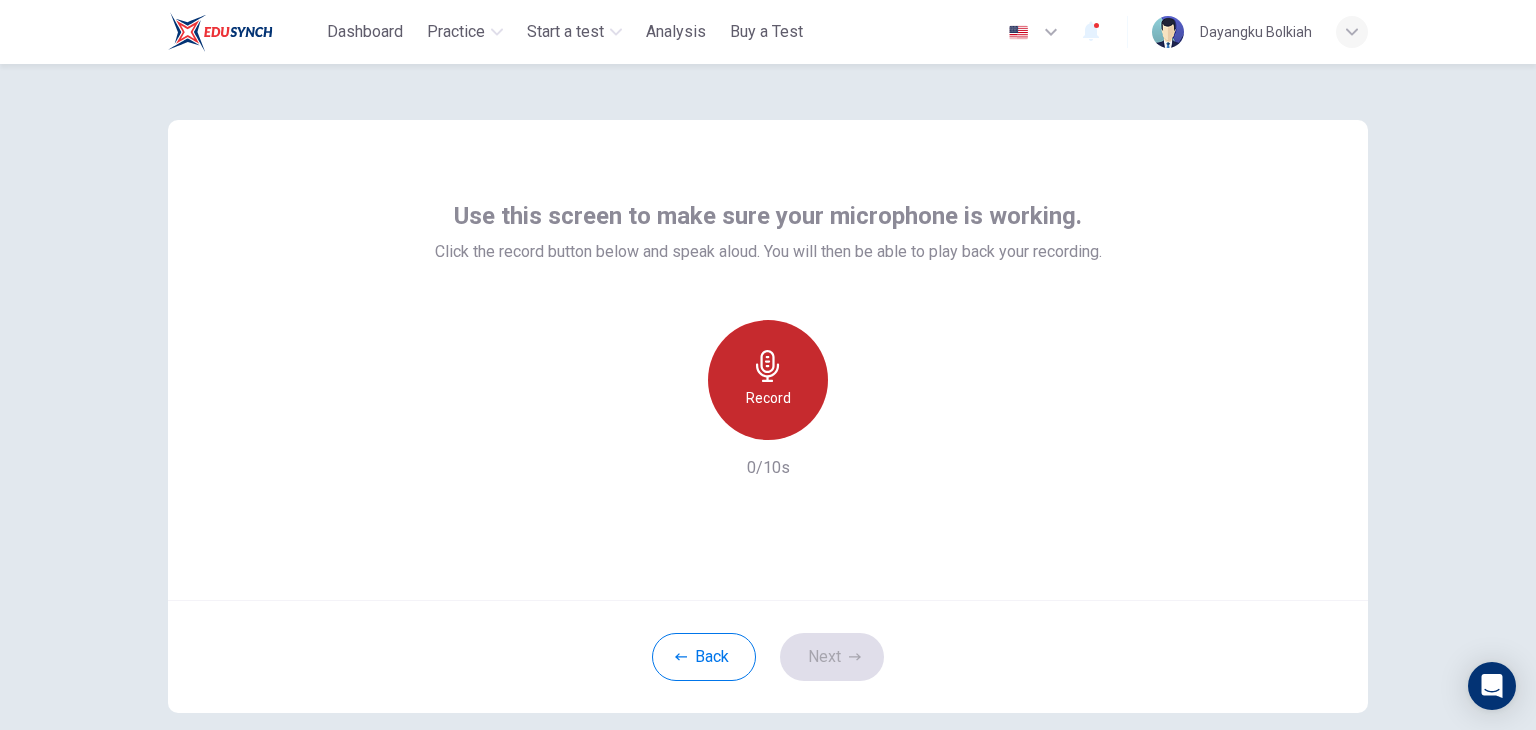 click on "Record" at bounding box center (768, 380) 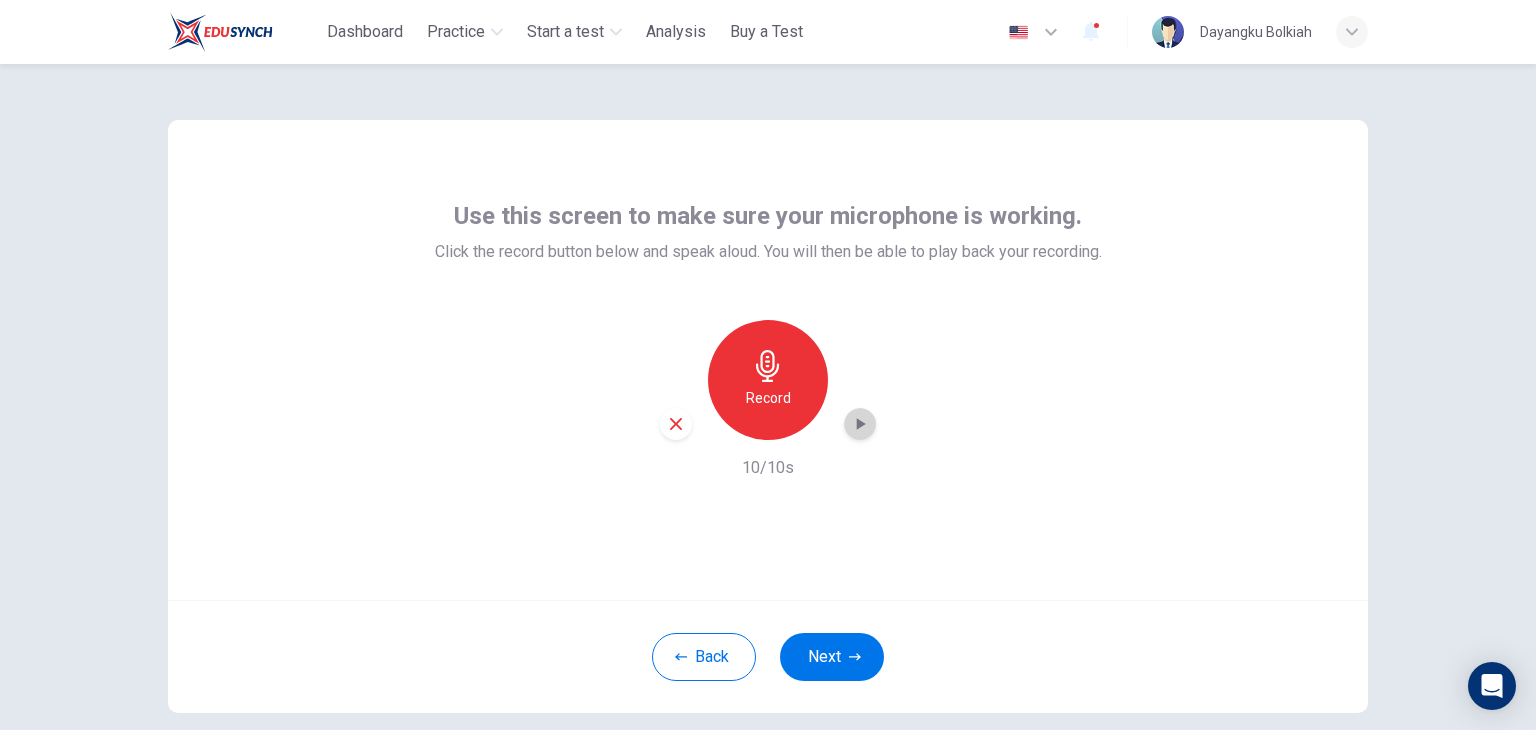 click at bounding box center (860, 424) 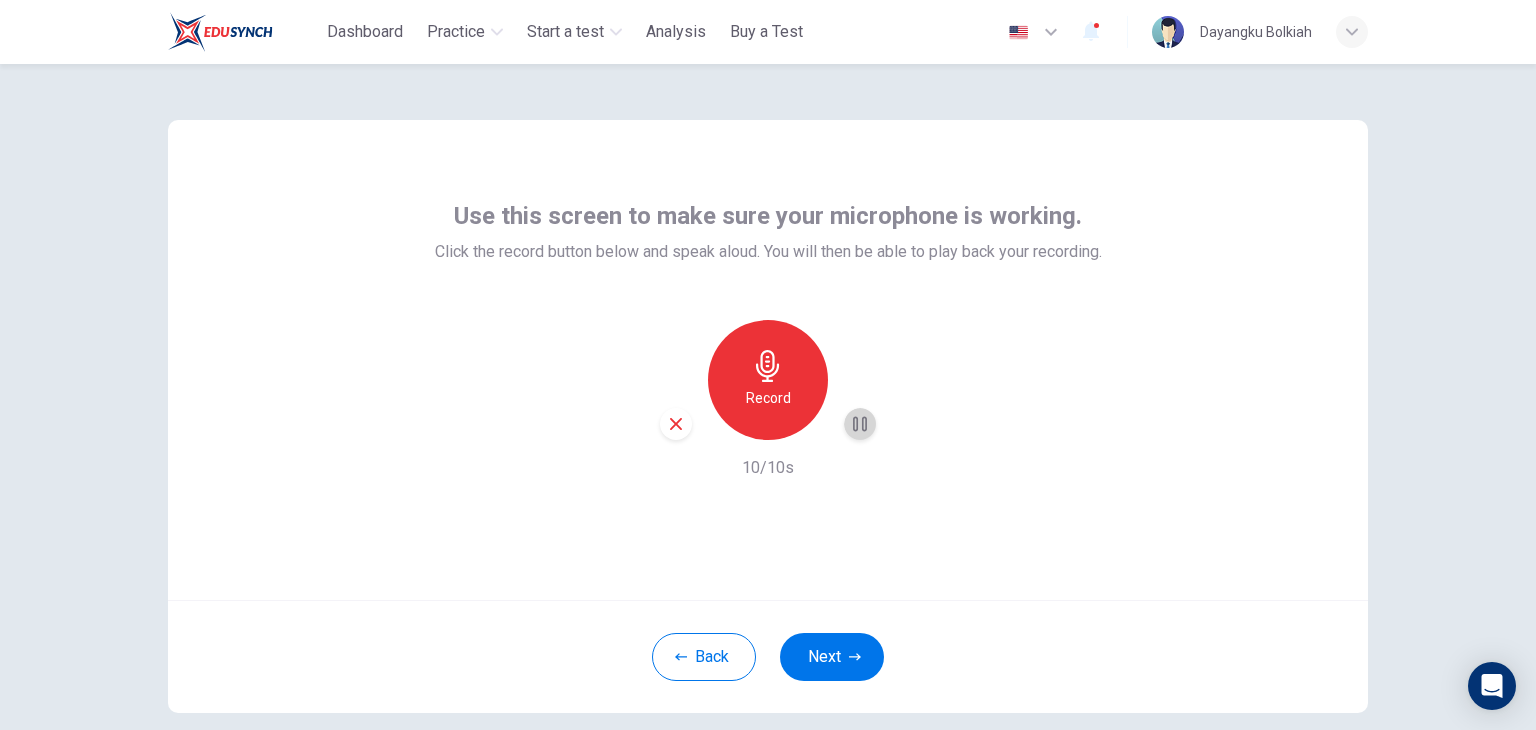 click at bounding box center [860, 424] 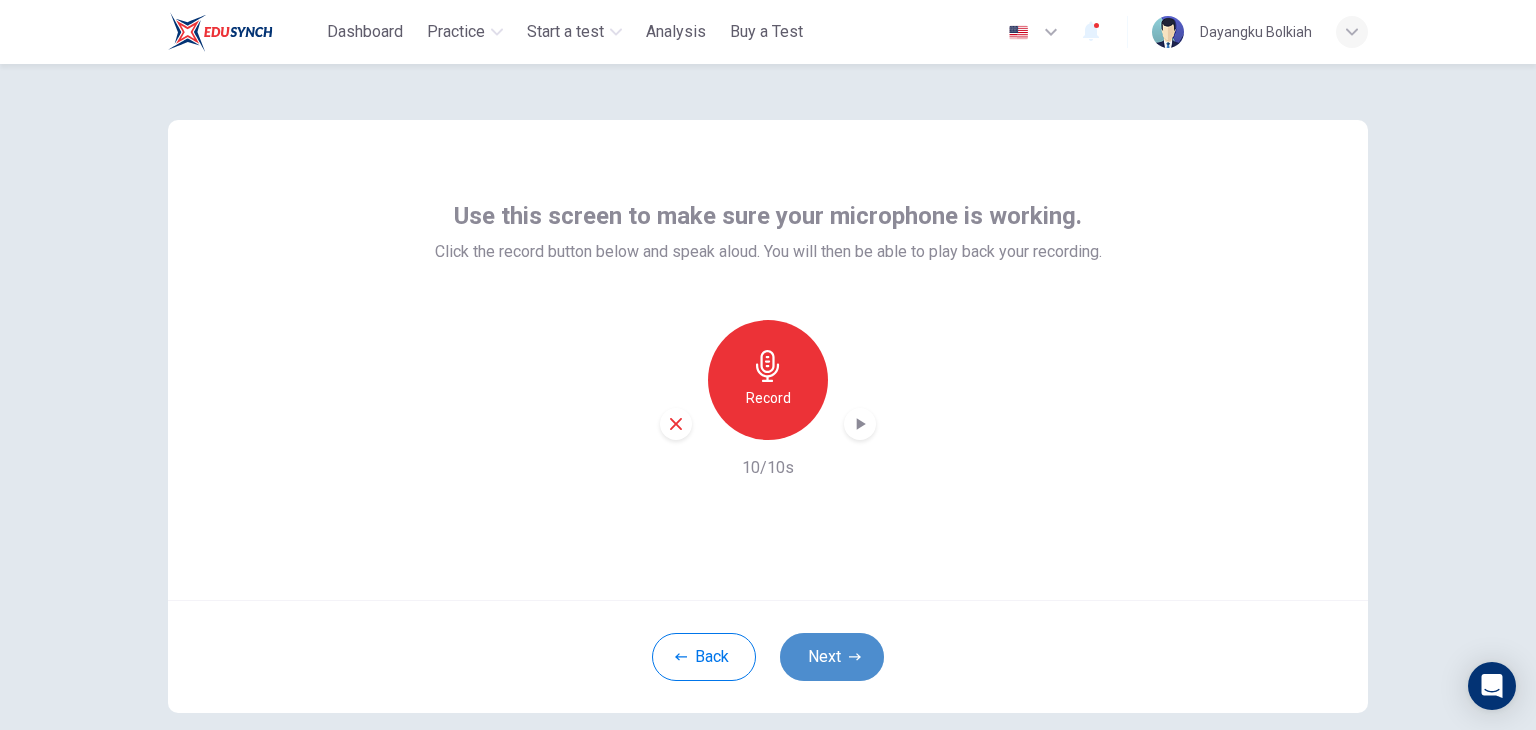 click on "Next" at bounding box center [832, 657] 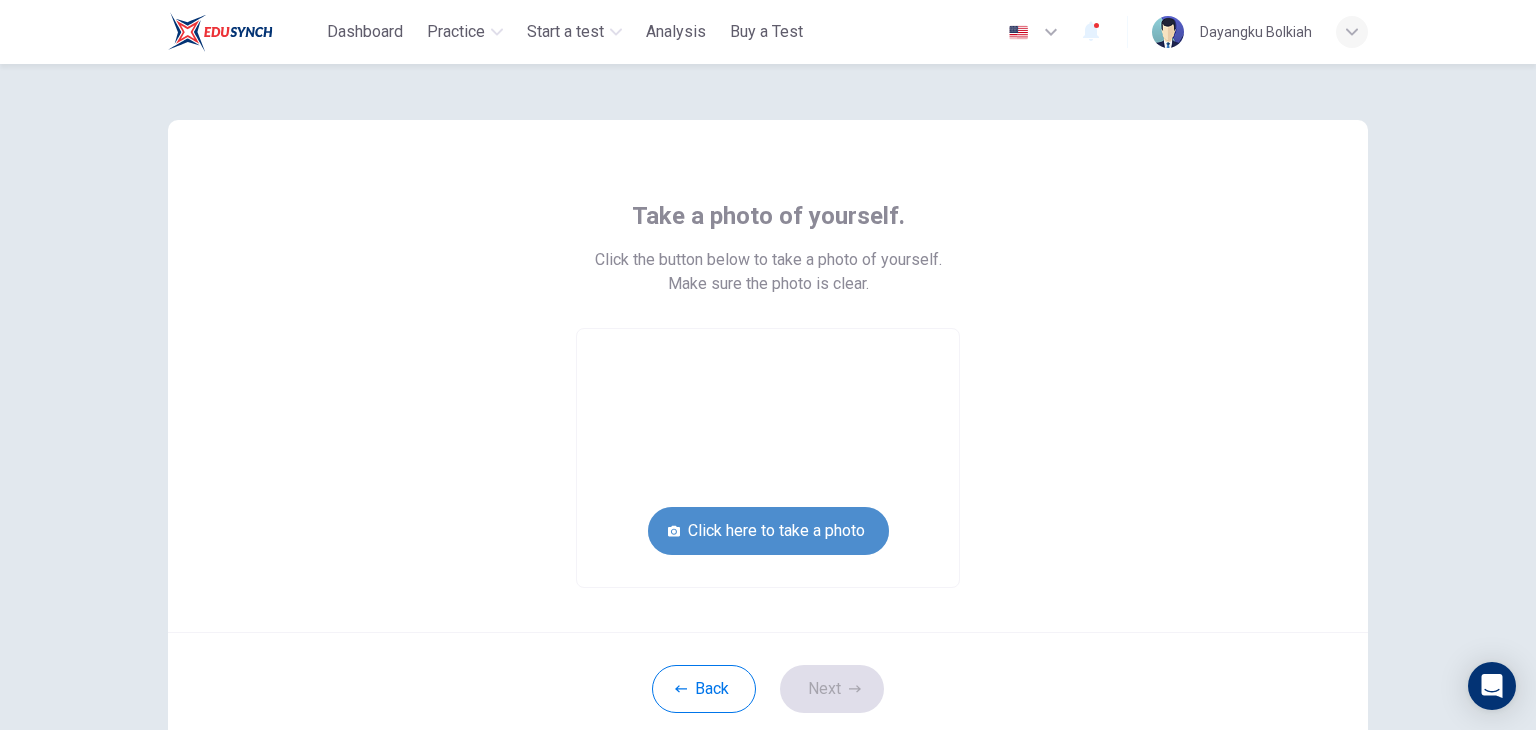 click on "Click here to take a photo" at bounding box center [768, 531] 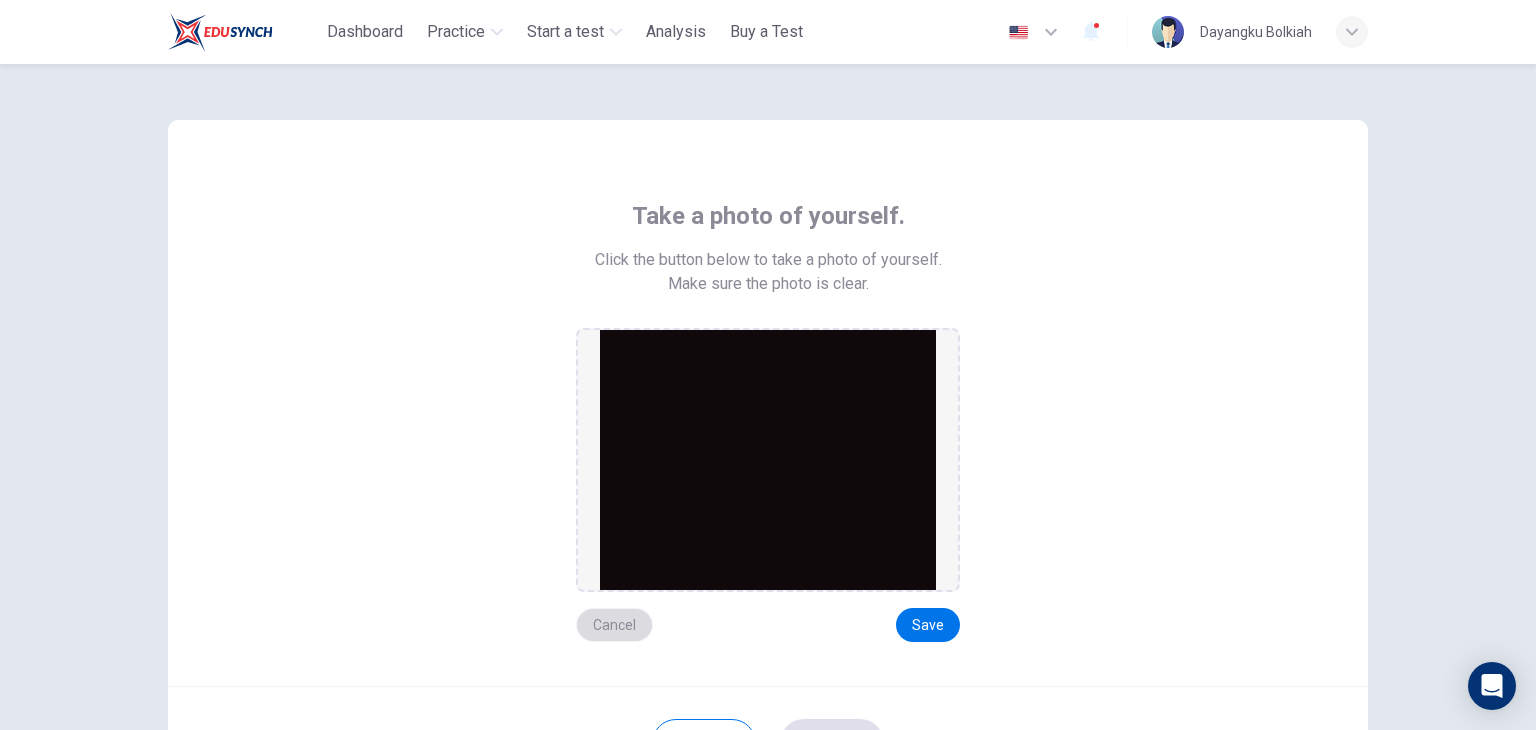 click on "Cancel" at bounding box center (614, 625) 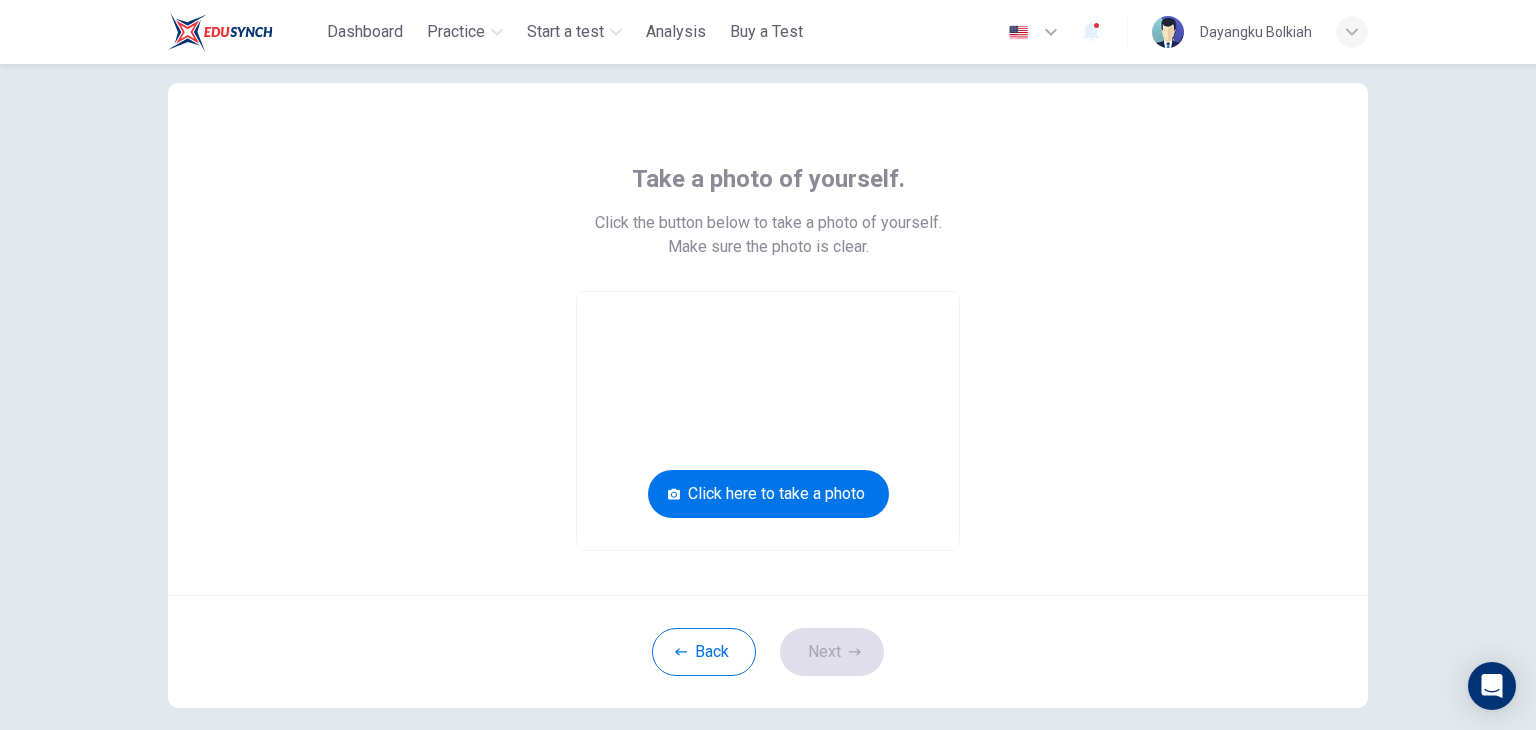 scroll, scrollTop: 32, scrollLeft: 0, axis: vertical 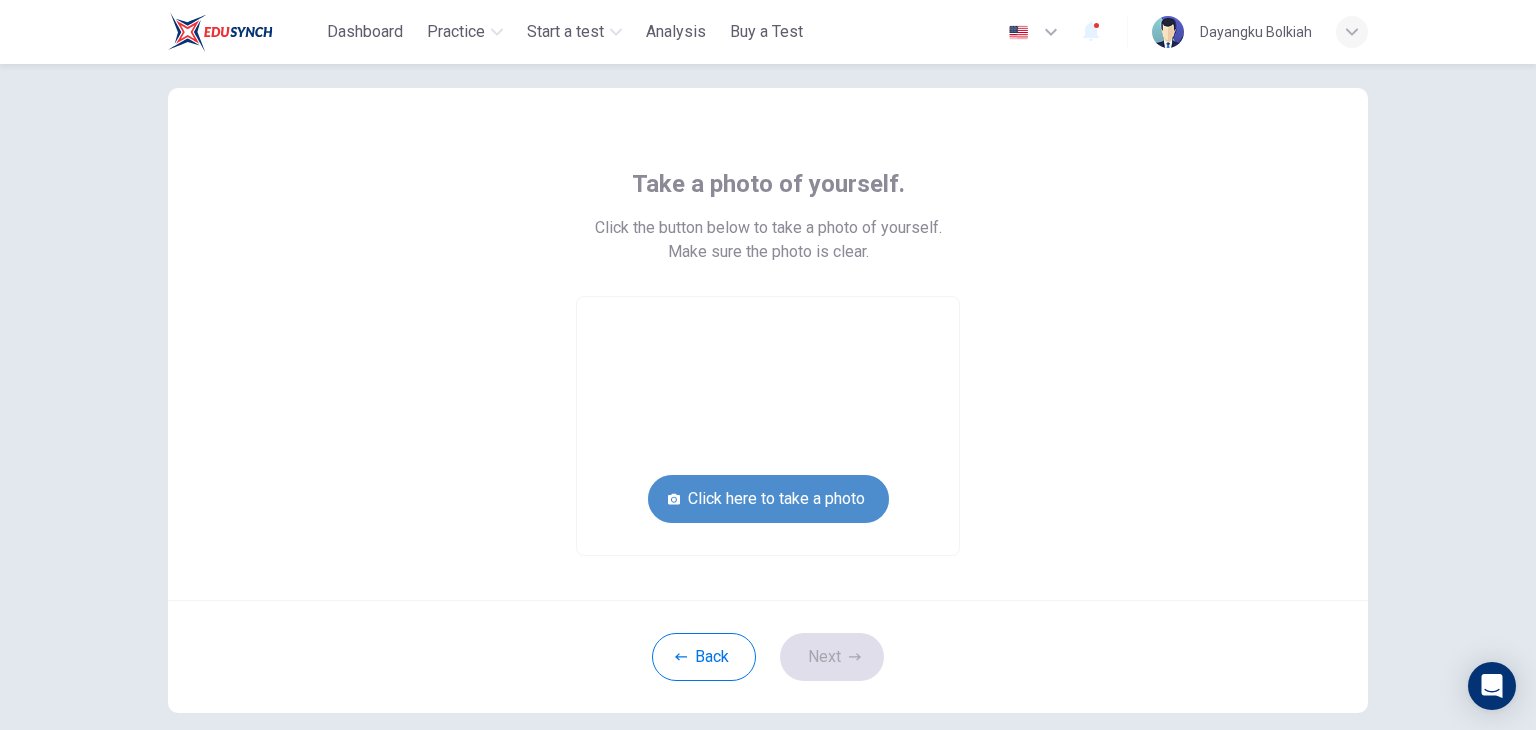 click on "Click here to take a photo" at bounding box center [768, 499] 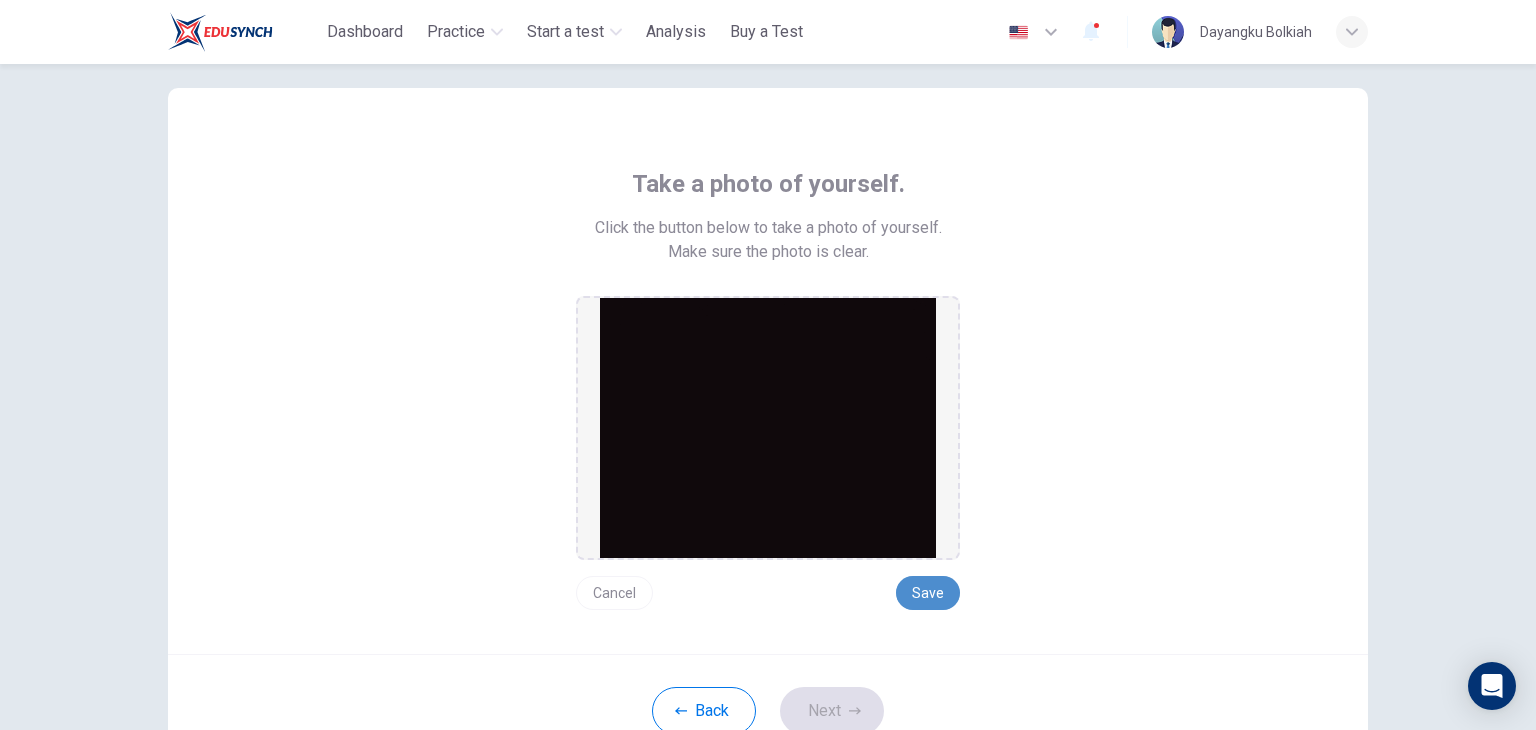 click on "Save" at bounding box center [928, 593] 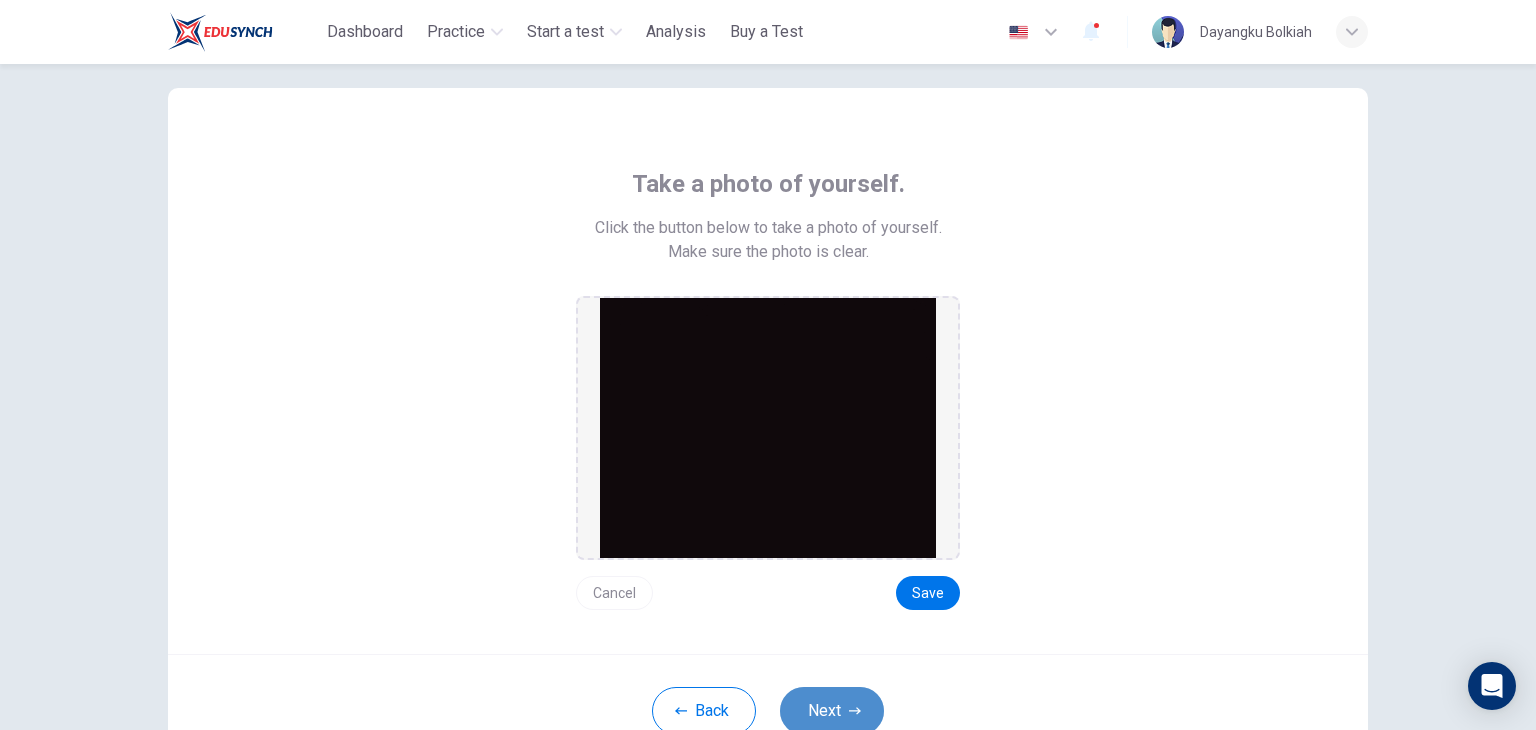 click on "Next" at bounding box center (832, 711) 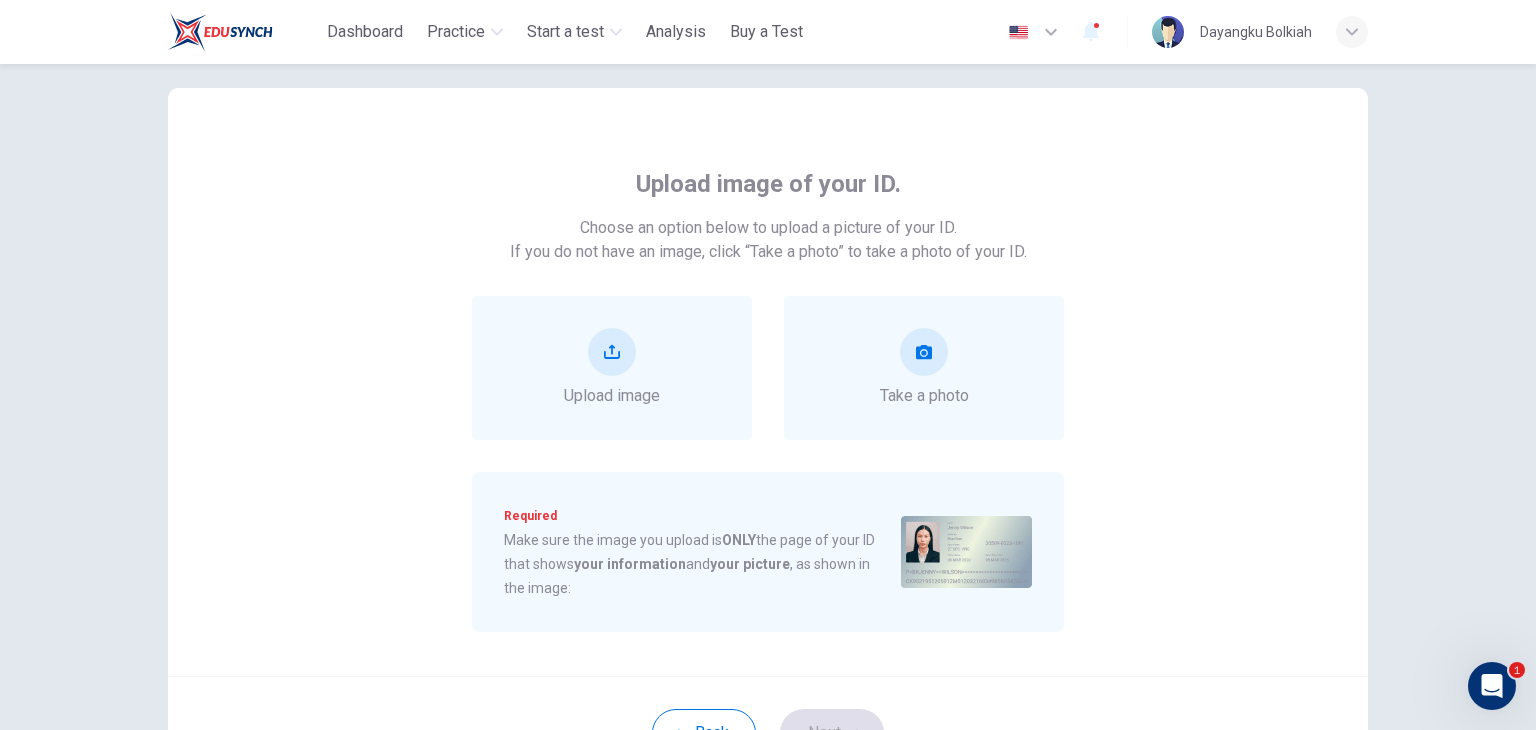 scroll, scrollTop: 0, scrollLeft: 0, axis: both 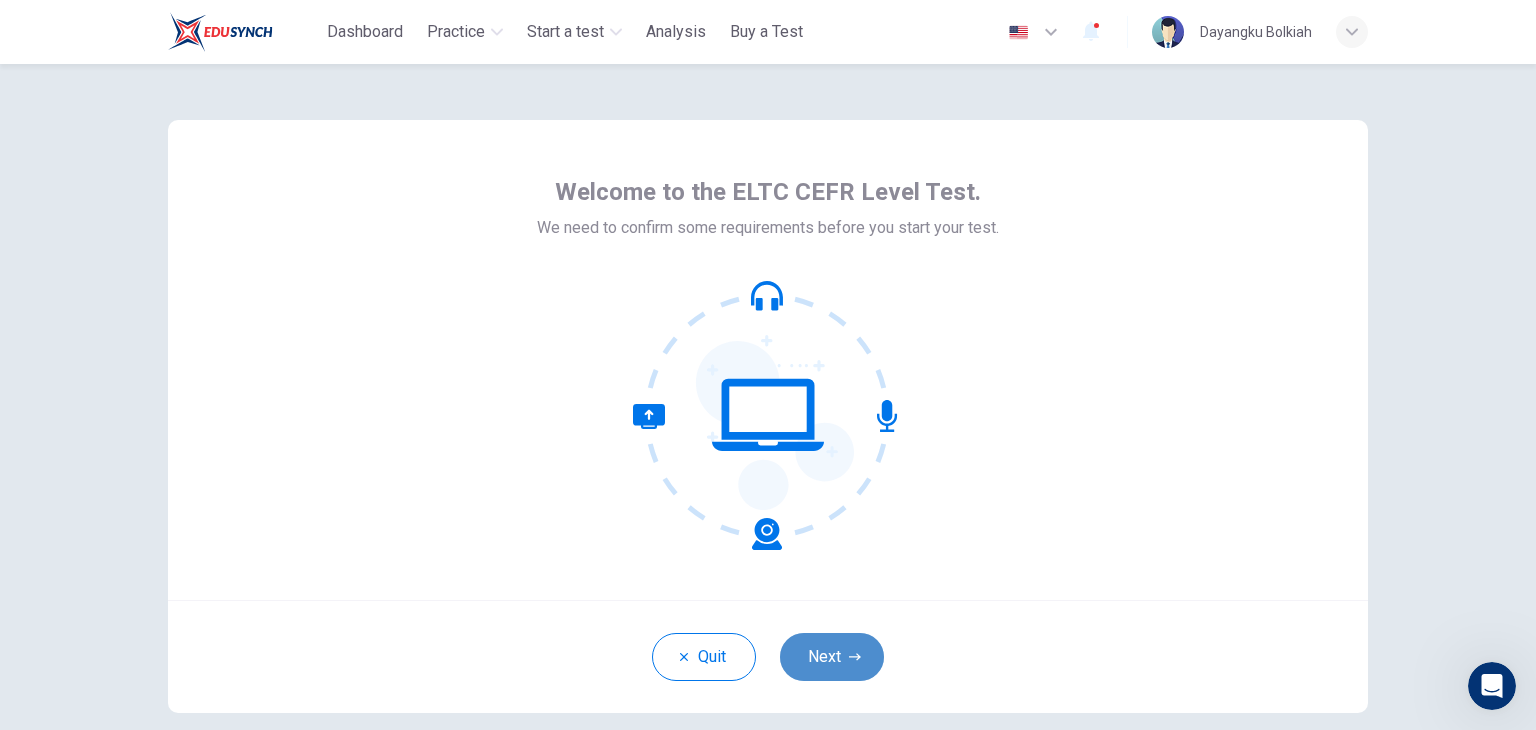 click on "Next" at bounding box center [832, 657] 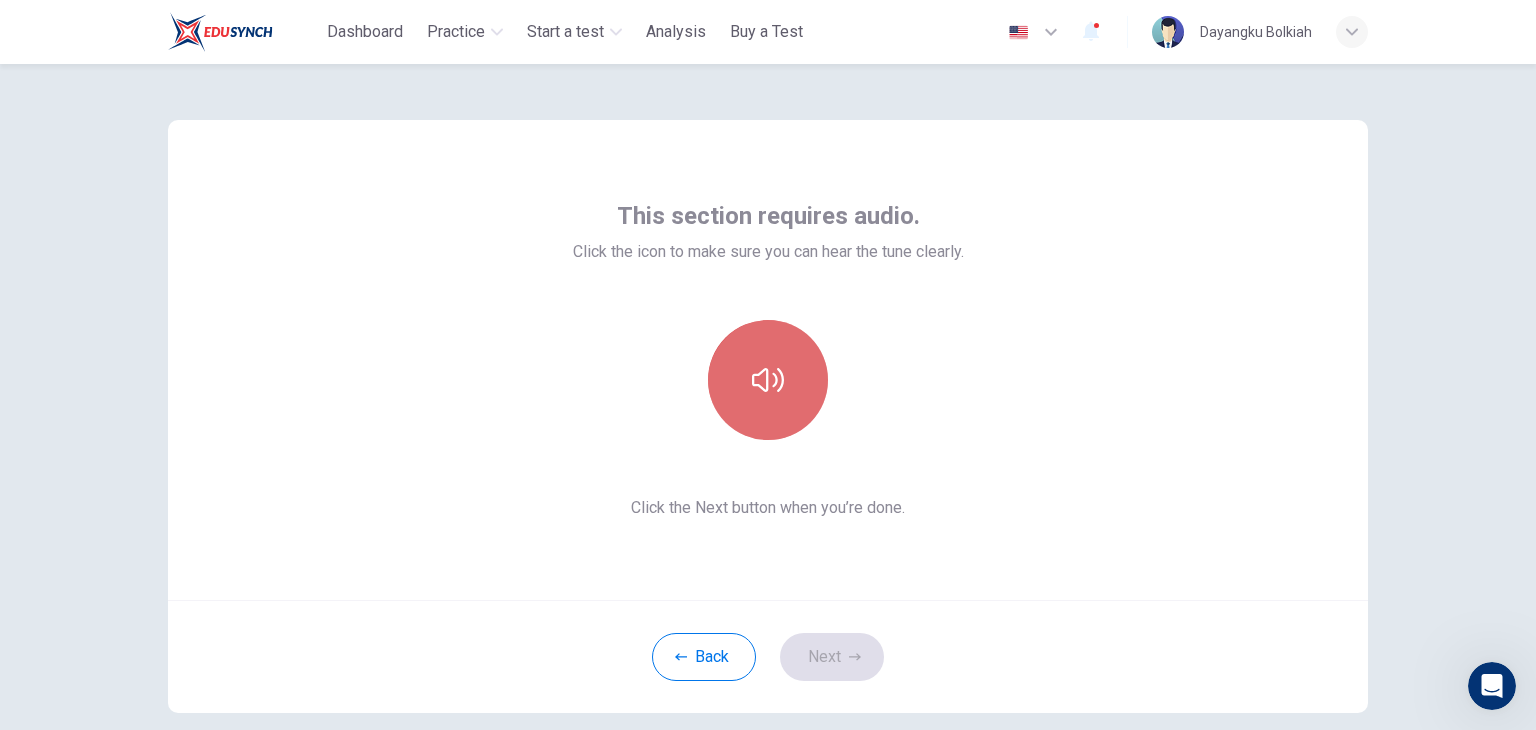 click at bounding box center [768, 380] 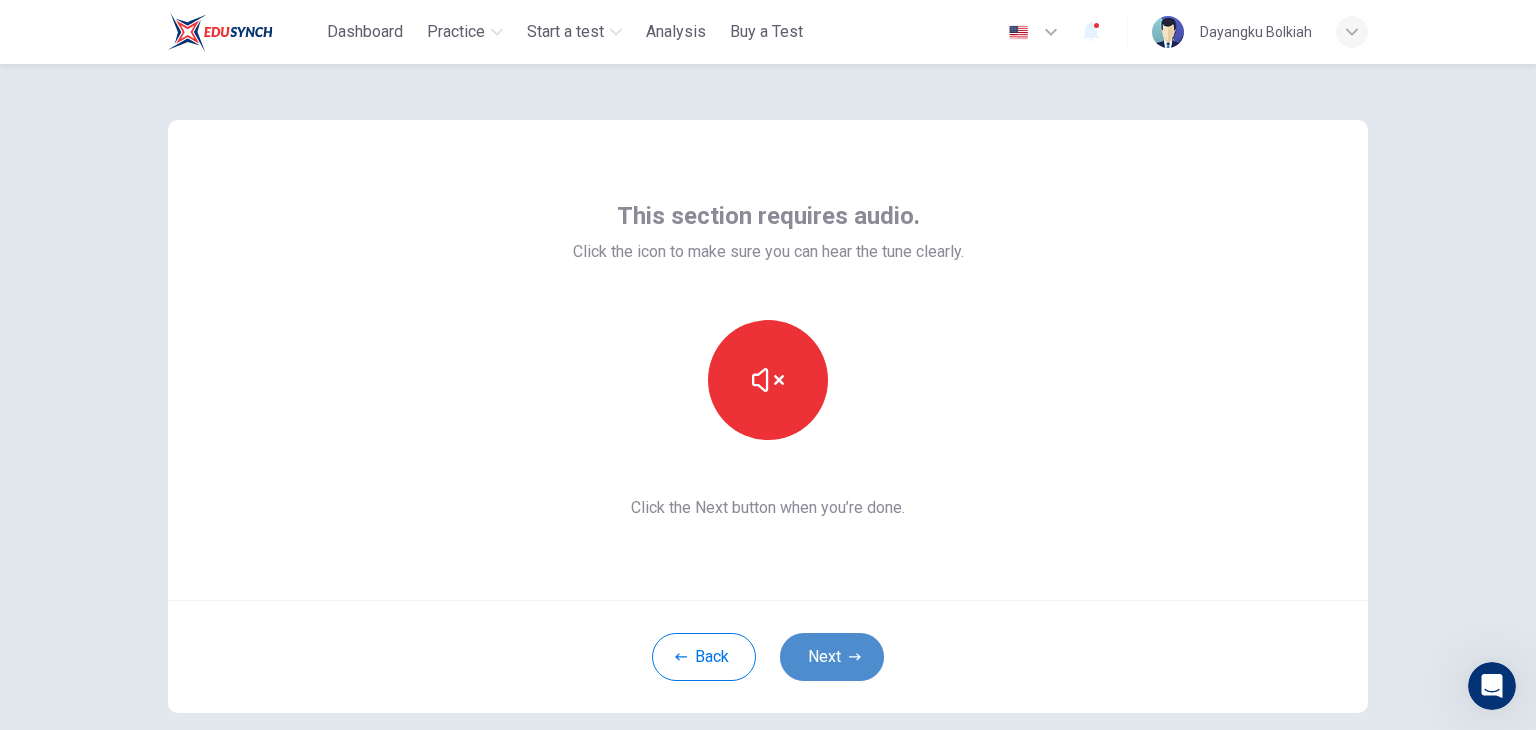 click on "Next" at bounding box center (832, 657) 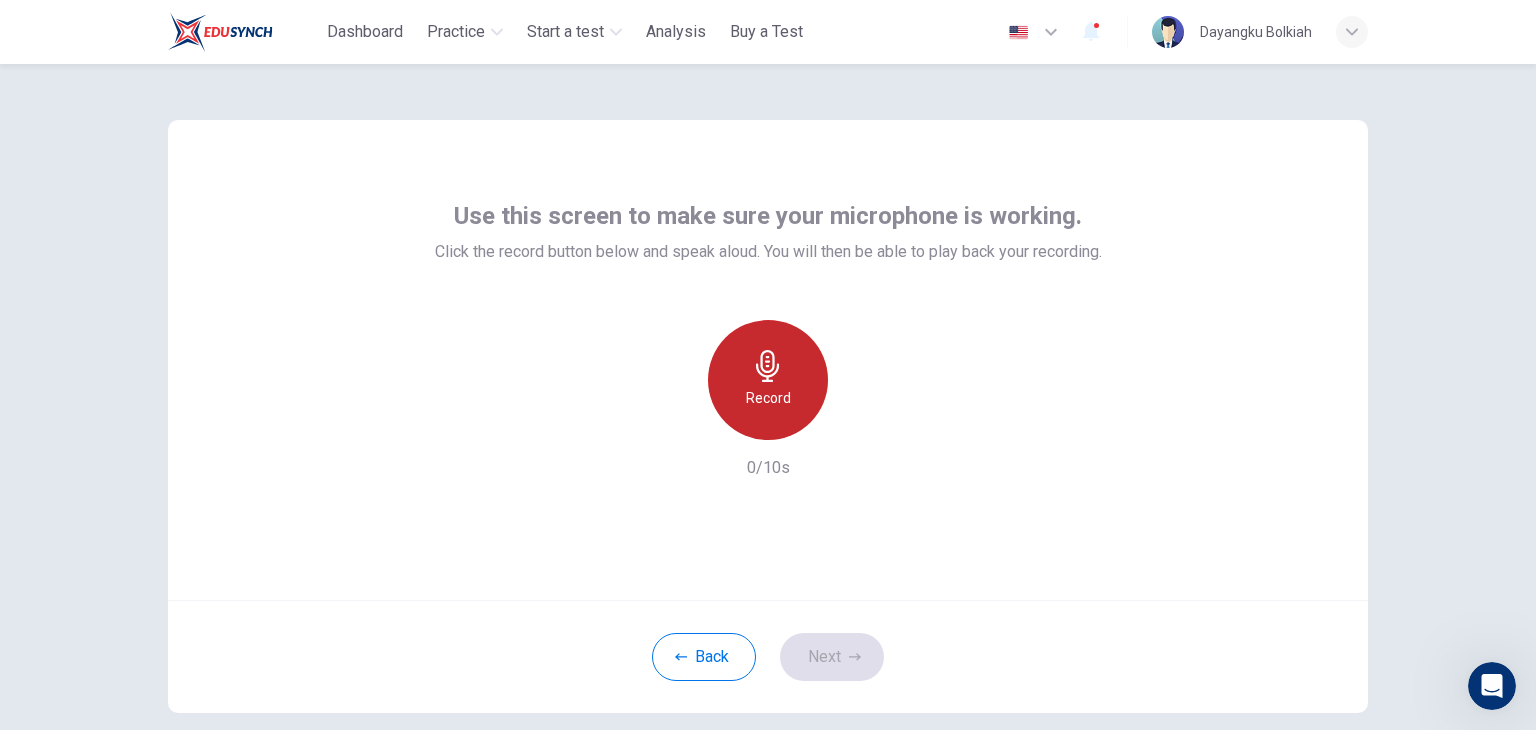 click at bounding box center (768, 366) 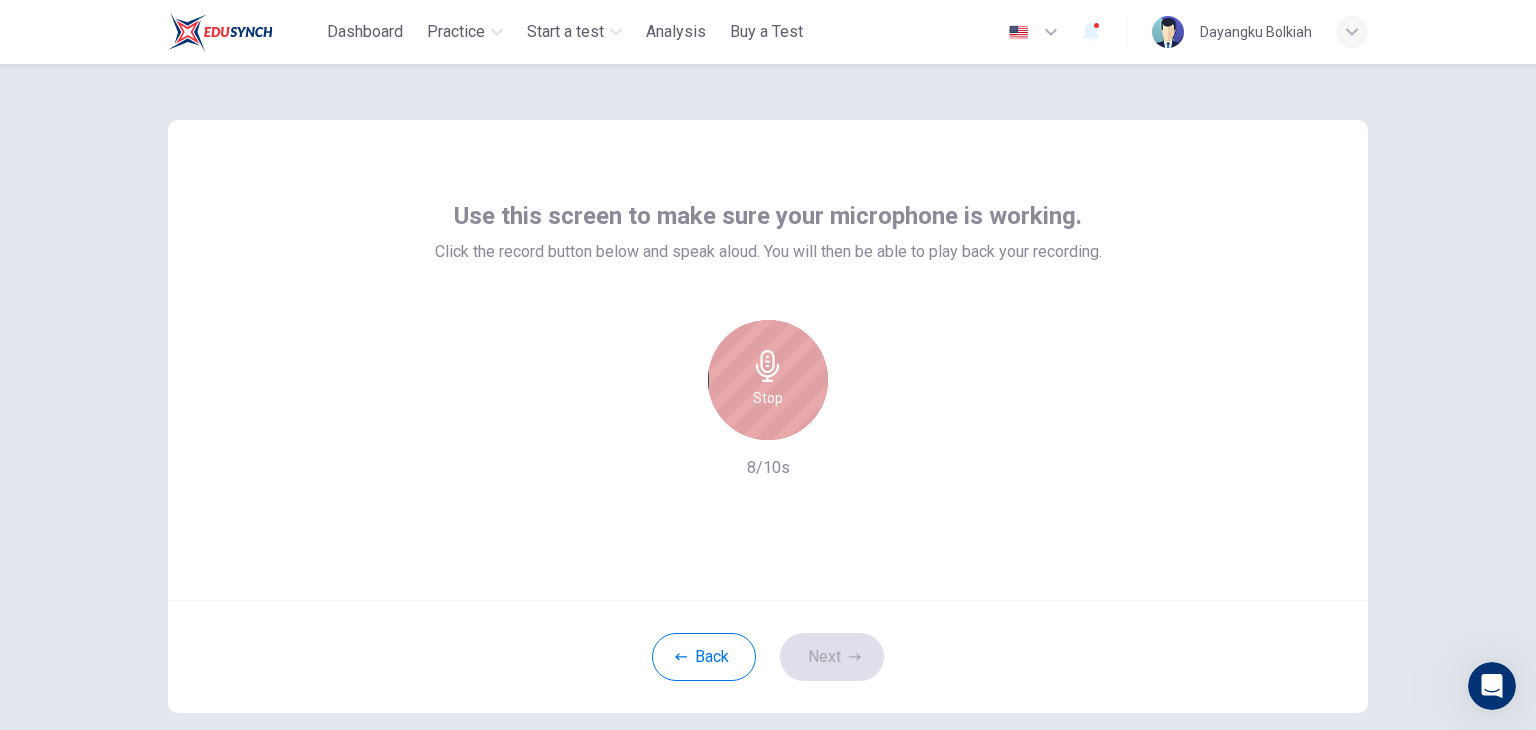 click at bounding box center [768, 366] 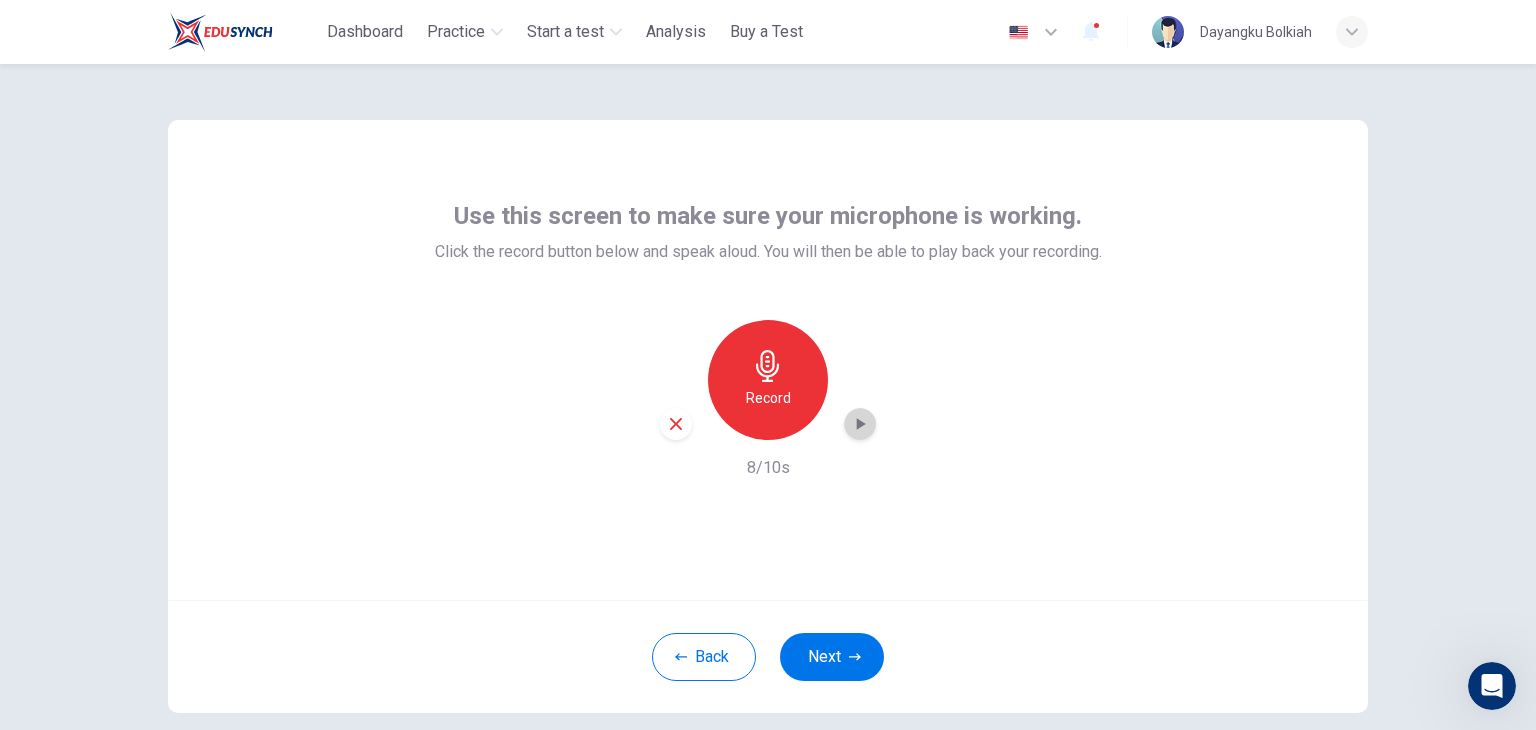 click at bounding box center (860, 424) 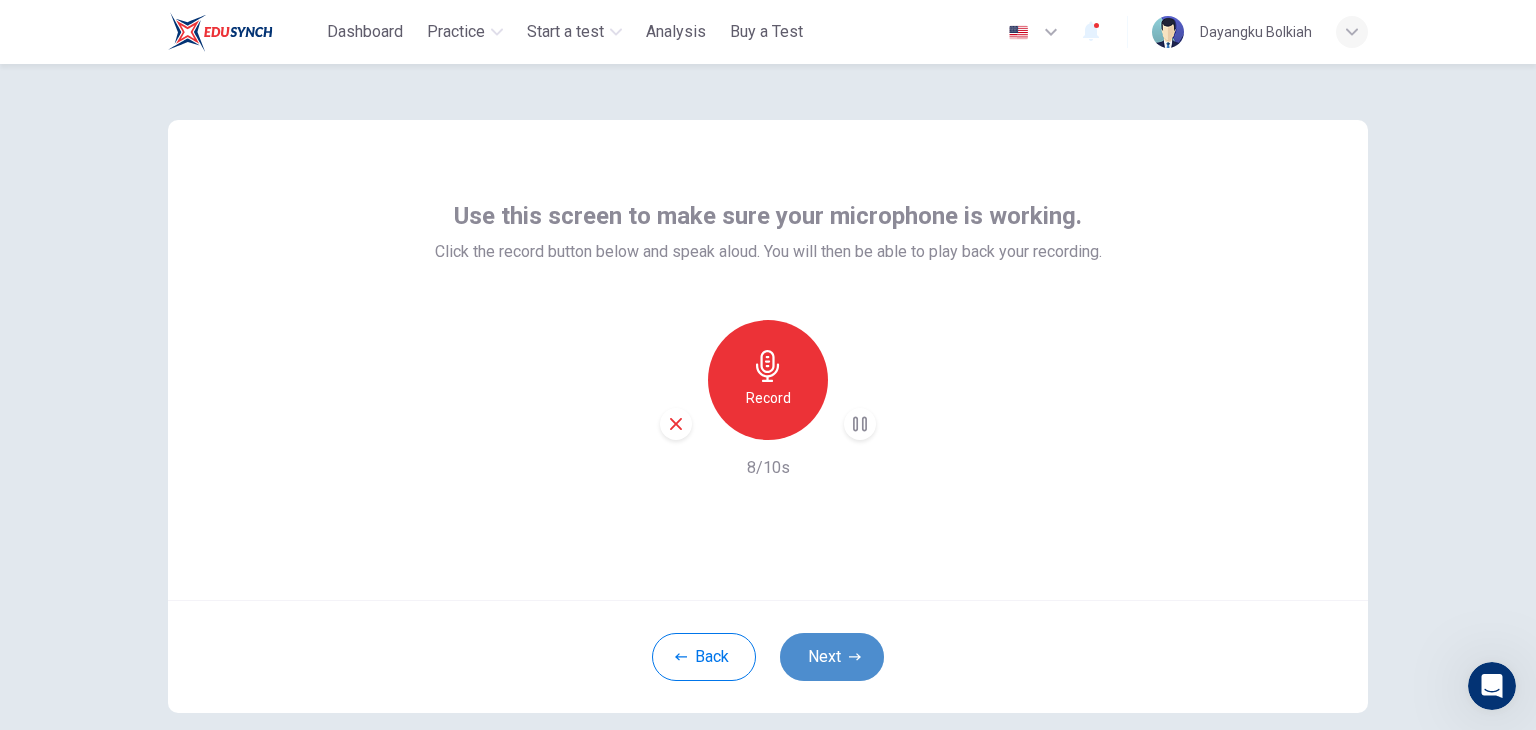 click on "Next" at bounding box center (832, 657) 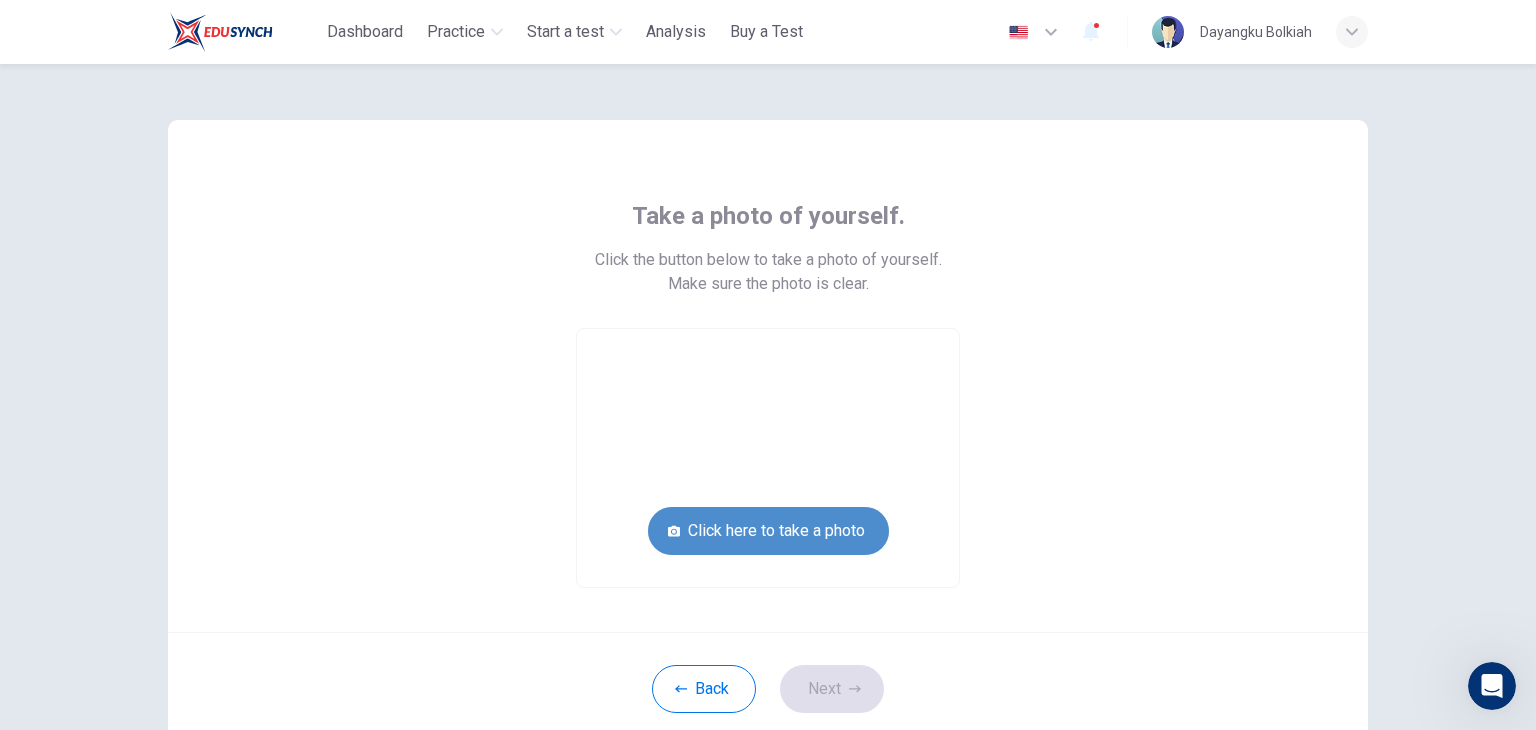 click on "Click here to take a photo" at bounding box center (768, 531) 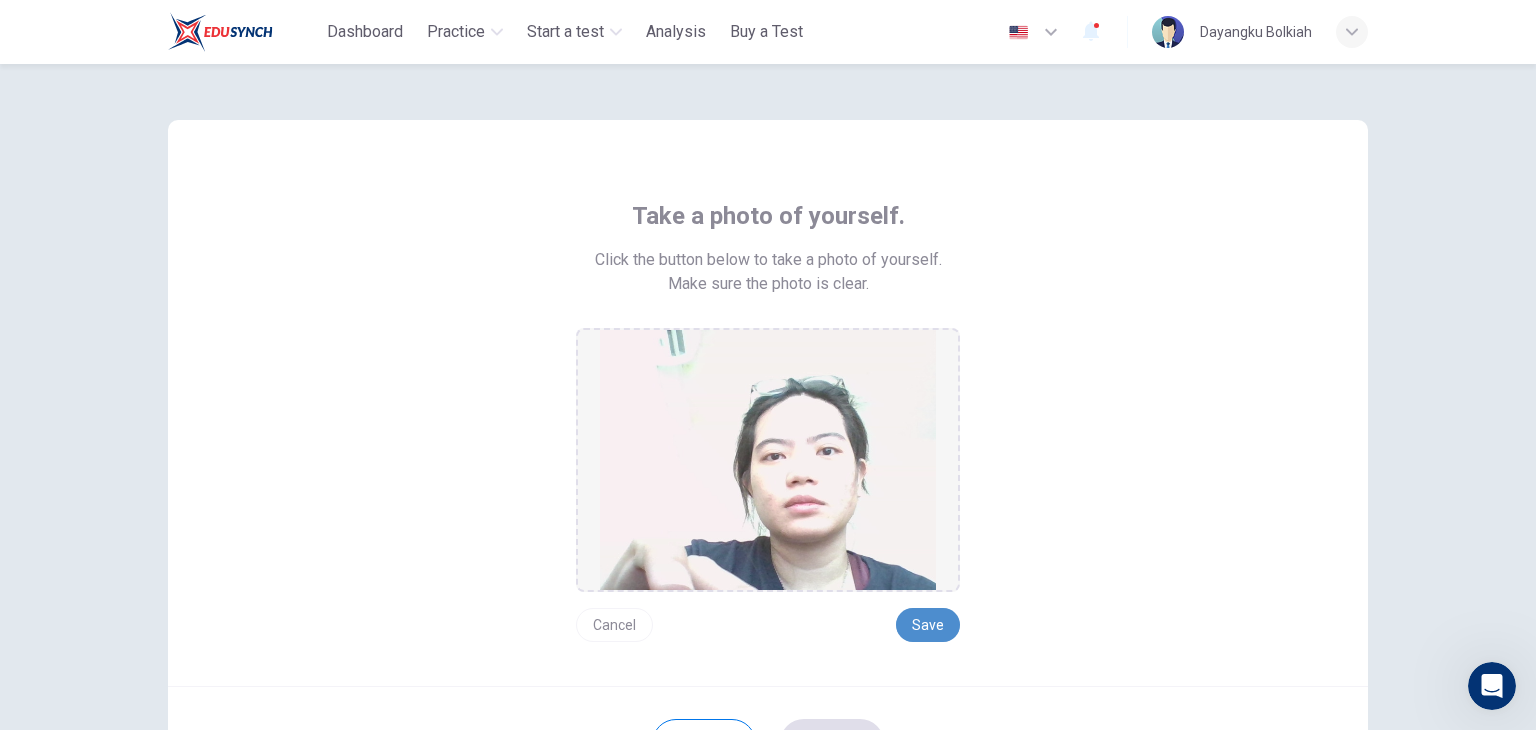 click on "Save" at bounding box center [928, 625] 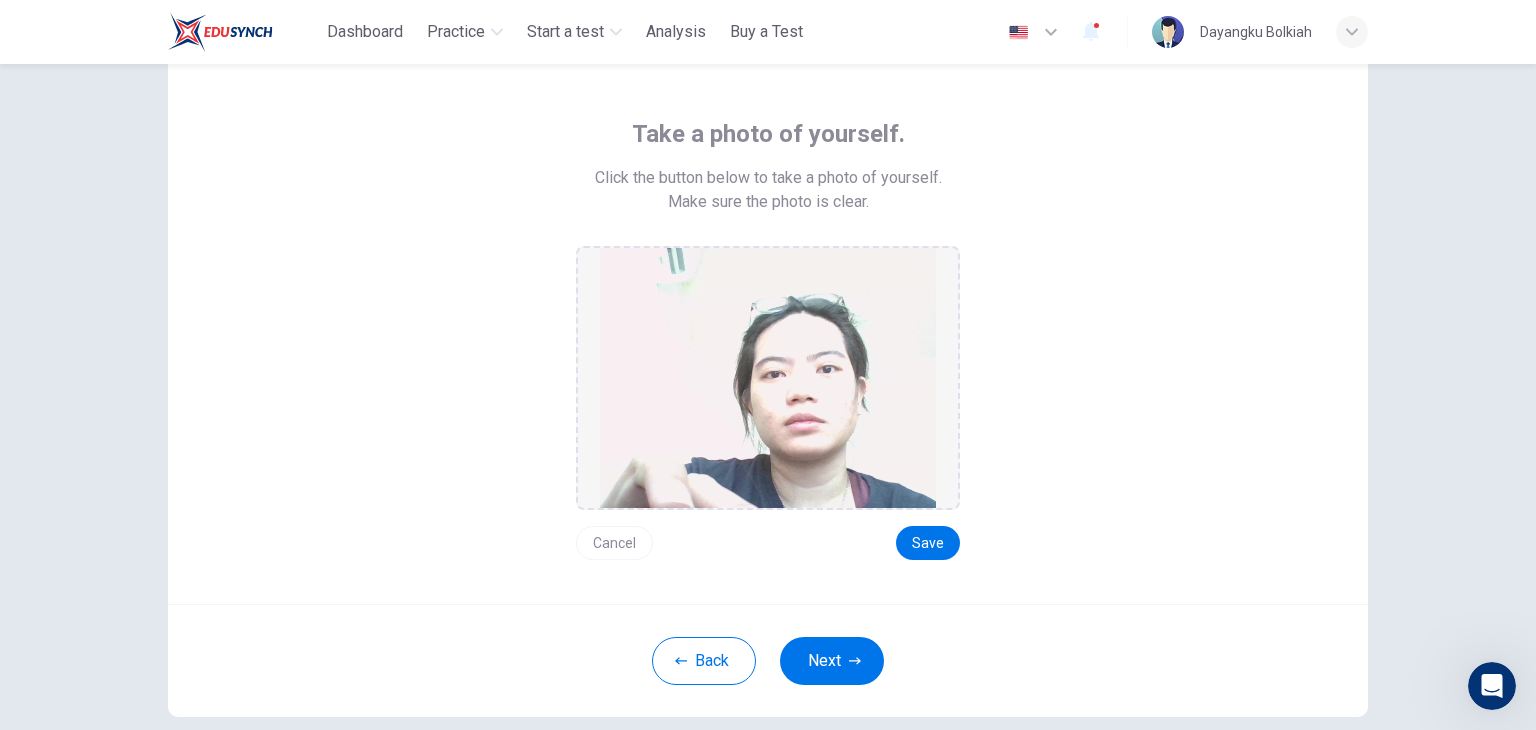 scroll, scrollTop: 93, scrollLeft: 0, axis: vertical 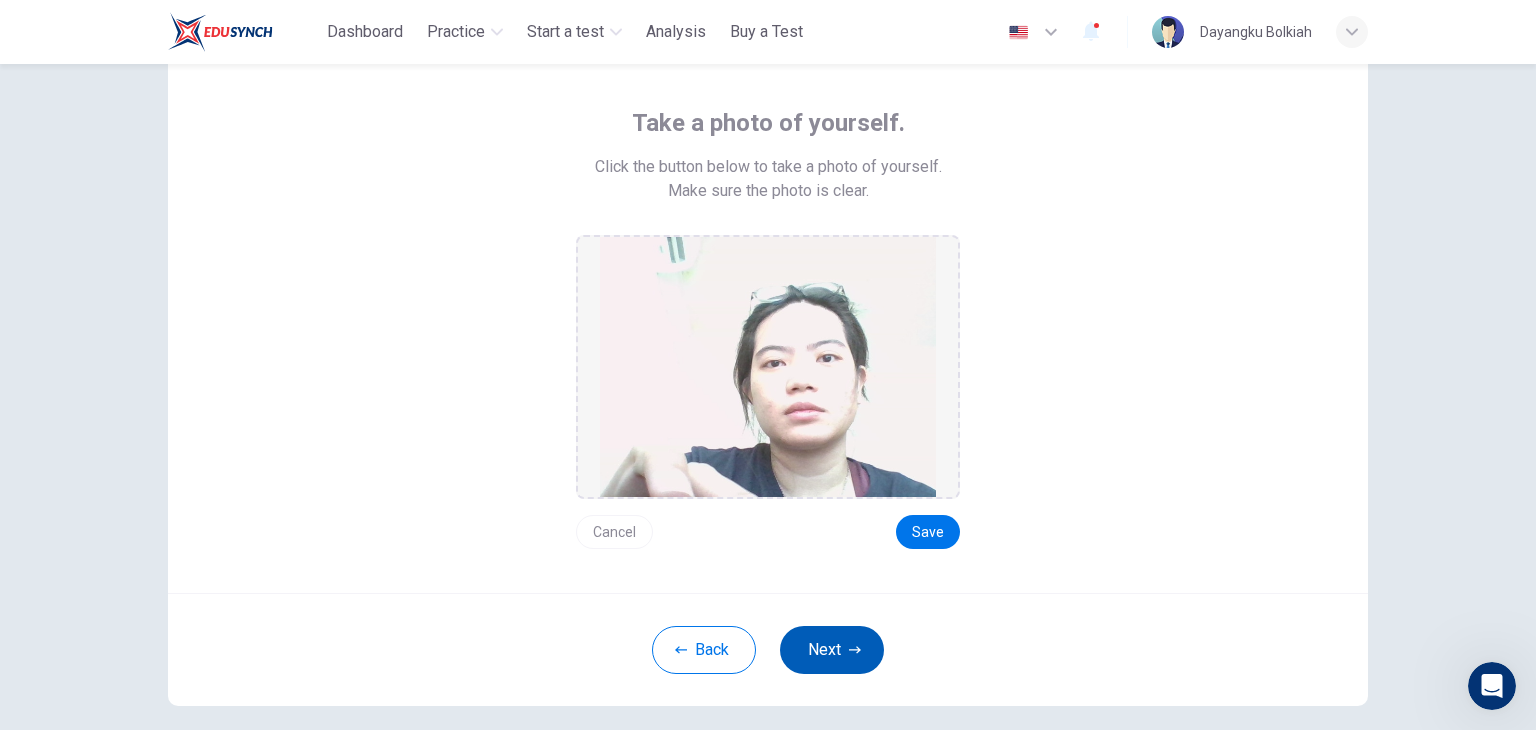click on "Next" at bounding box center (832, 650) 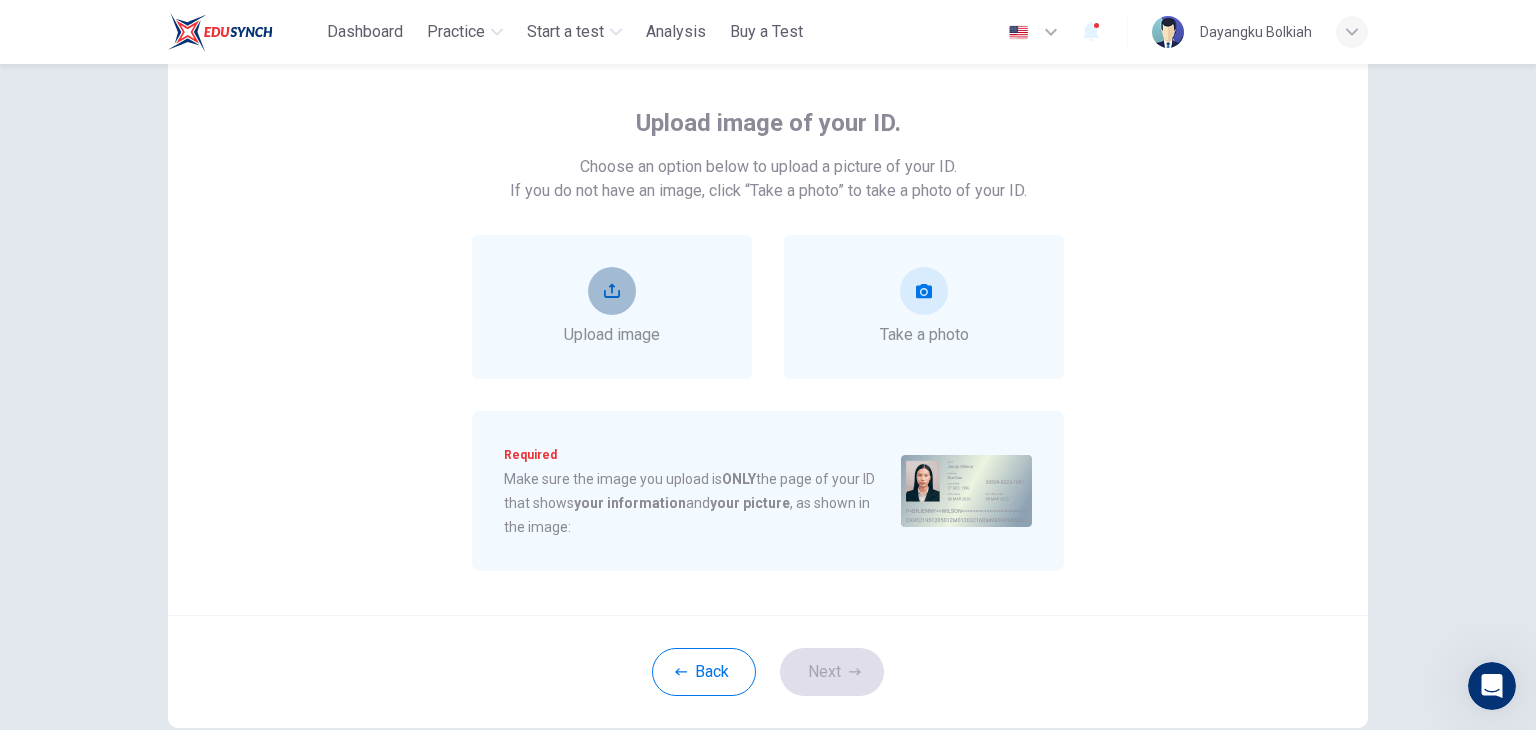click at bounding box center [612, 291] 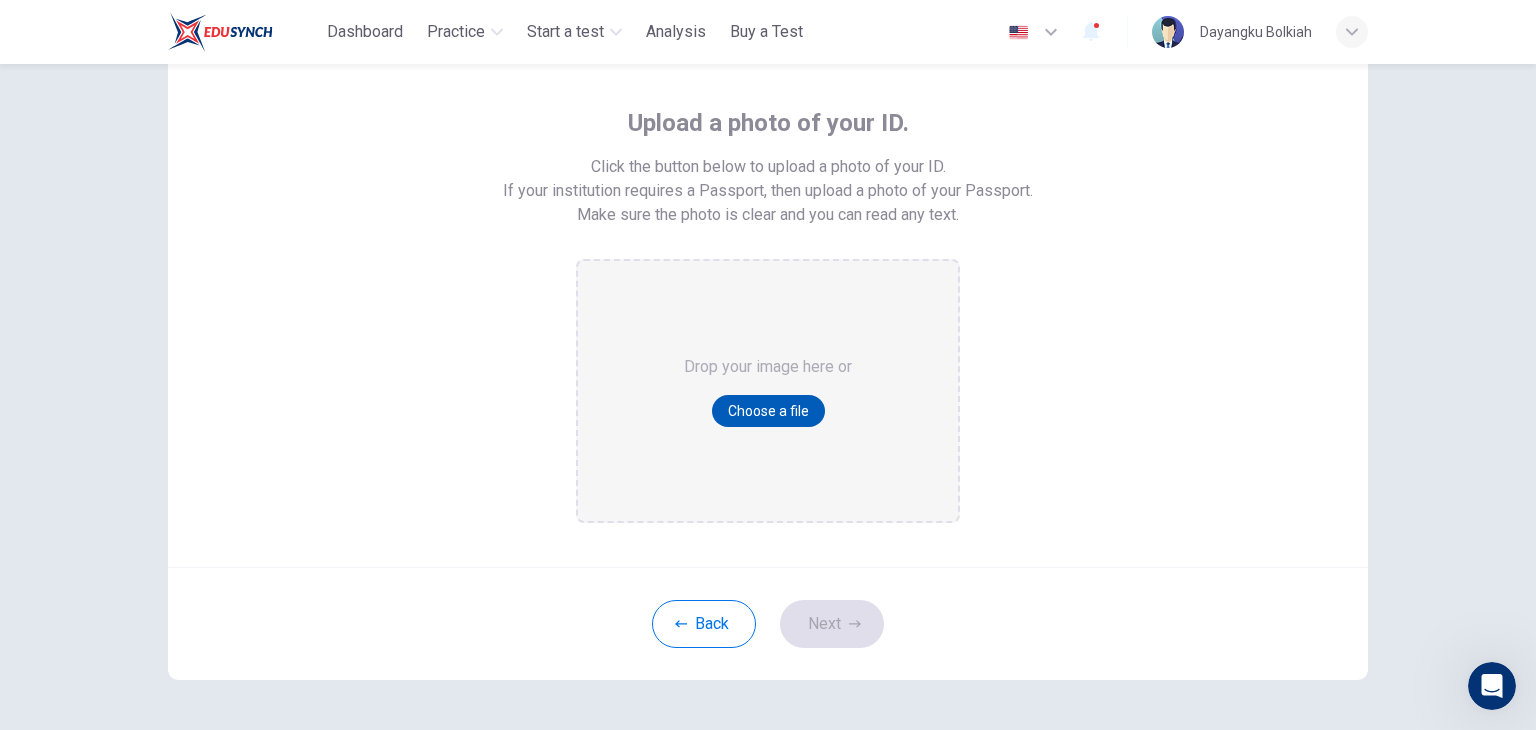 click on "Choose a file" at bounding box center (768, 411) 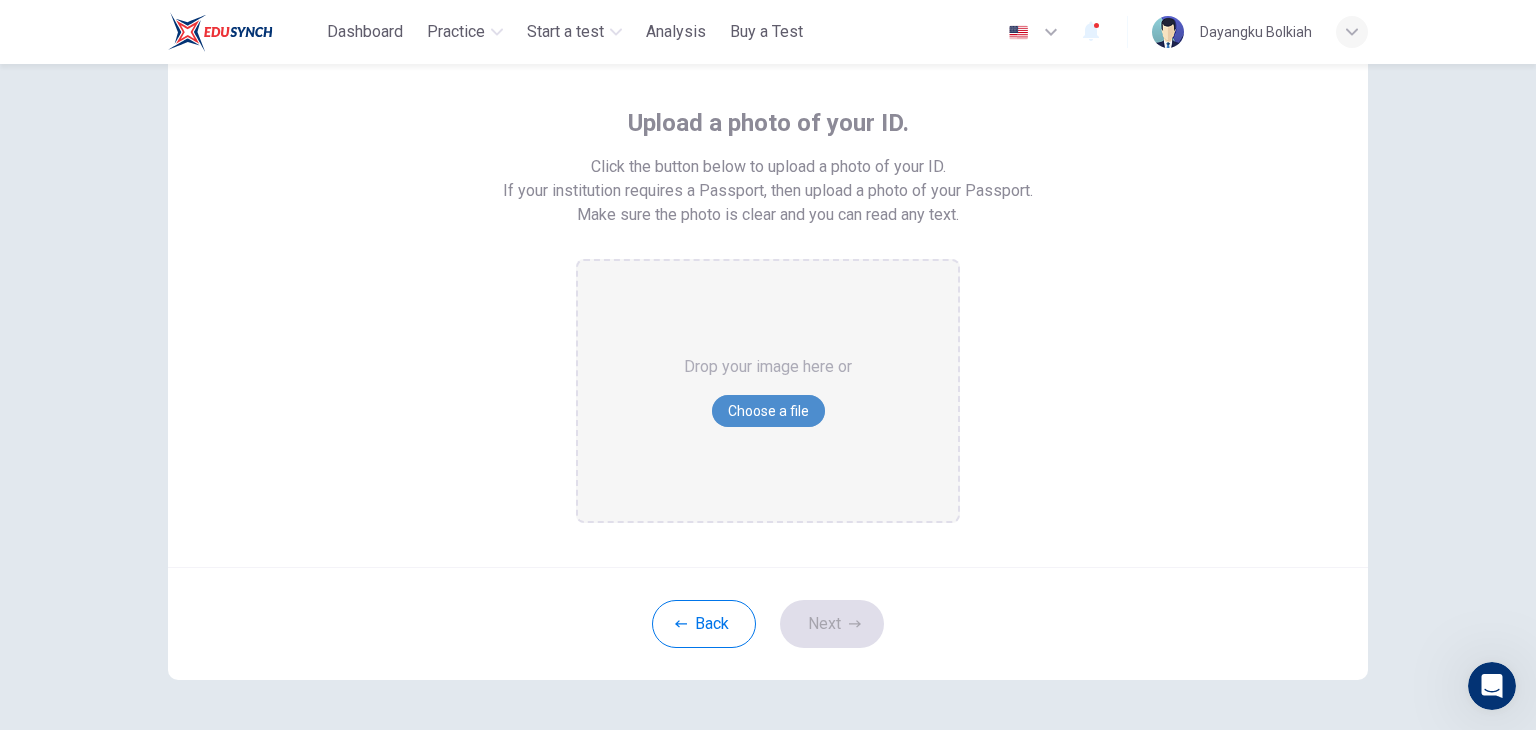 click on "Choose a file" at bounding box center [768, 411] 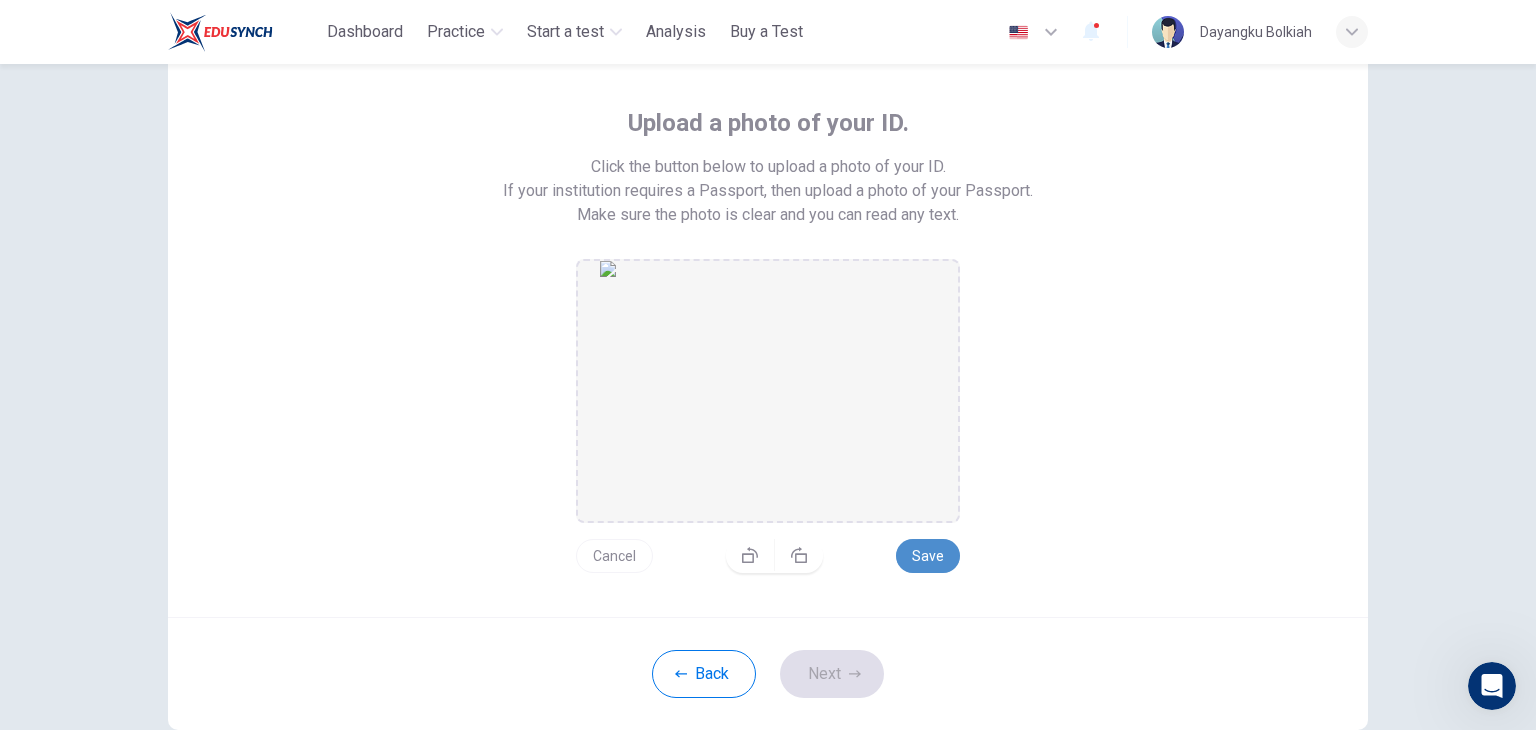 click on "Save" at bounding box center (928, 556) 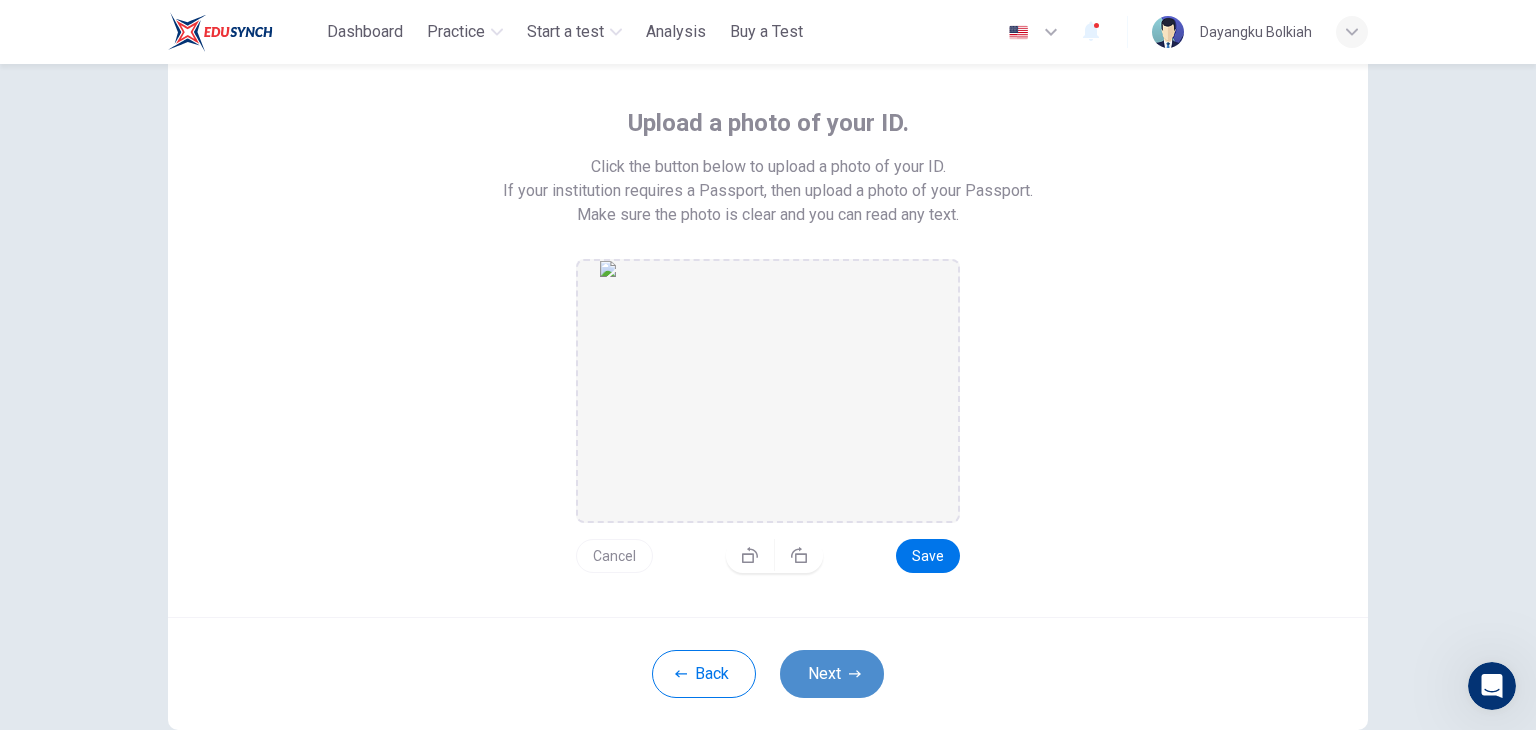 click at bounding box center [855, 674] 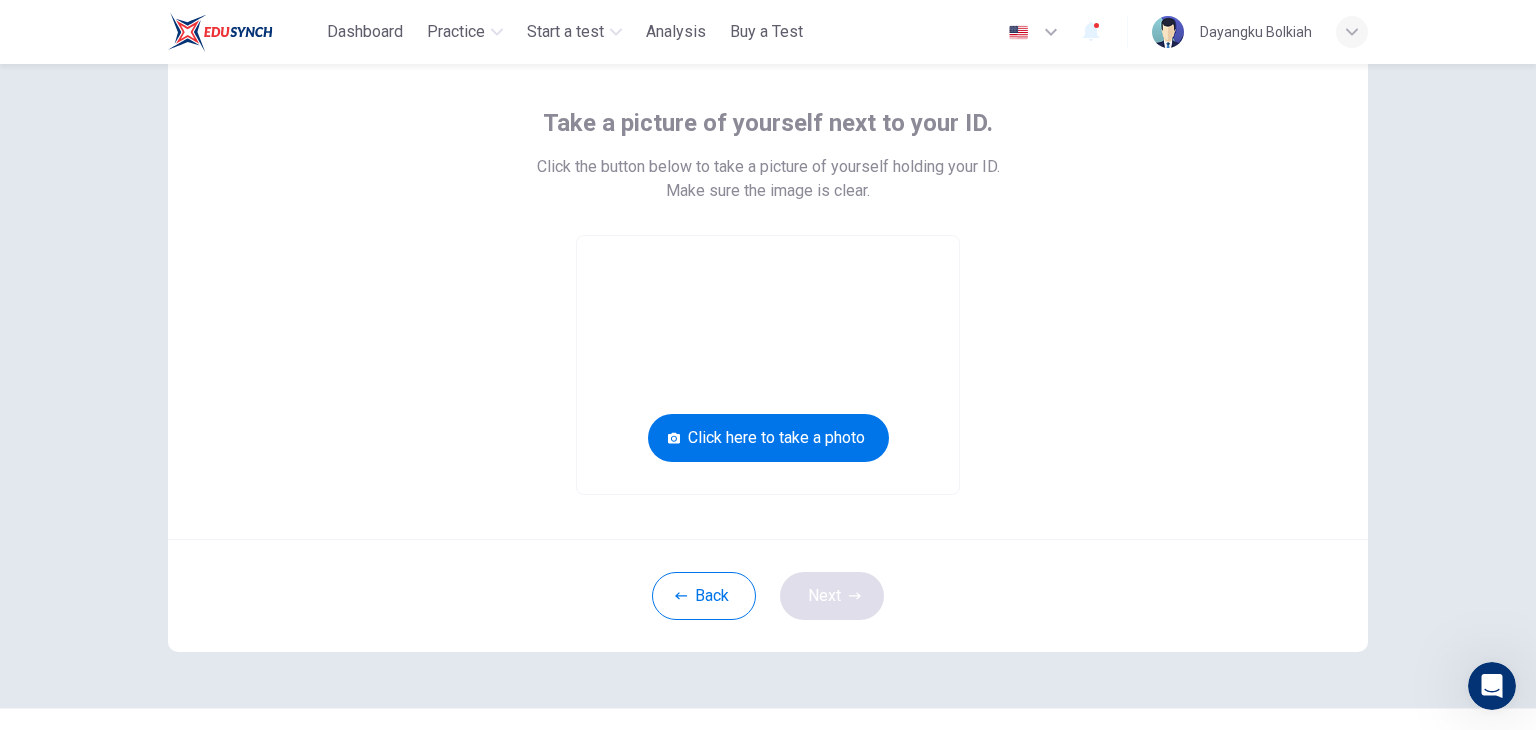 click on "Take a picture of yourself next to your ID. Click the button below to take a picture of yourself holding your ID. Make sure the image is clear. Click here to take a photo Back Next" at bounding box center (768, 339) 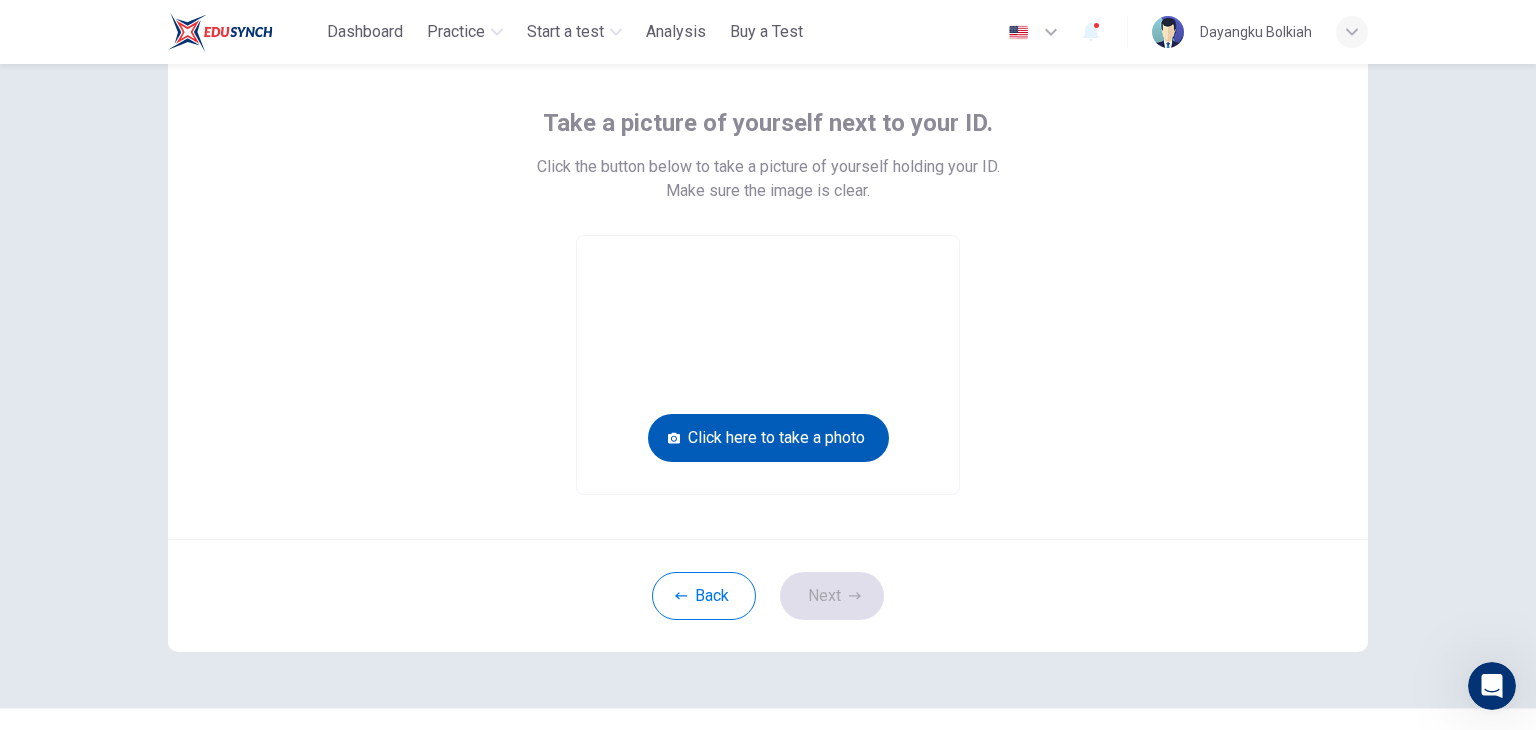 click on "Click here to take a photo" at bounding box center [768, 438] 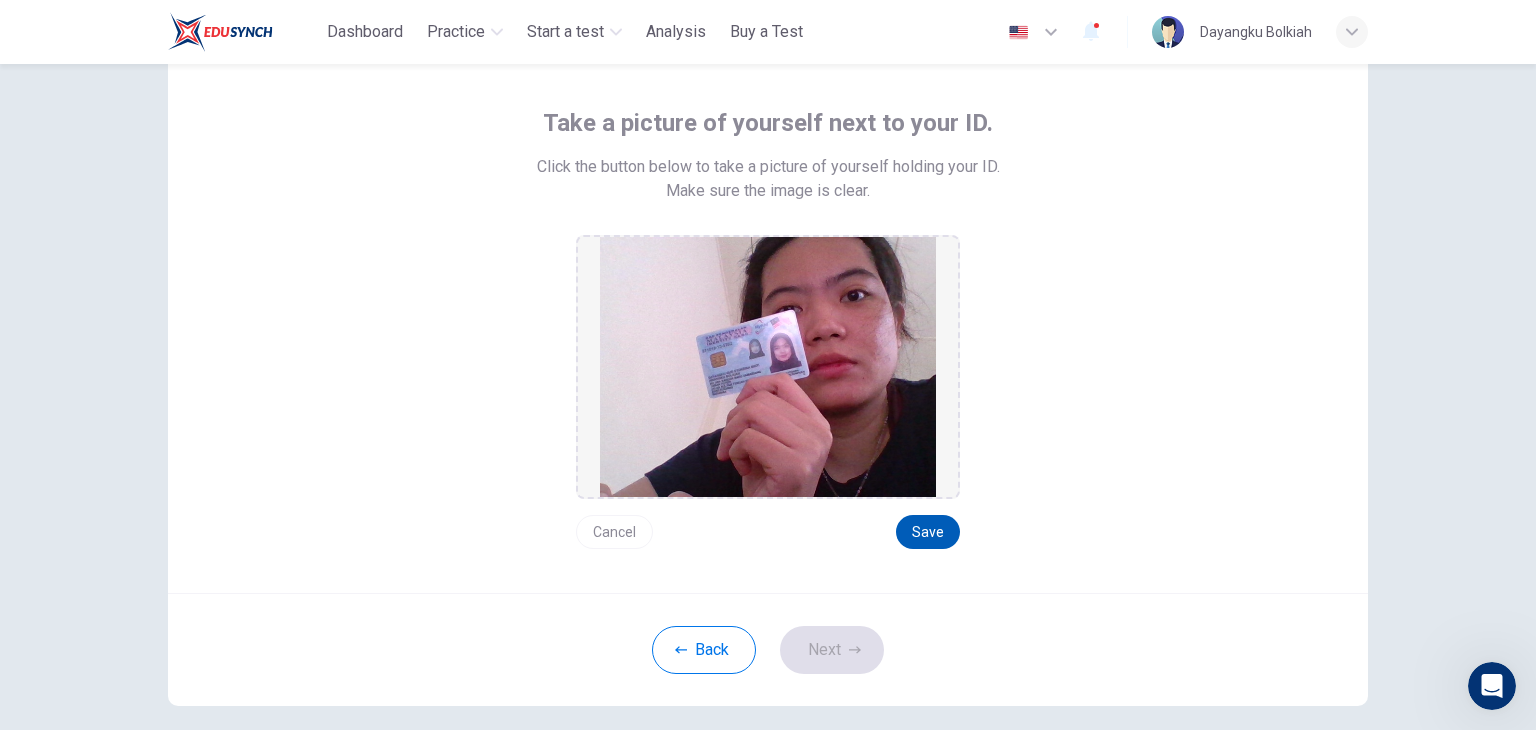 click on "Save" at bounding box center (928, 532) 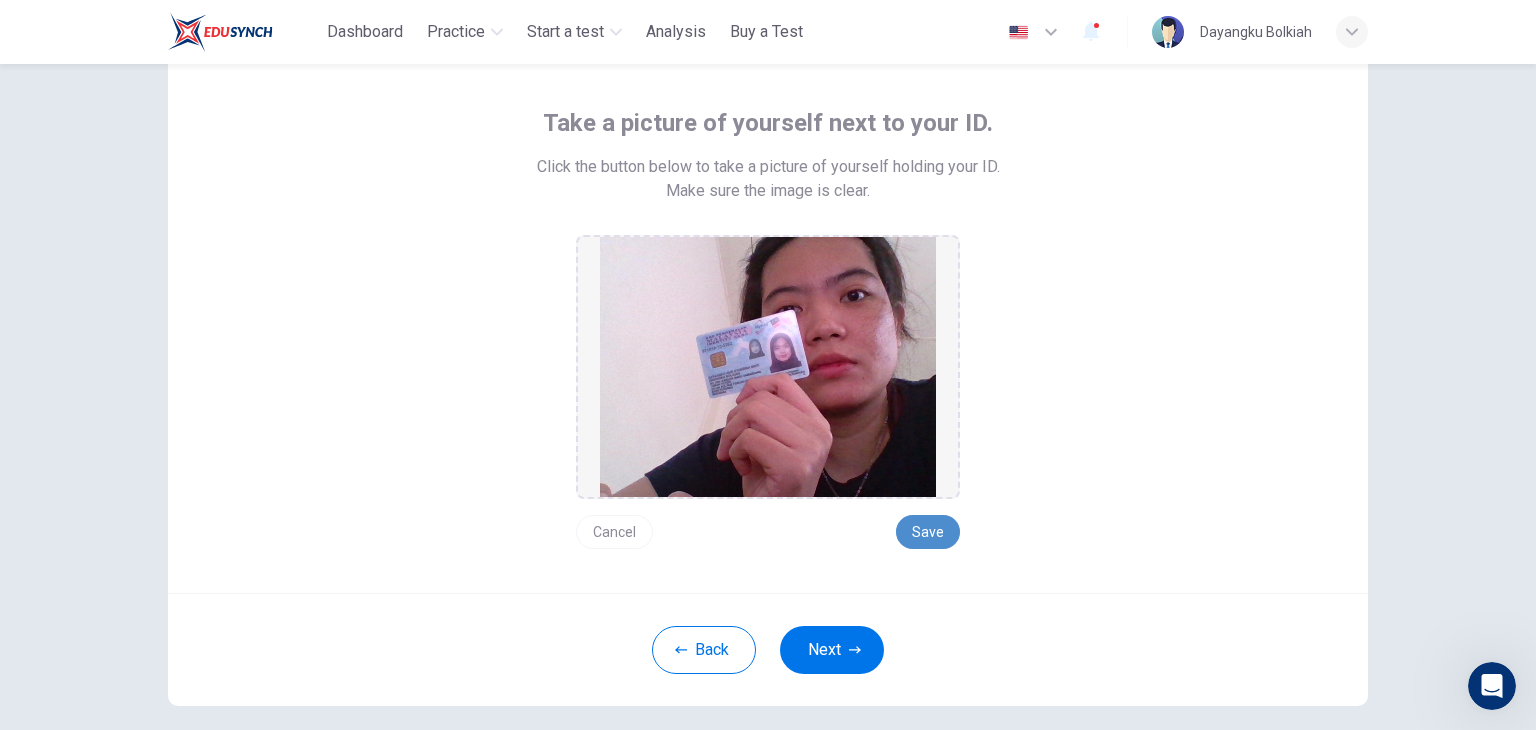 click on "Save" at bounding box center (928, 532) 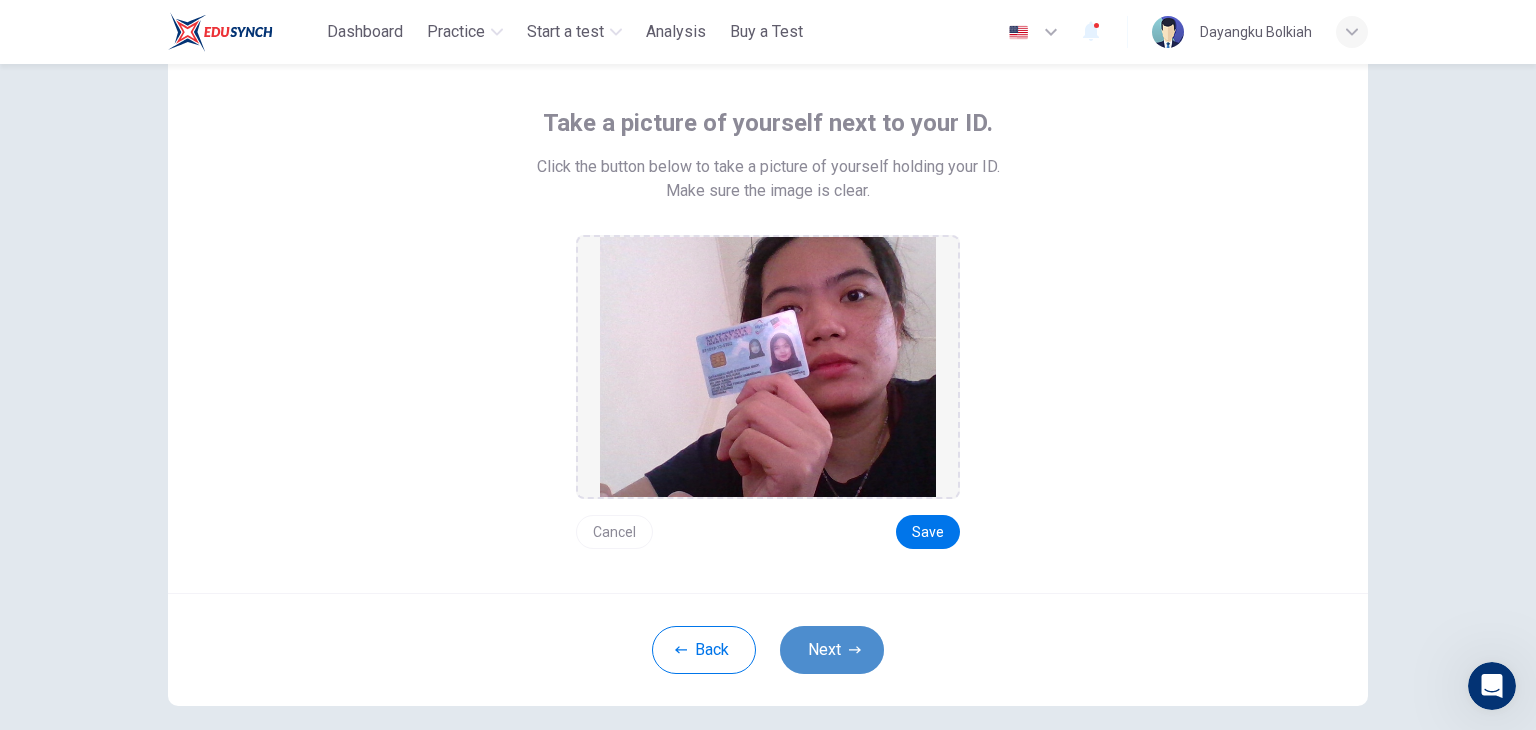 click on "Next" at bounding box center [832, 650] 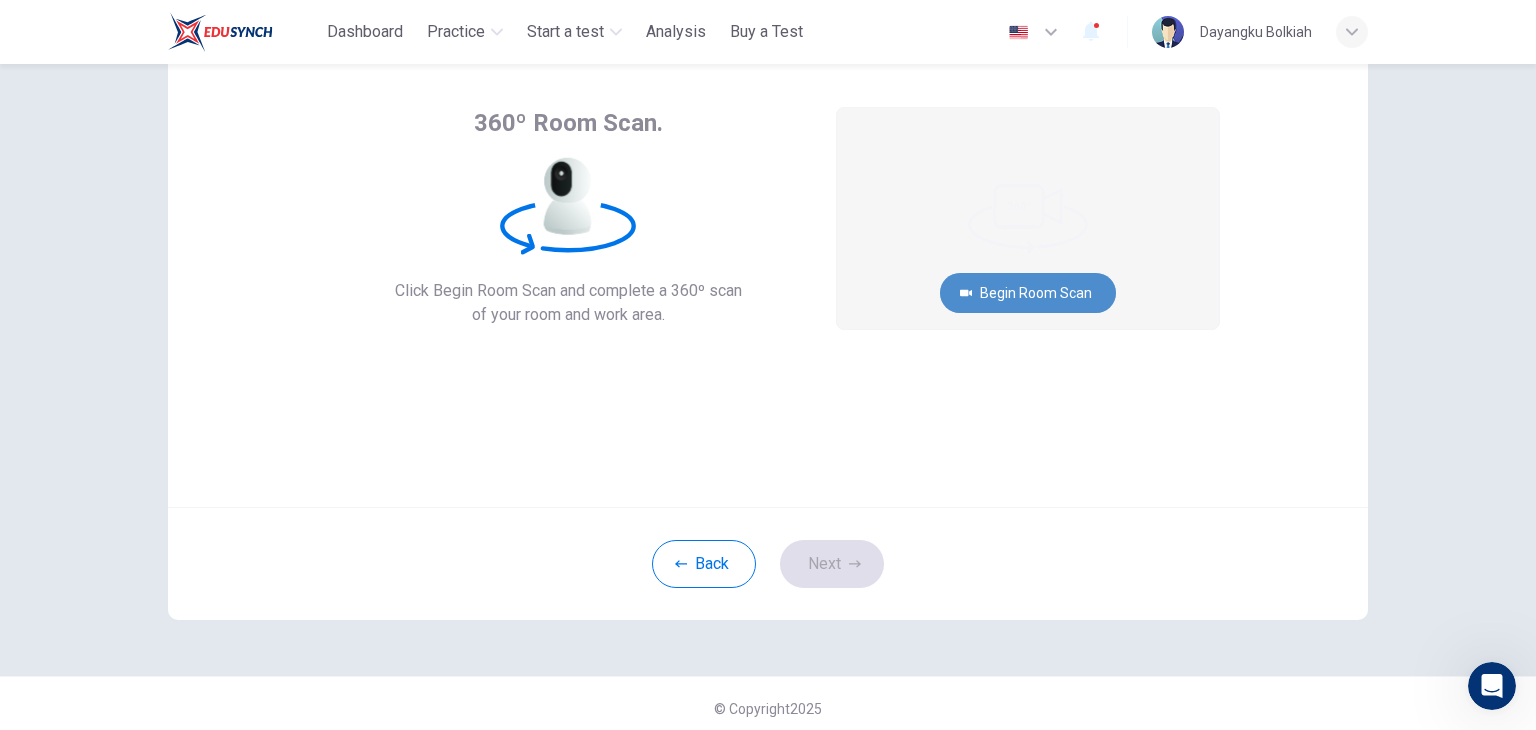 click on "Begin Room Scan" at bounding box center [1028, 293] 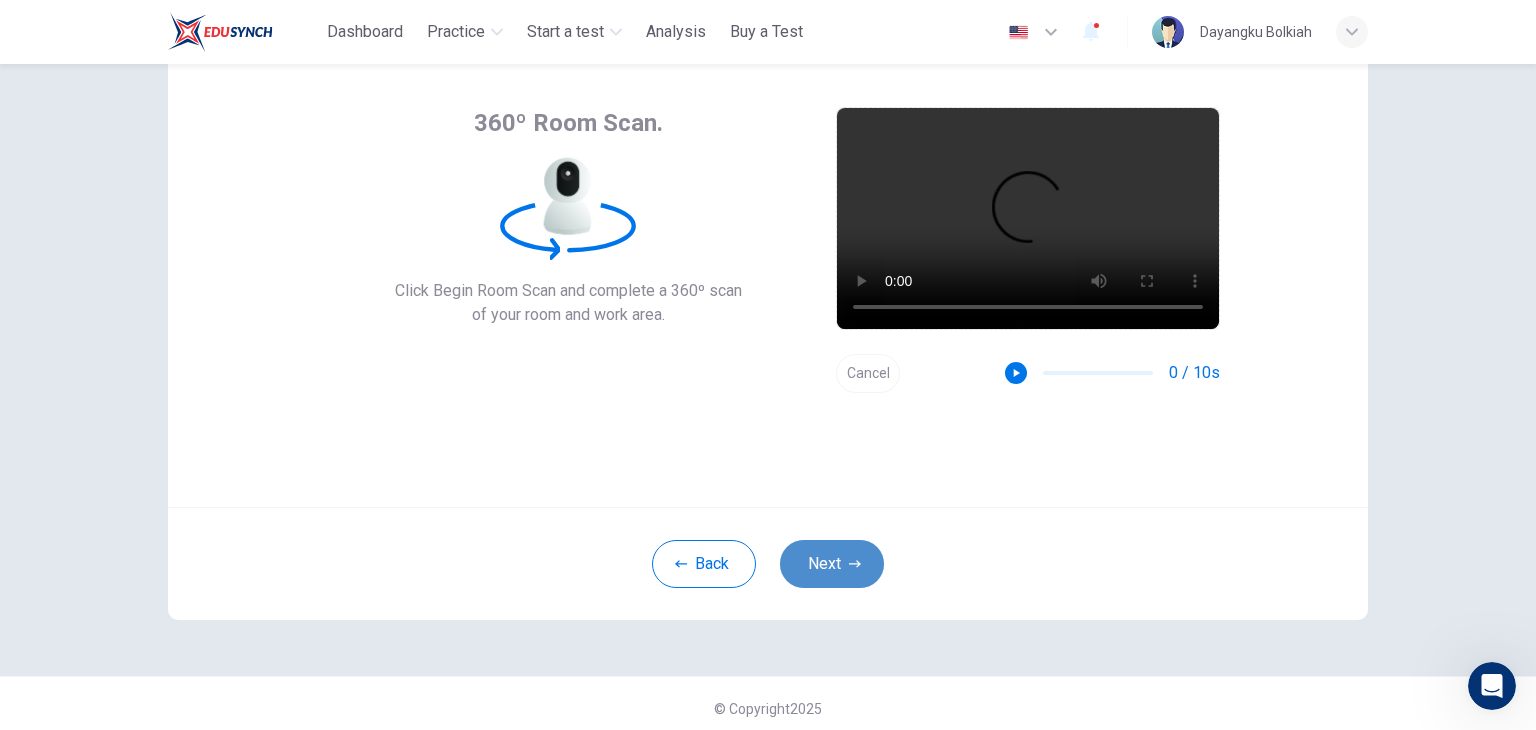 click on "Next" at bounding box center (832, 564) 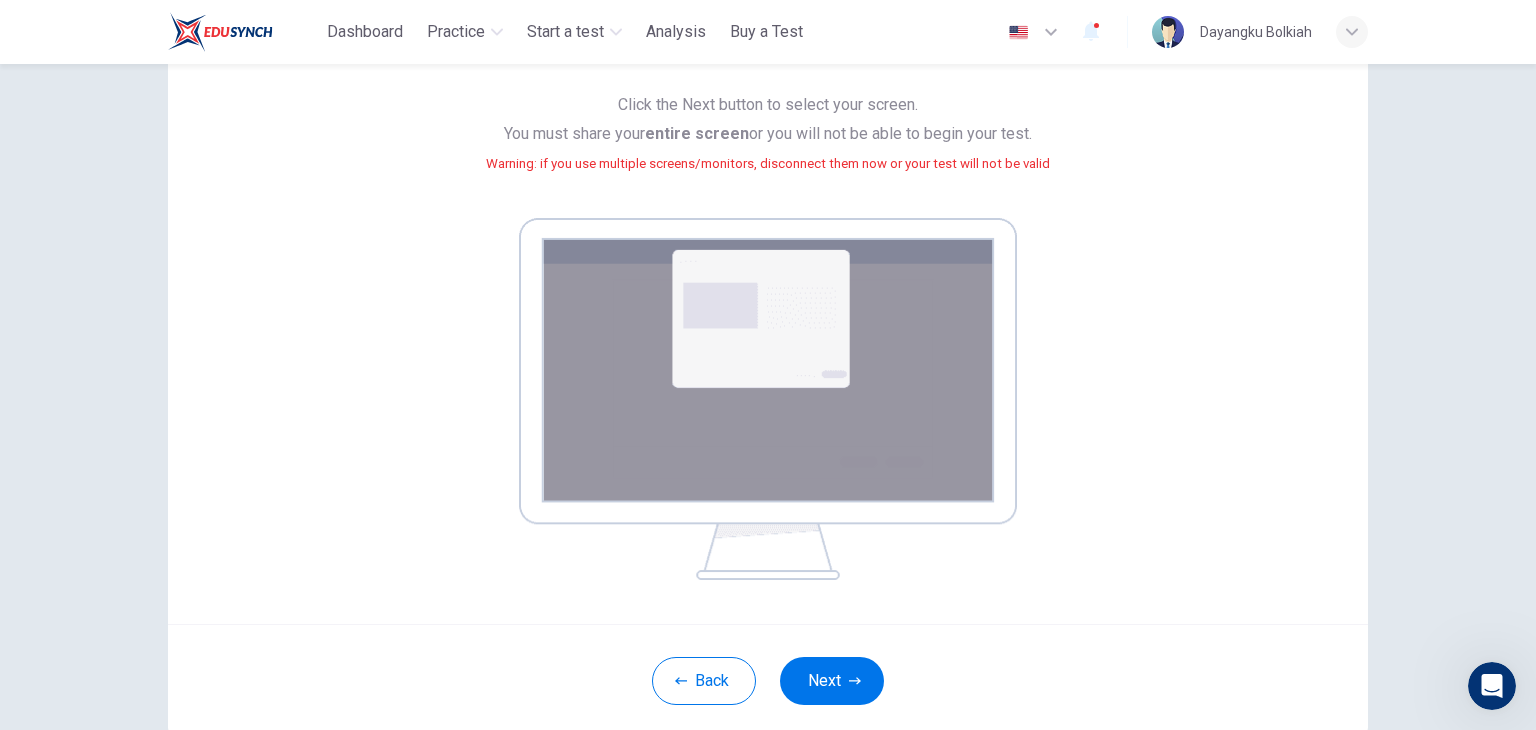 scroll, scrollTop: 180, scrollLeft: 0, axis: vertical 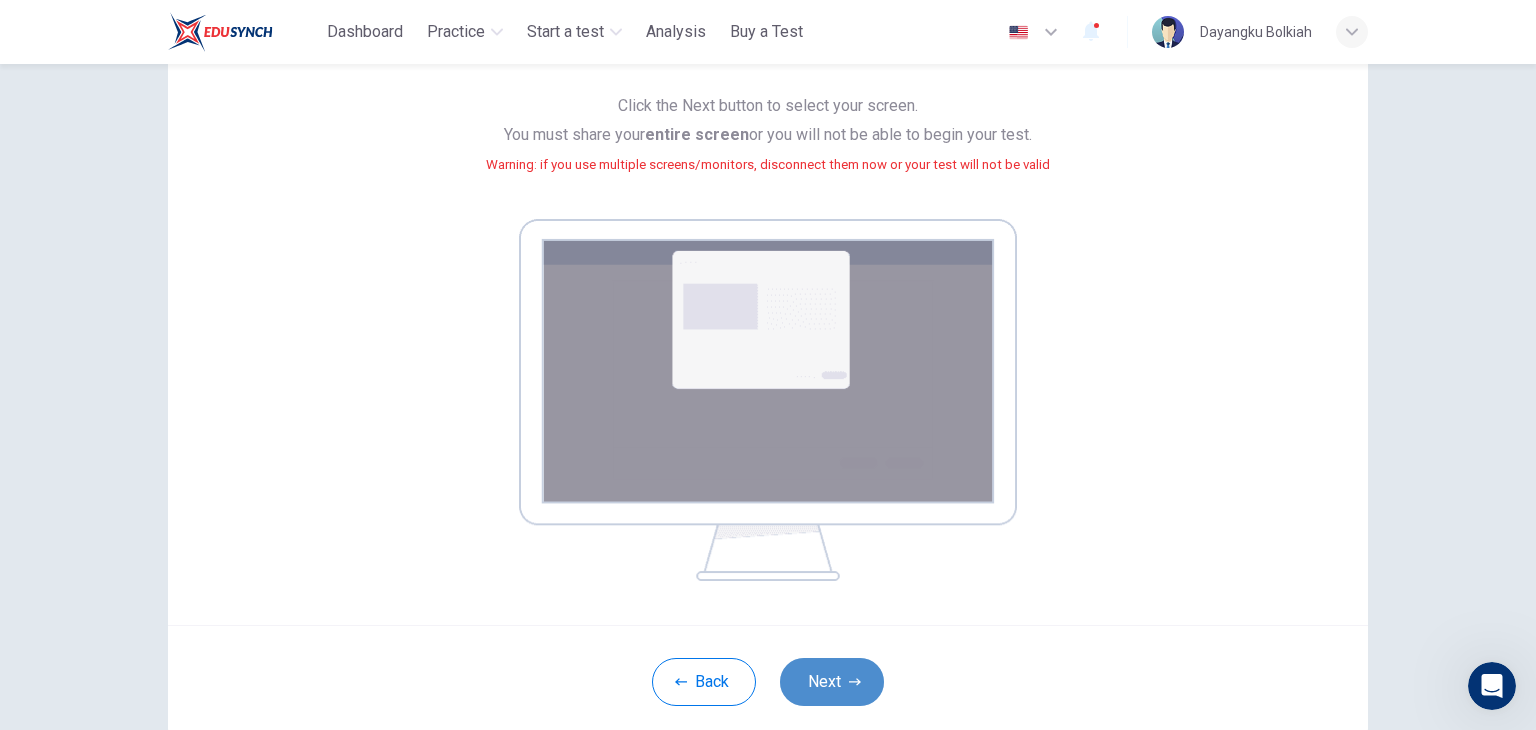 click on "Next" at bounding box center [832, 682] 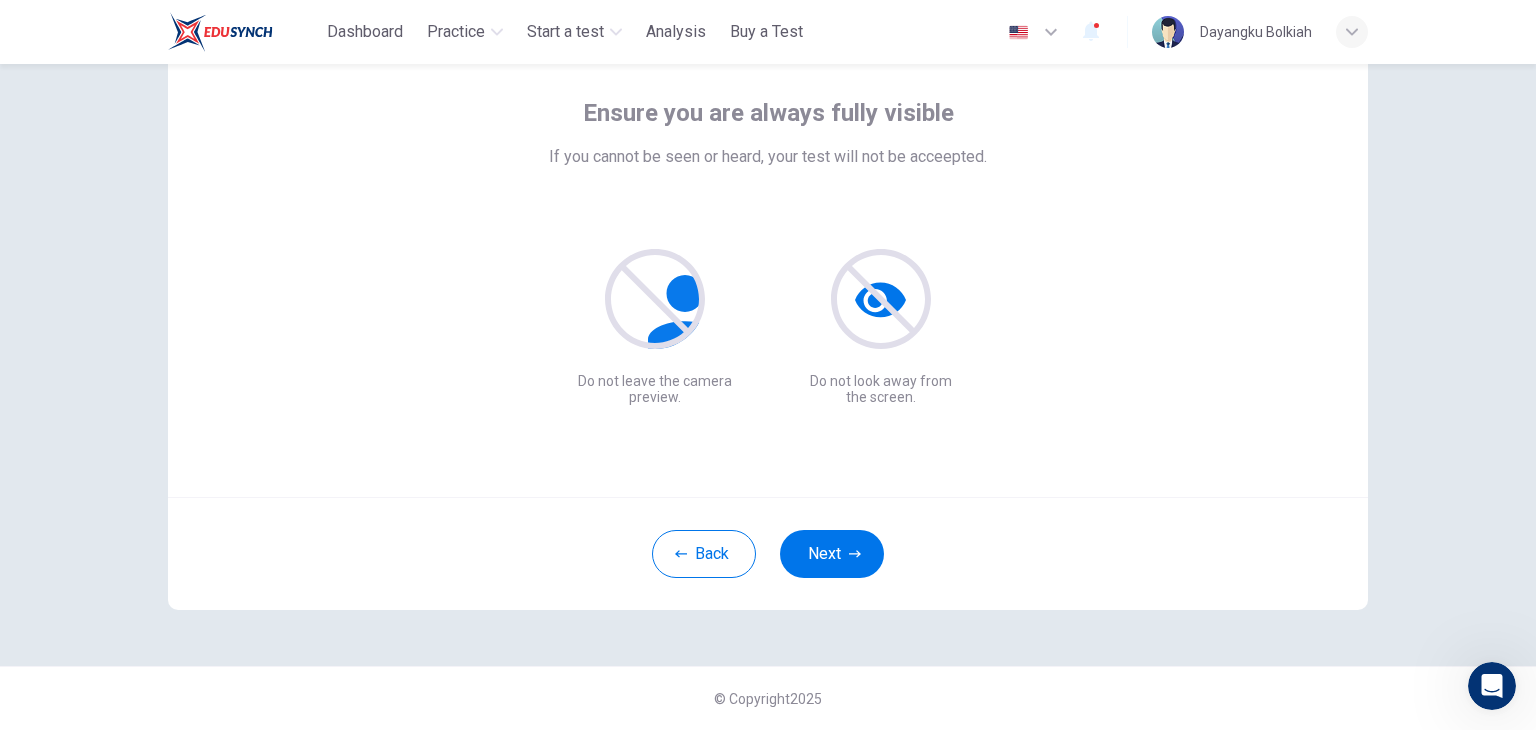 scroll, scrollTop: 103, scrollLeft: 0, axis: vertical 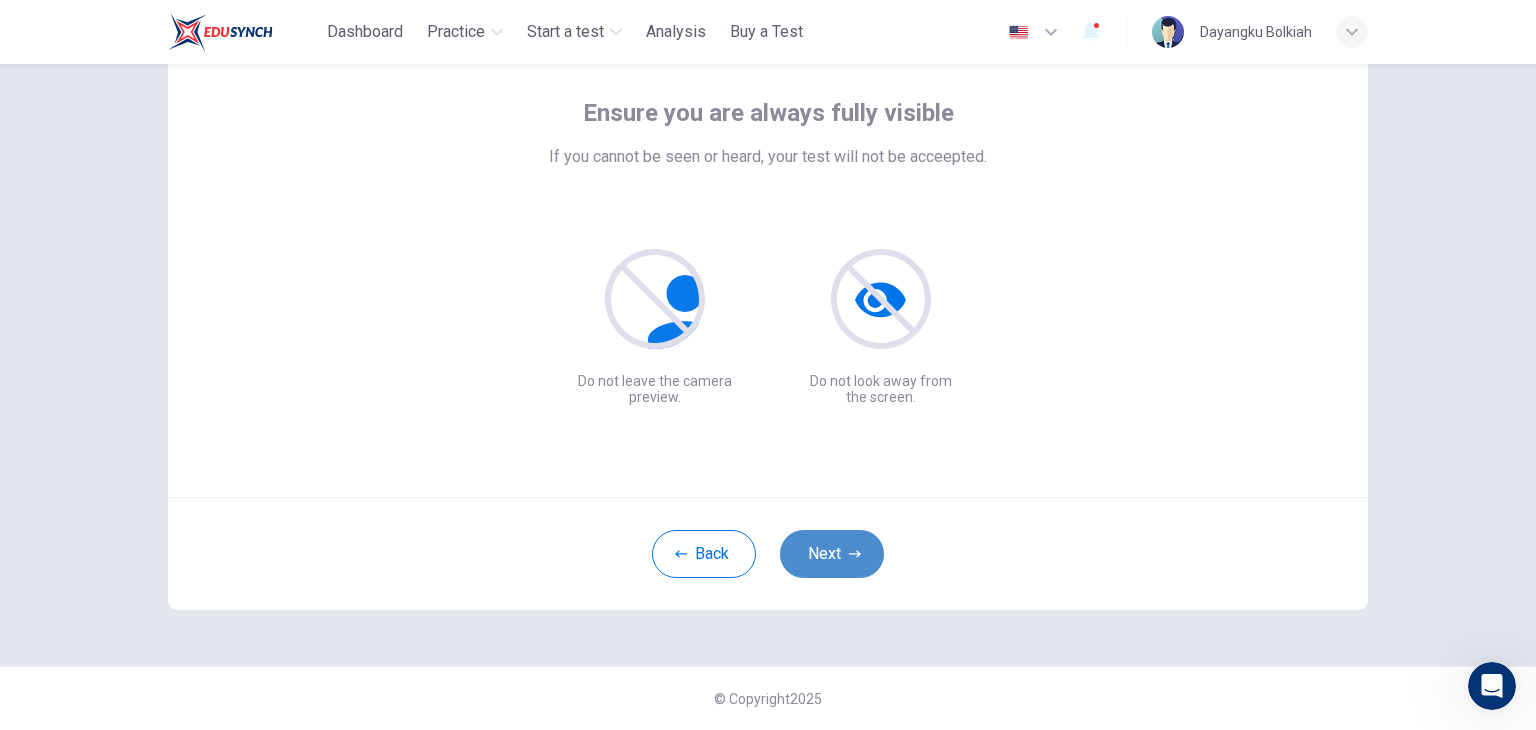 click on "Next" at bounding box center [832, 554] 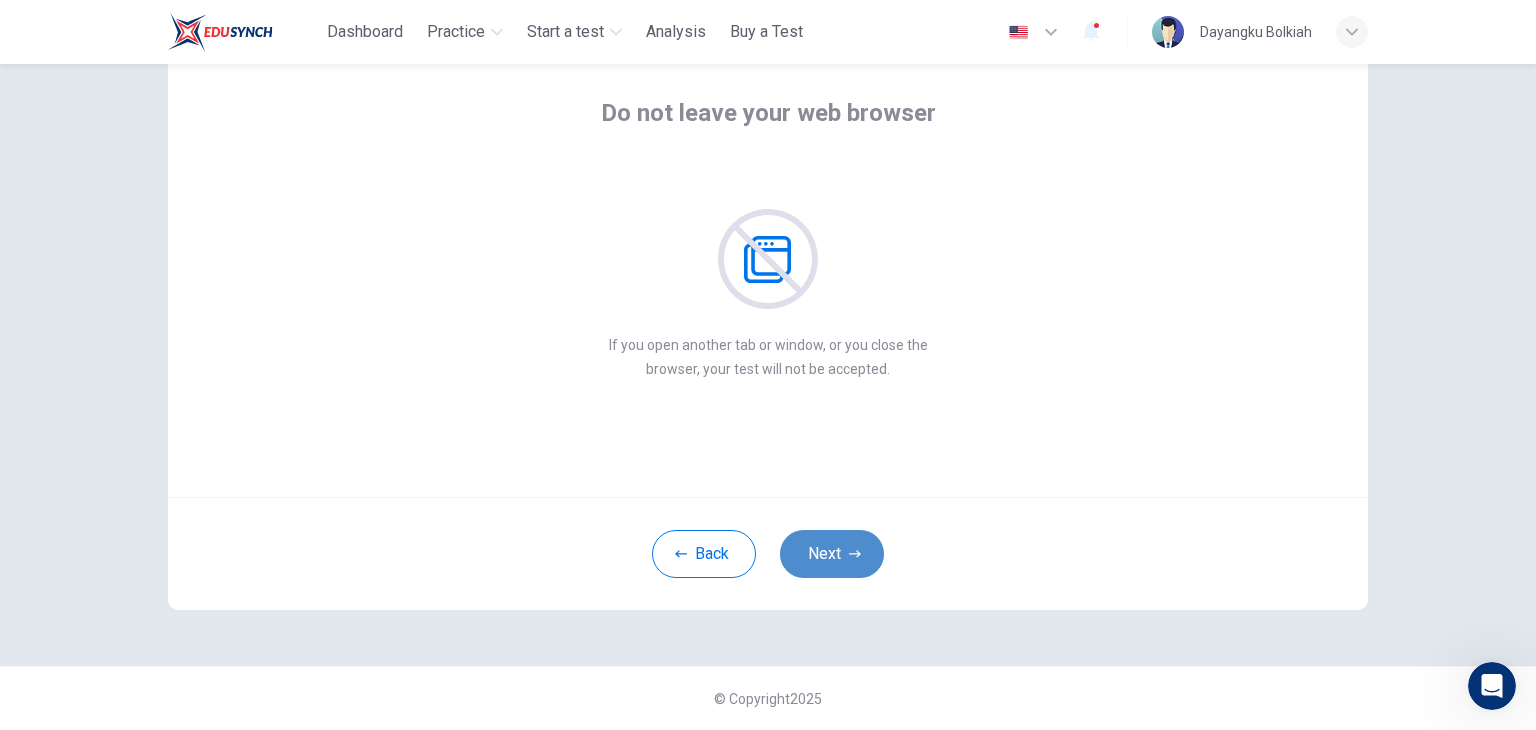 click at bounding box center [855, 554] 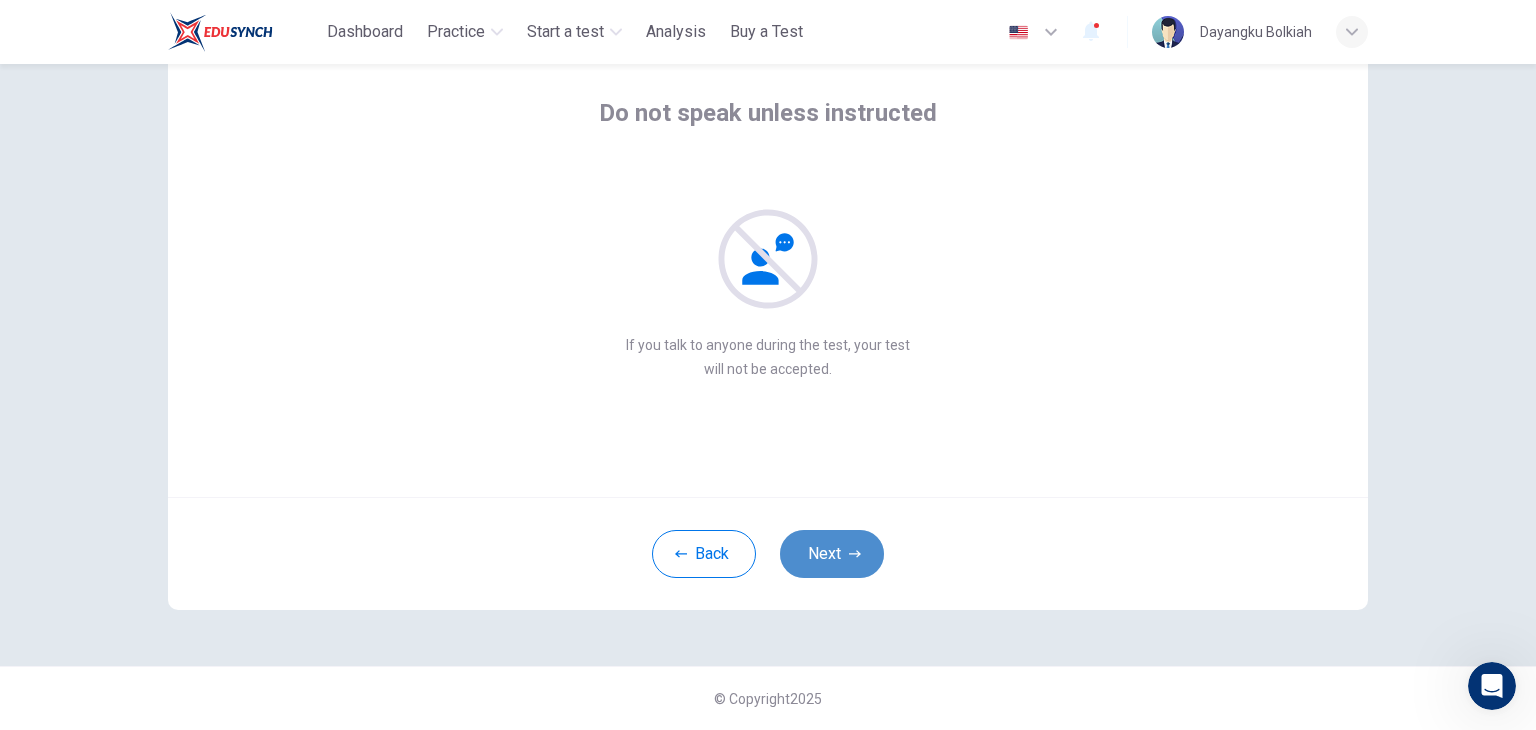 click at bounding box center (855, 554) 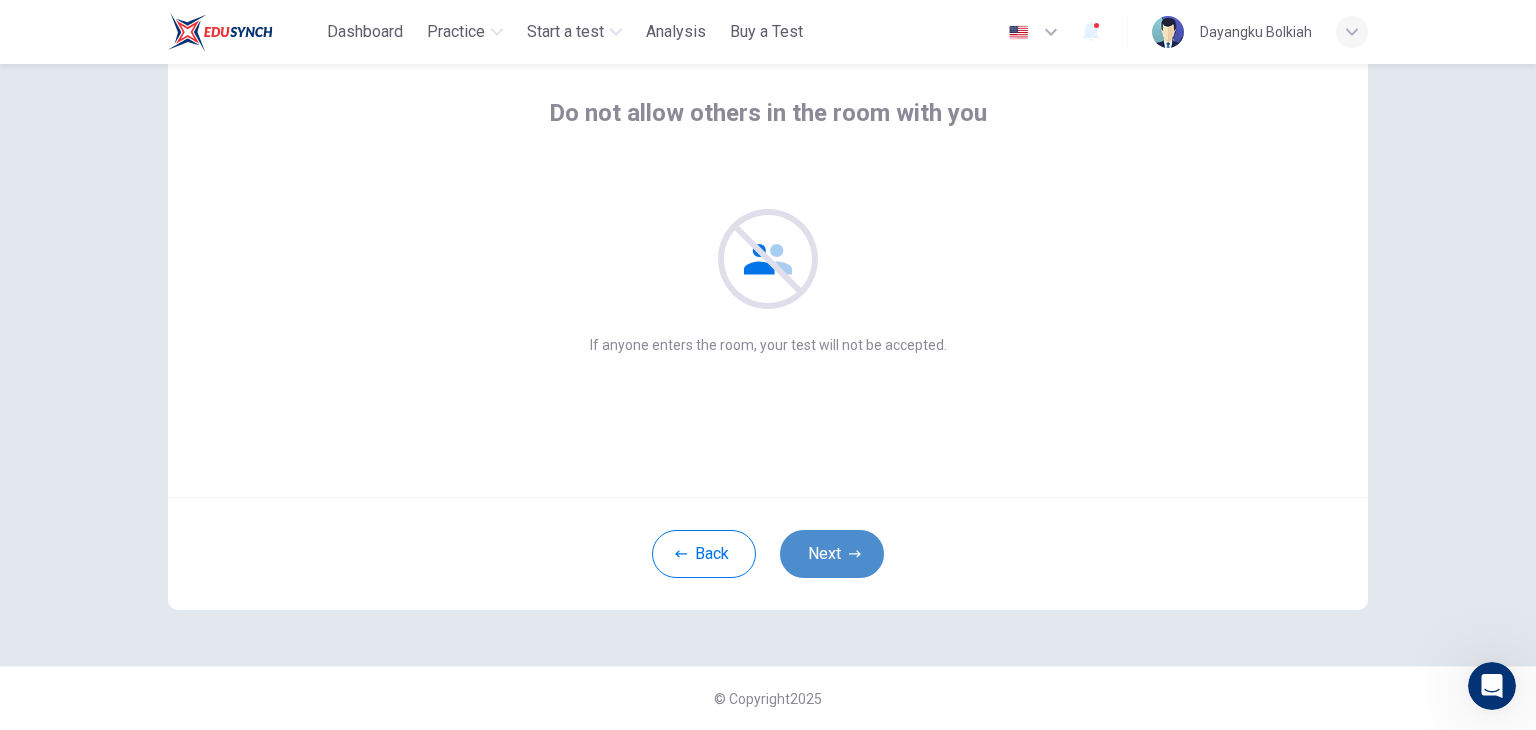 click at bounding box center (855, 554) 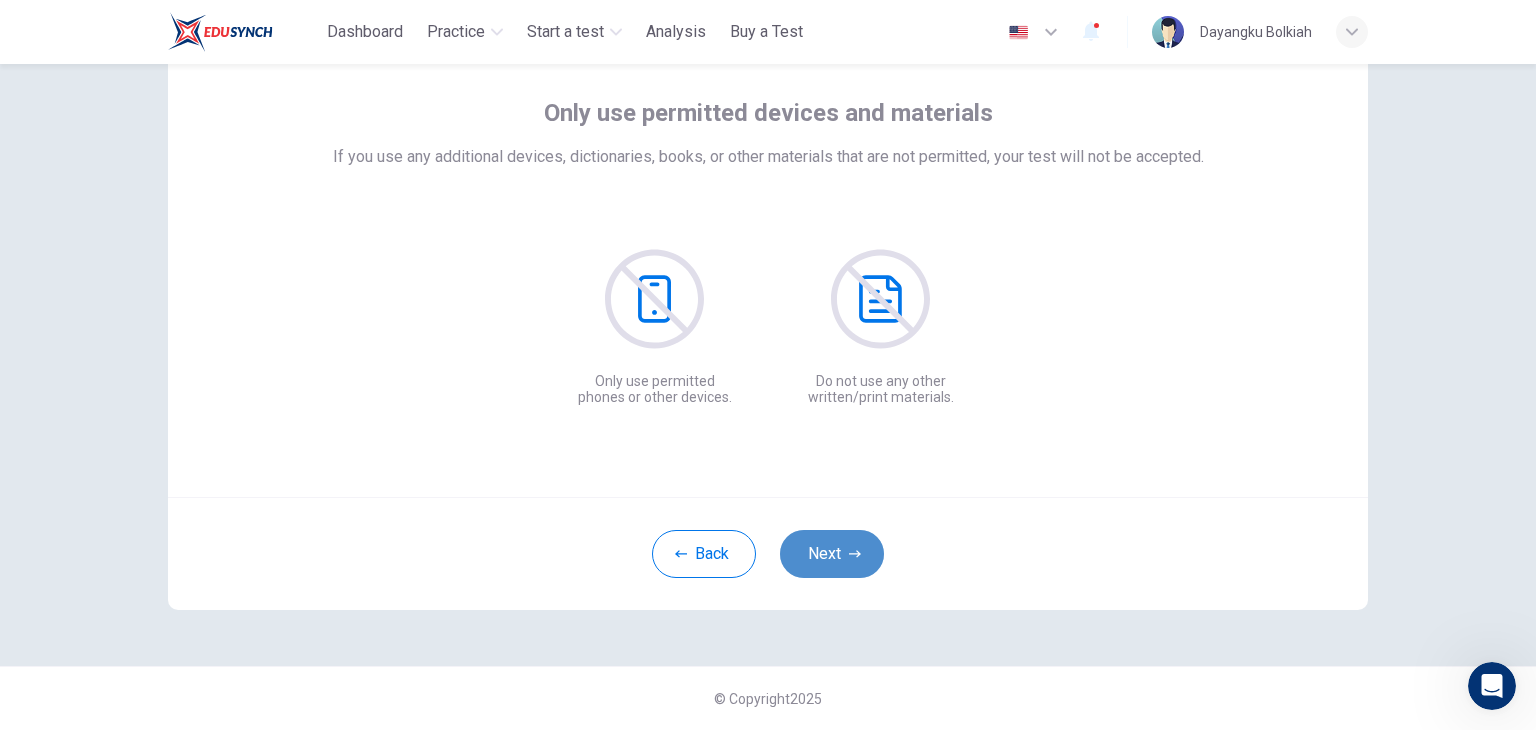 click at bounding box center [855, 554] 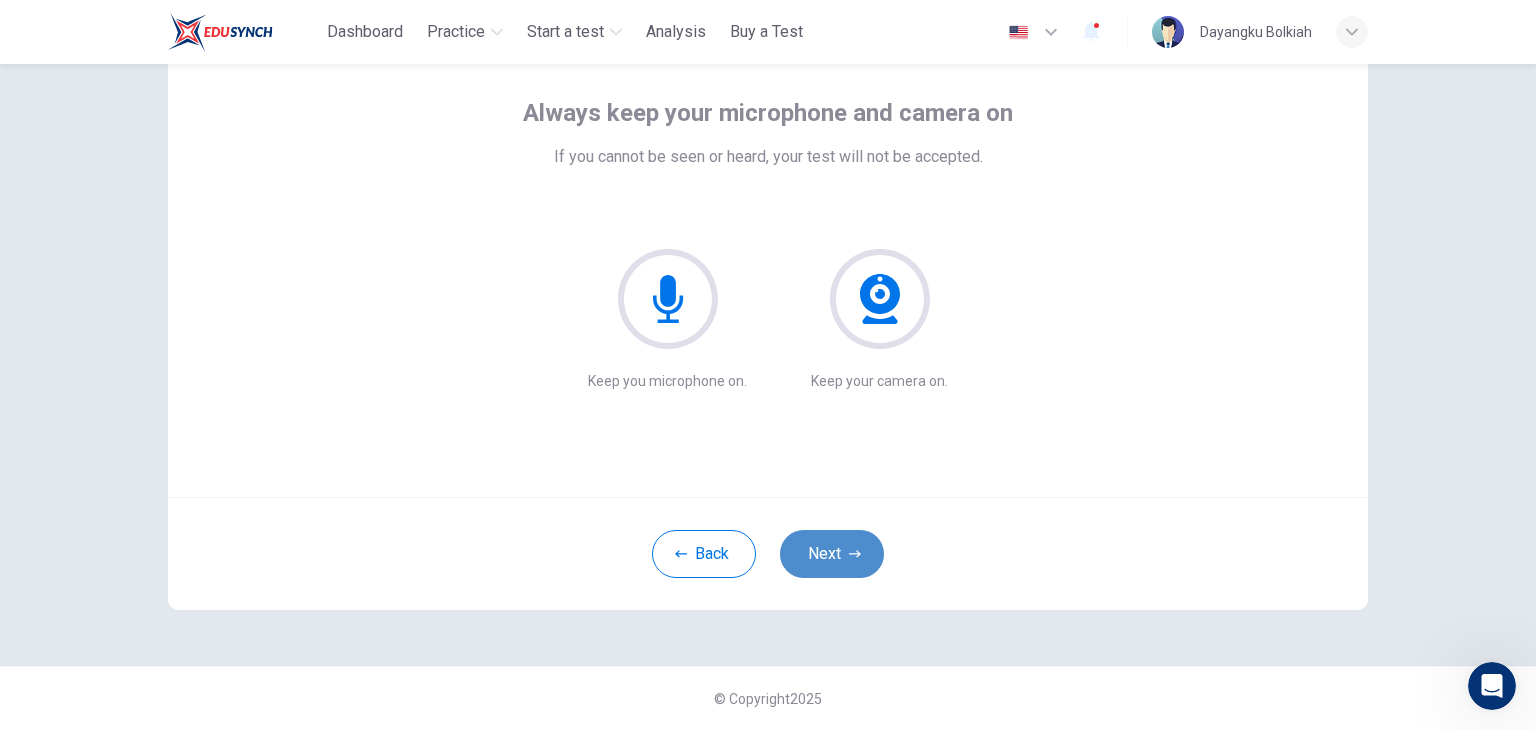 click at bounding box center [855, 554] 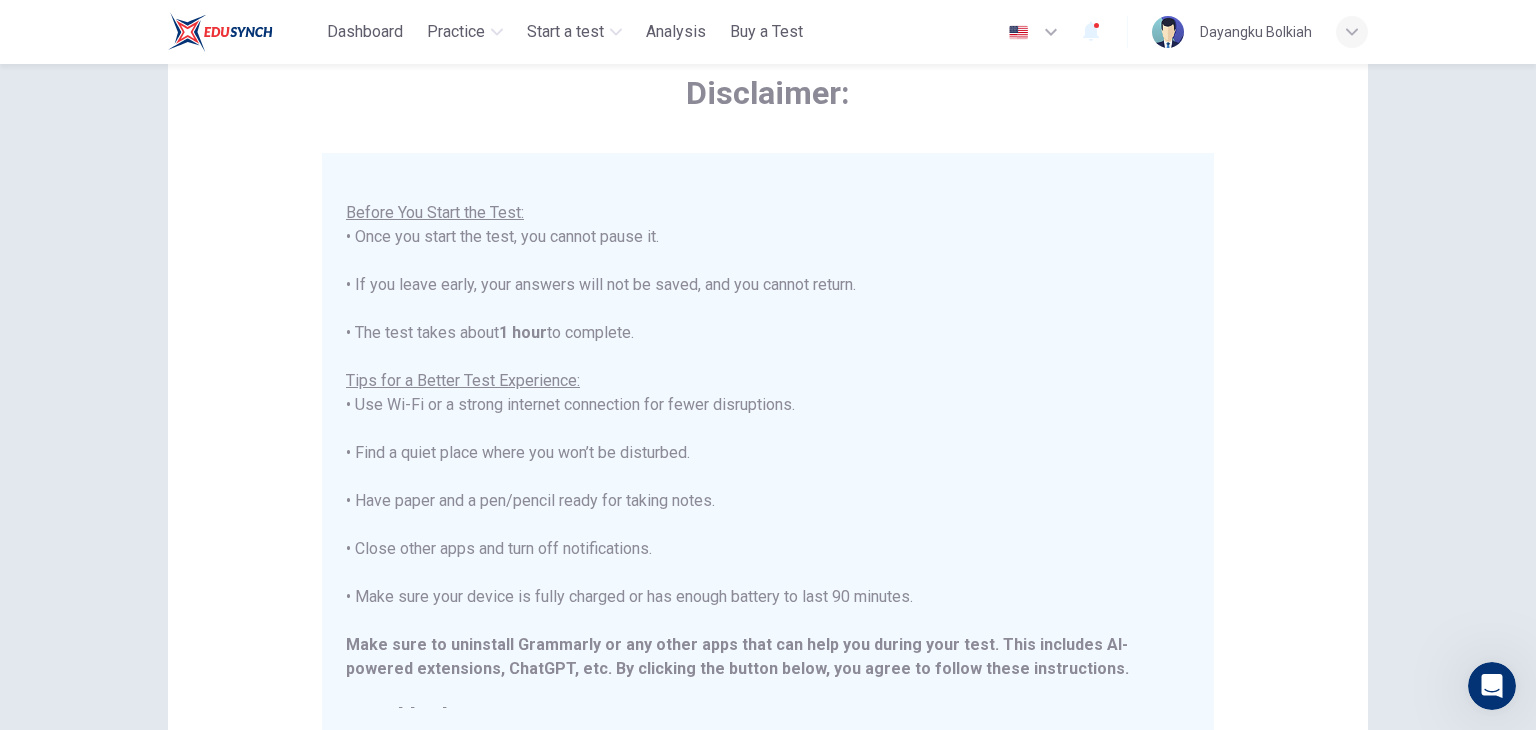 scroll, scrollTop: 191, scrollLeft: 0, axis: vertical 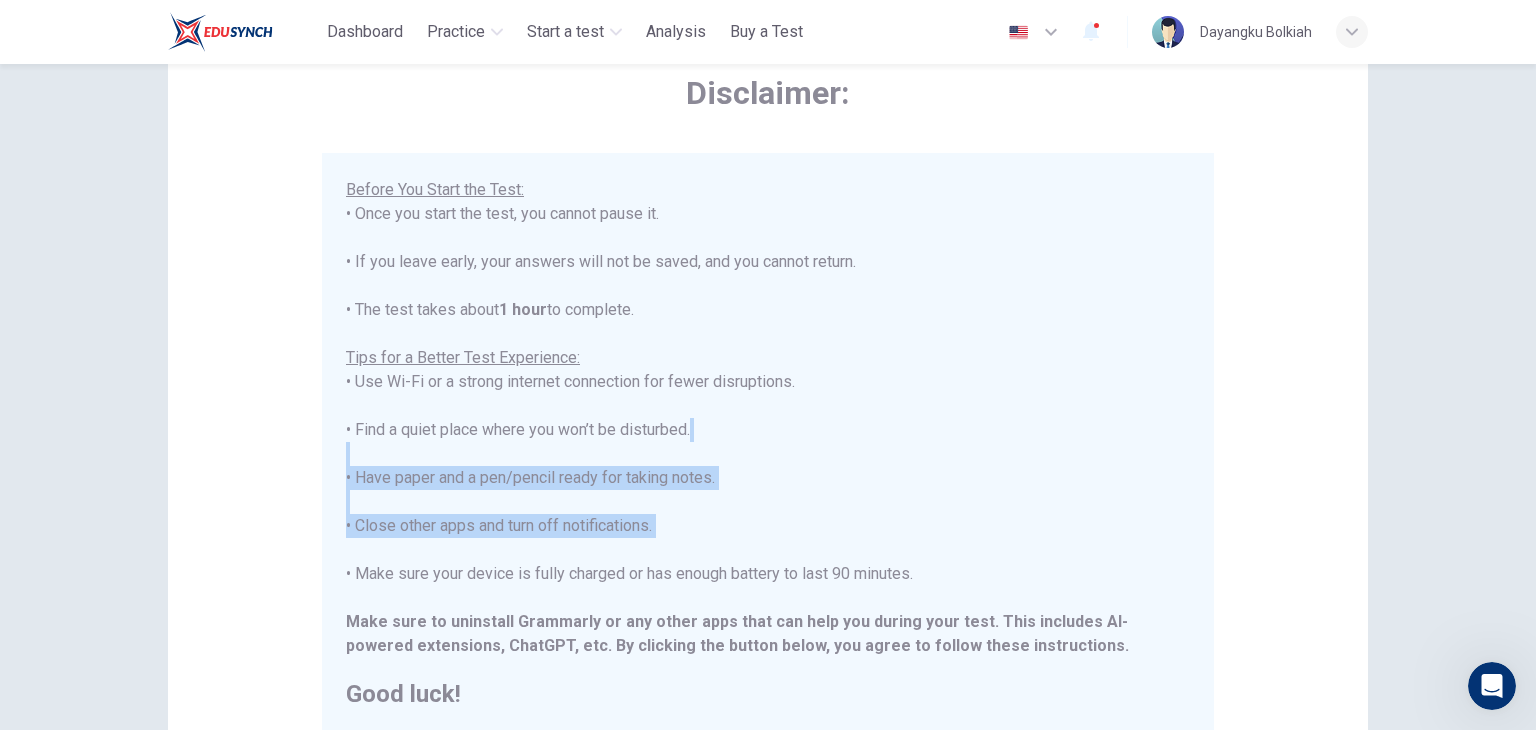 drag, startPoint x: 1179, startPoint y: 448, endPoint x: 1187, endPoint y: 539, distance: 91.350975 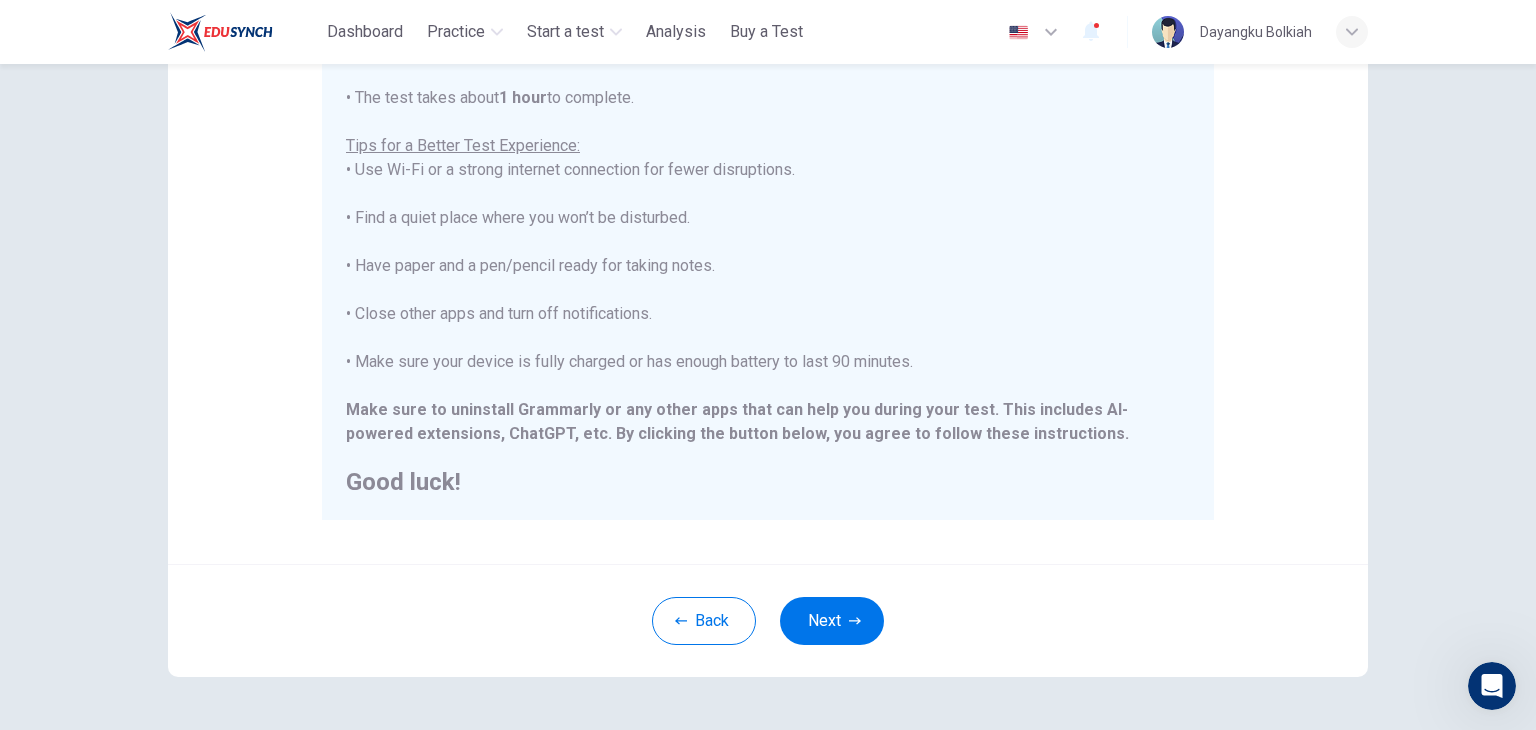 scroll, scrollTop: 382, scrollLeft: 0, axis: vertical 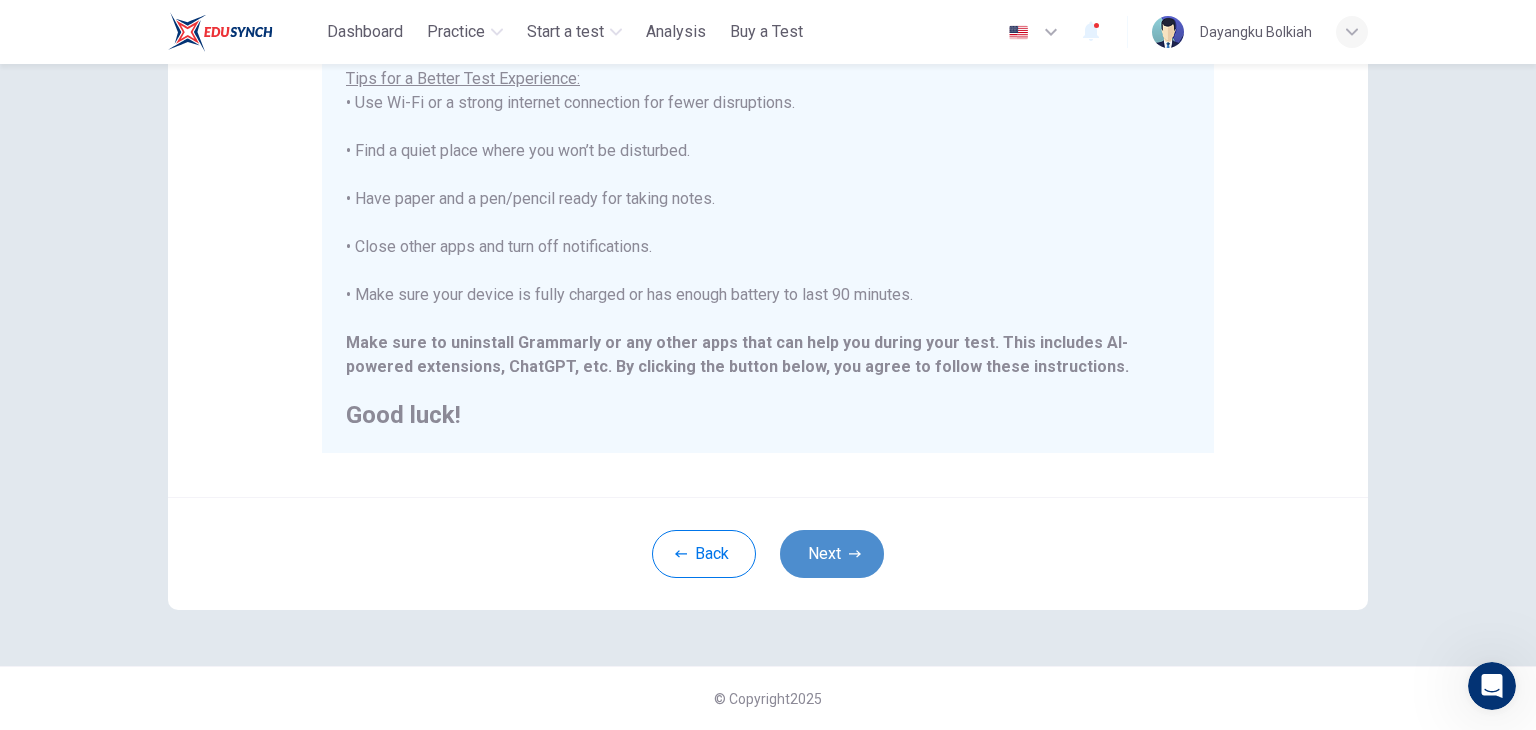 click on "Next" at bounding box center [832, 554] 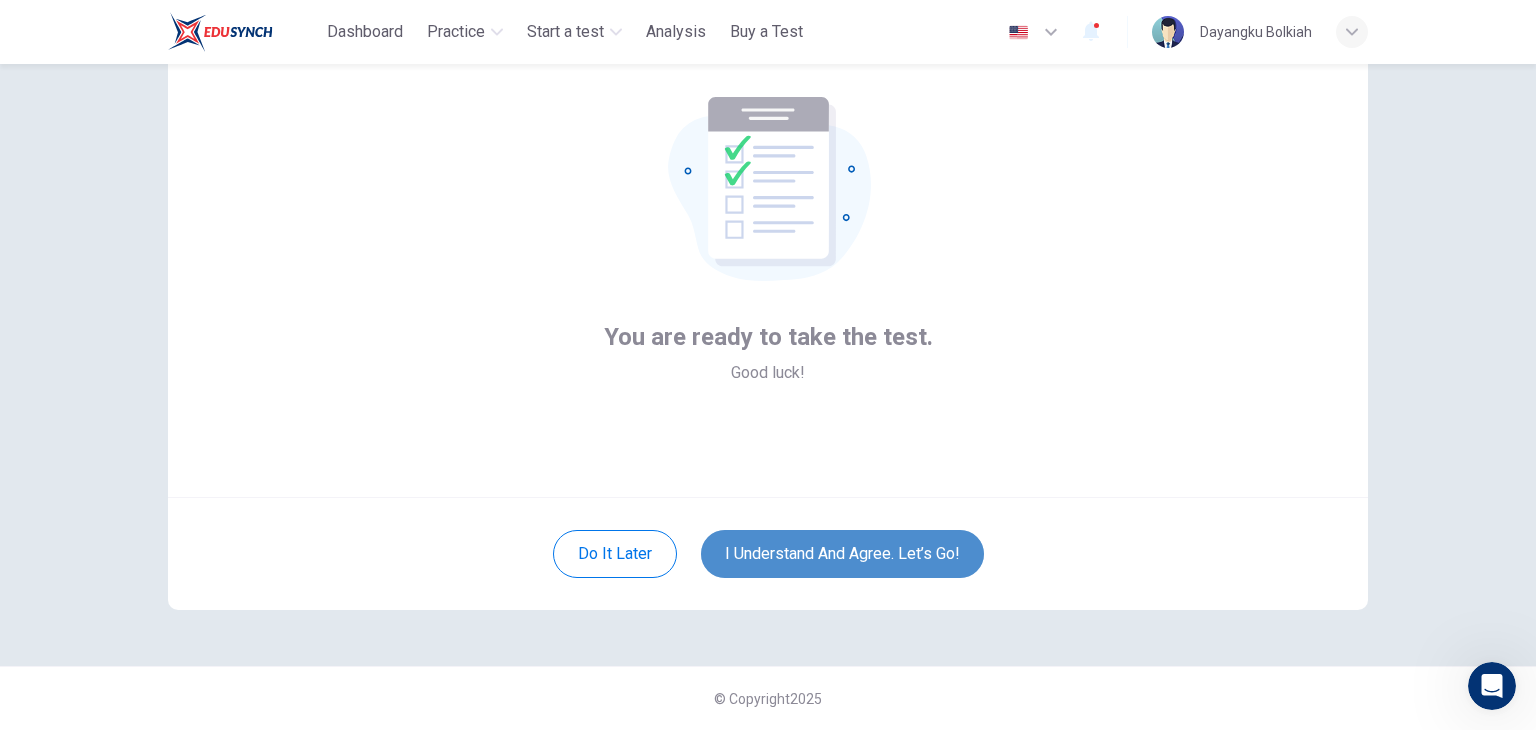 click on "I understand and agree. Let’s go!" at bounding box center (842, 554) 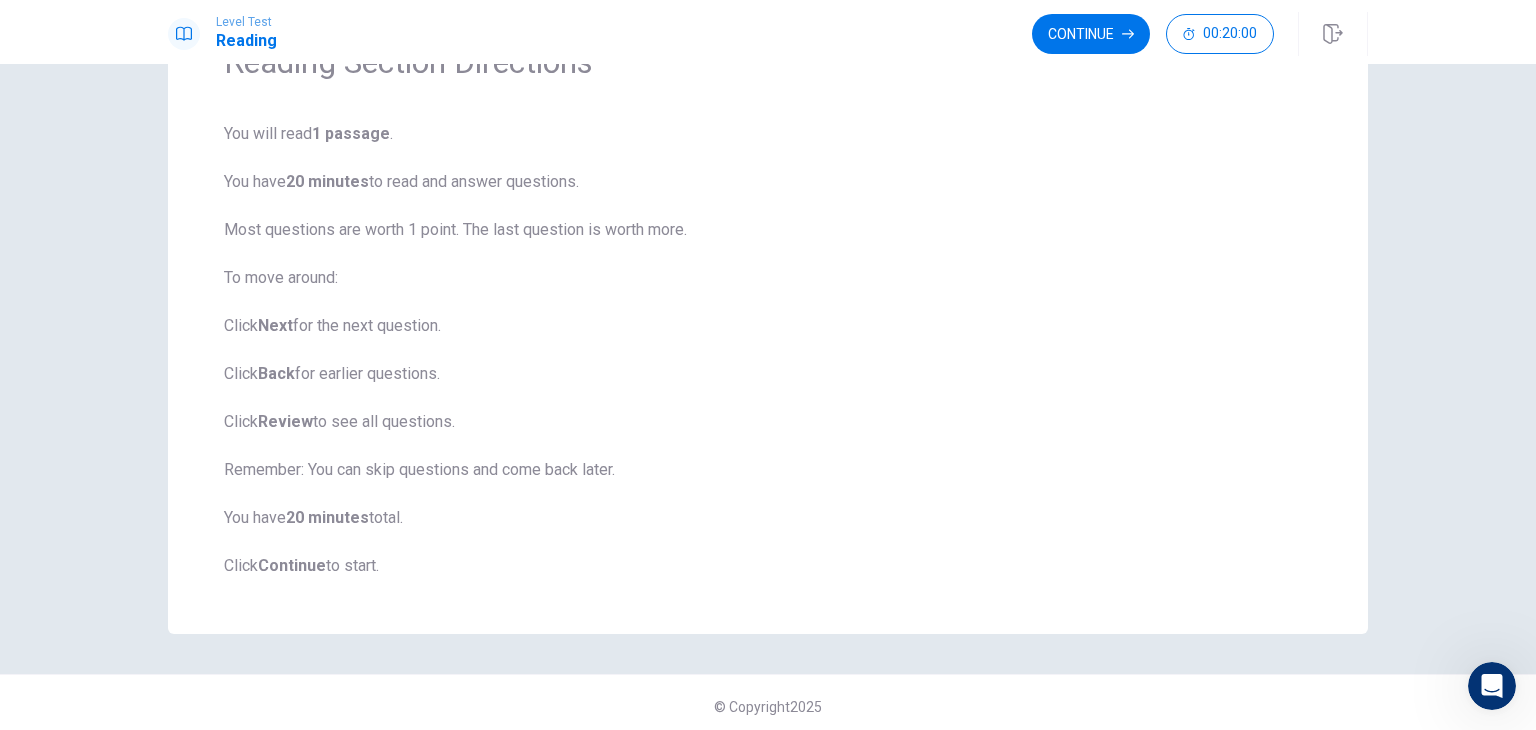 scroll, scrollTop: 126, scrollLeft: 0, axis: vertical 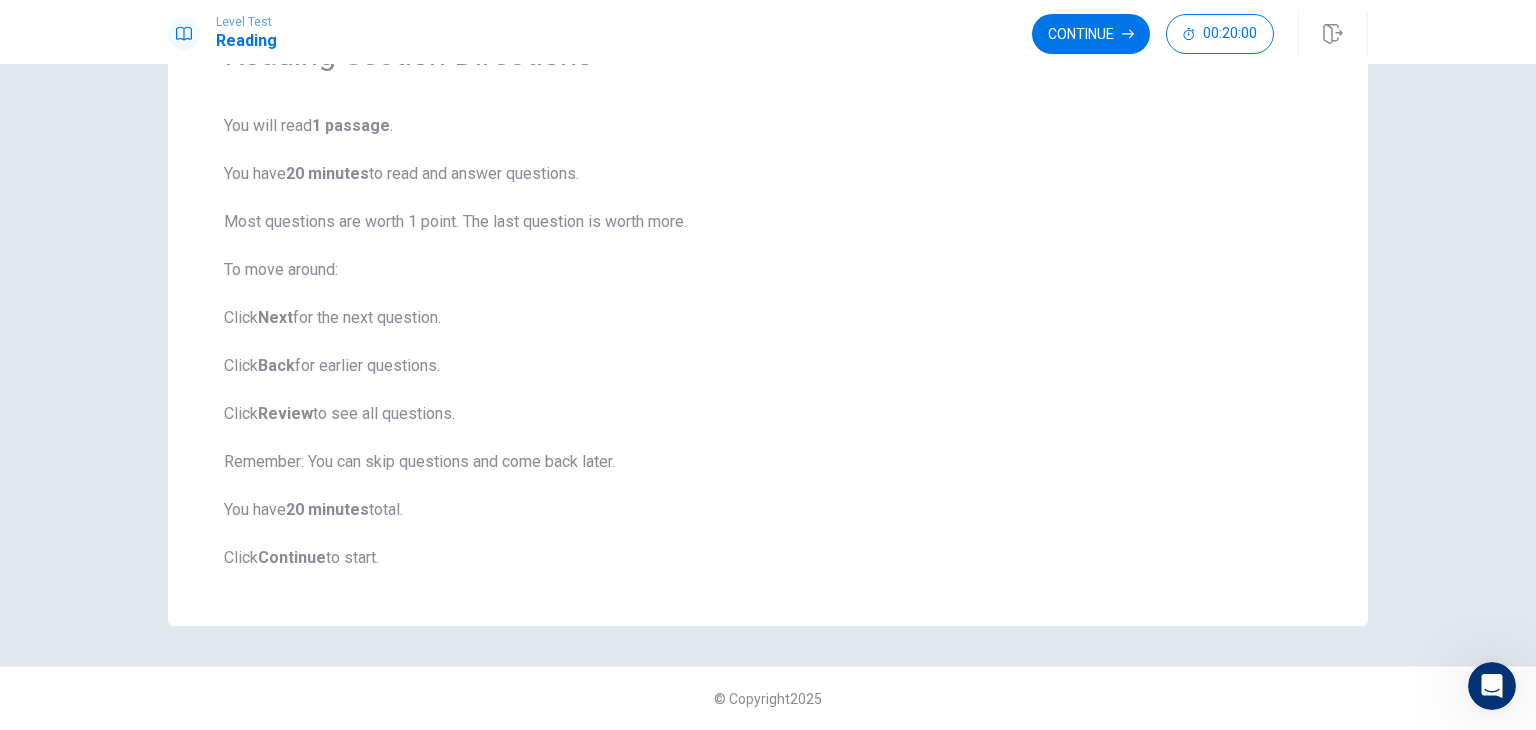 click on "Continue" at bounding box center (292, 557) 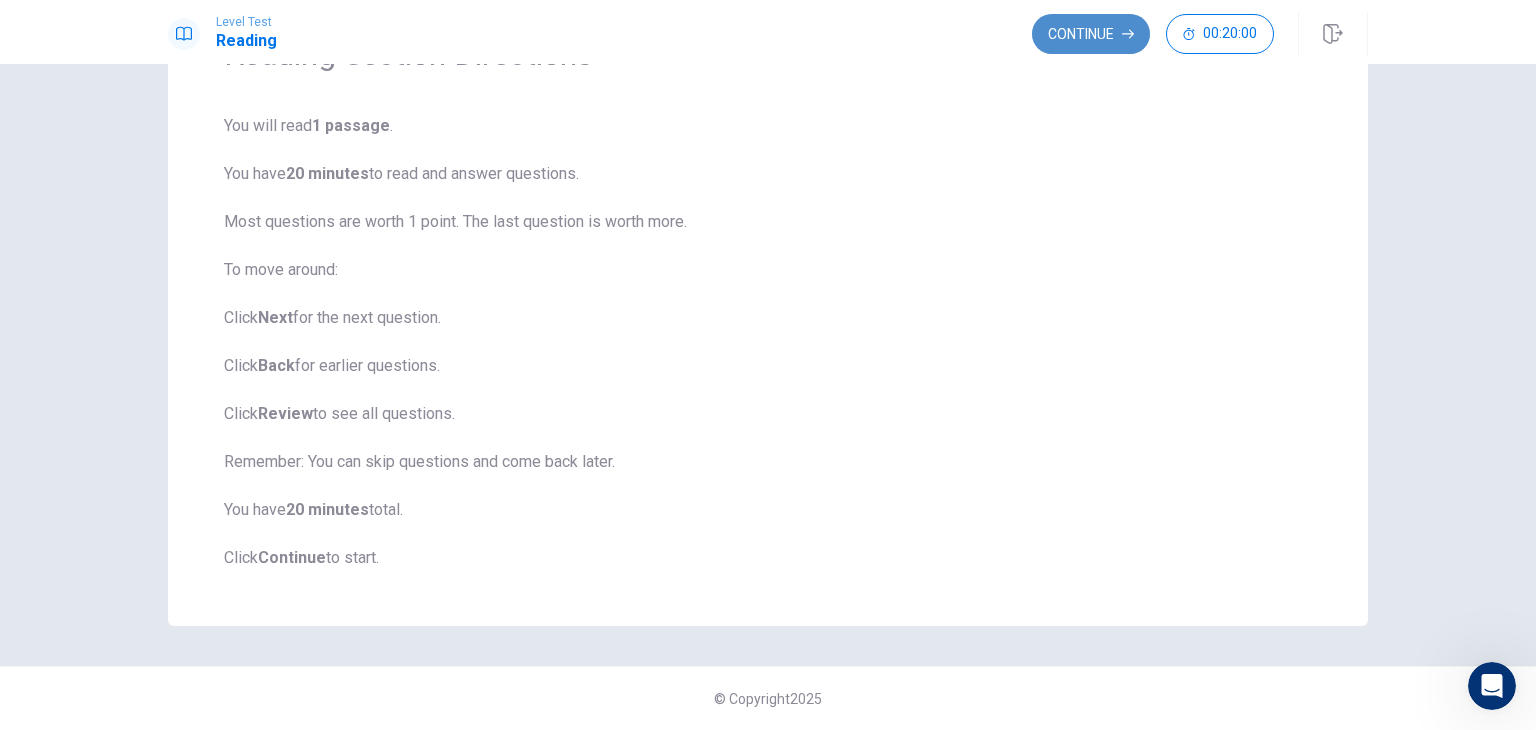 click on "Continue" at bounding box center (1091, 34) 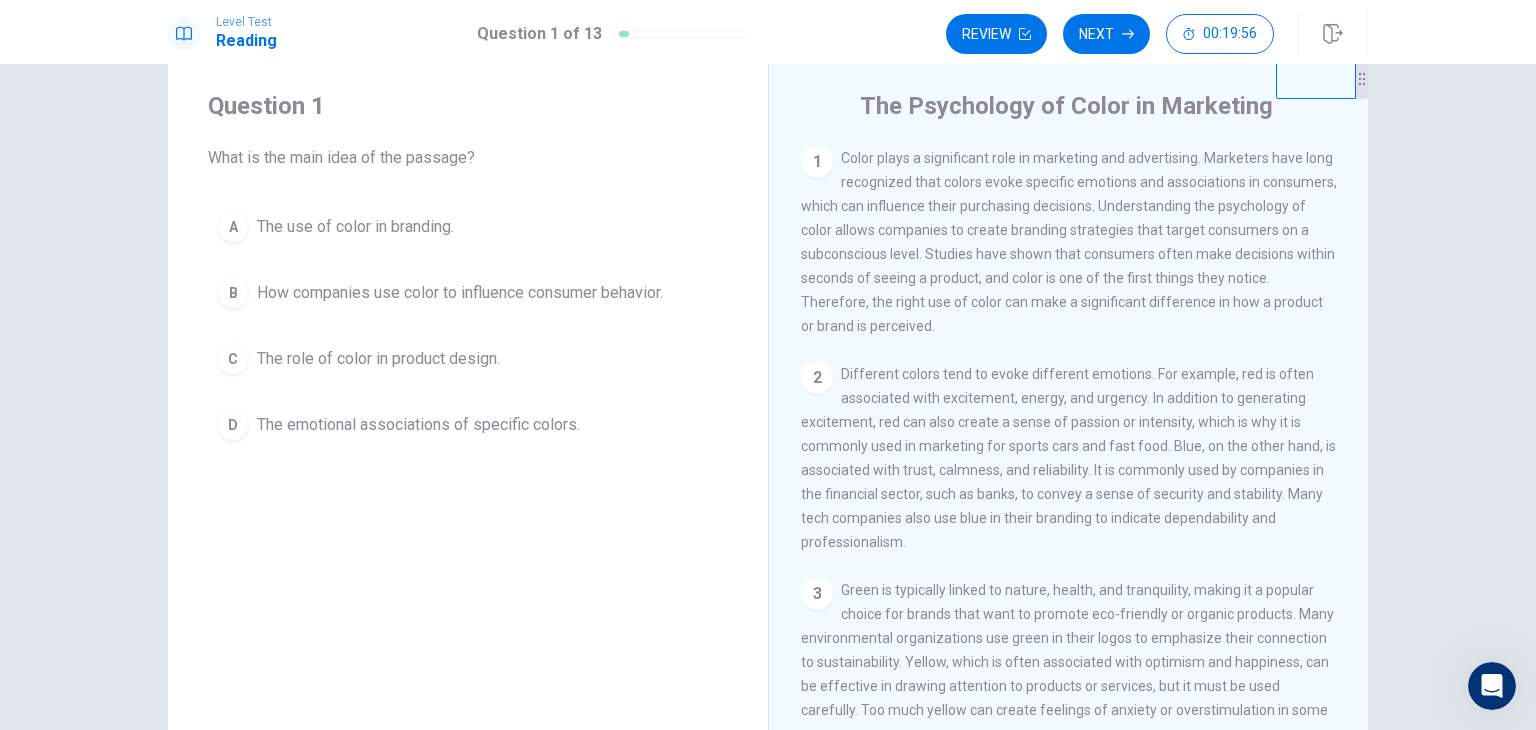 scroll, scrollTop: 20, scrollLeft: 0, axis: vertical 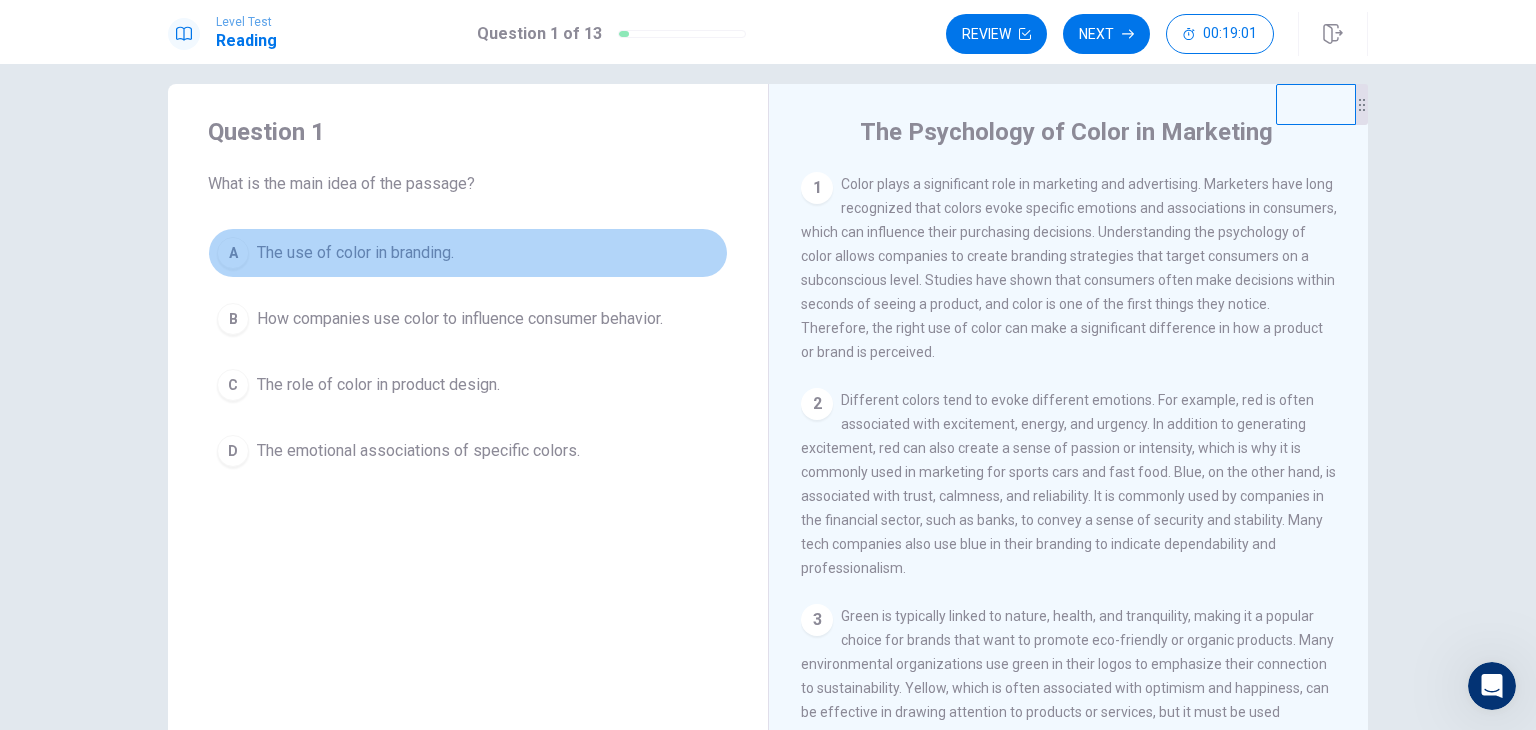 click on "The use of color in branding." at bounding box center [355, 253] 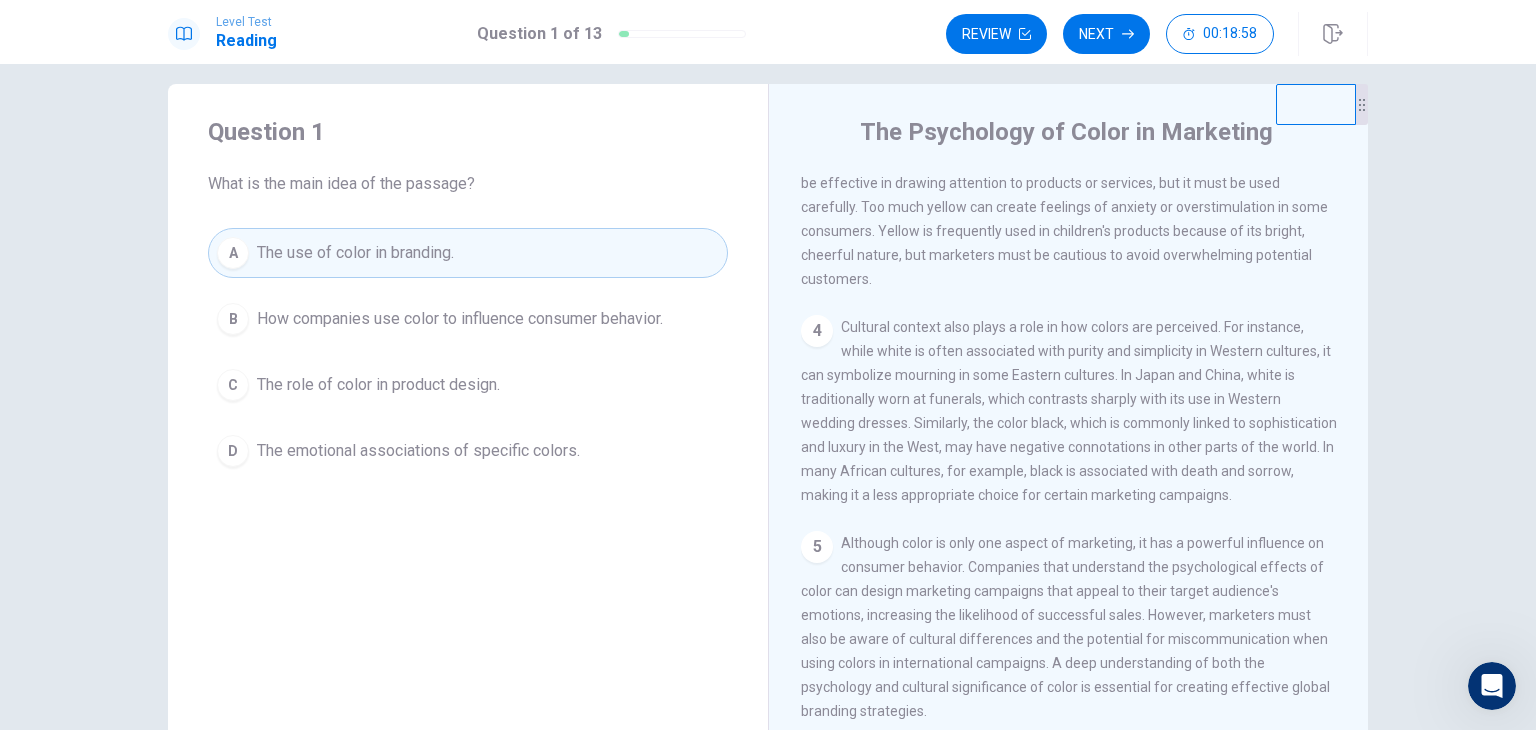 scroll, scrollTop: 561, scrollLeft: 0, axis: vertical 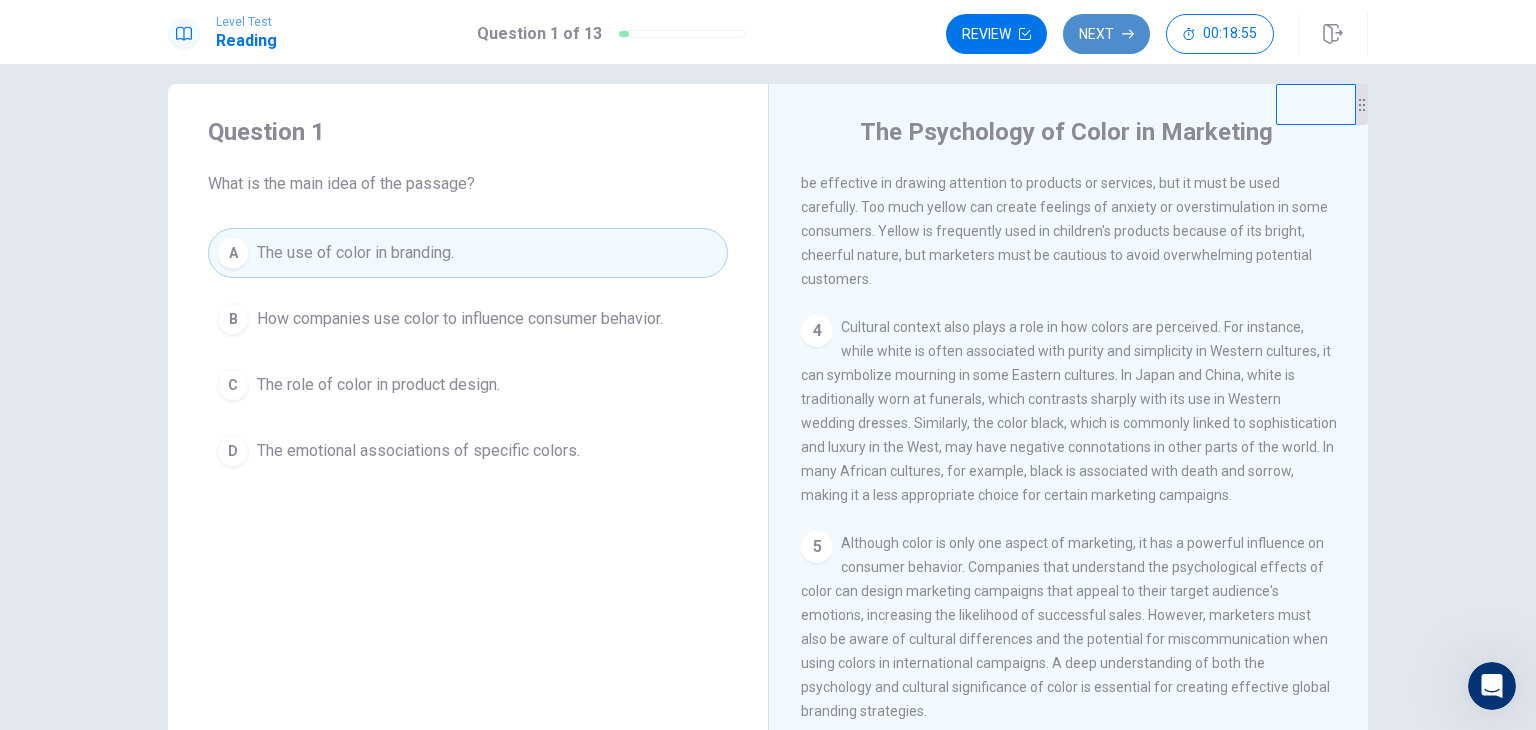 click on "Next" at bounding box center [1106, 34] 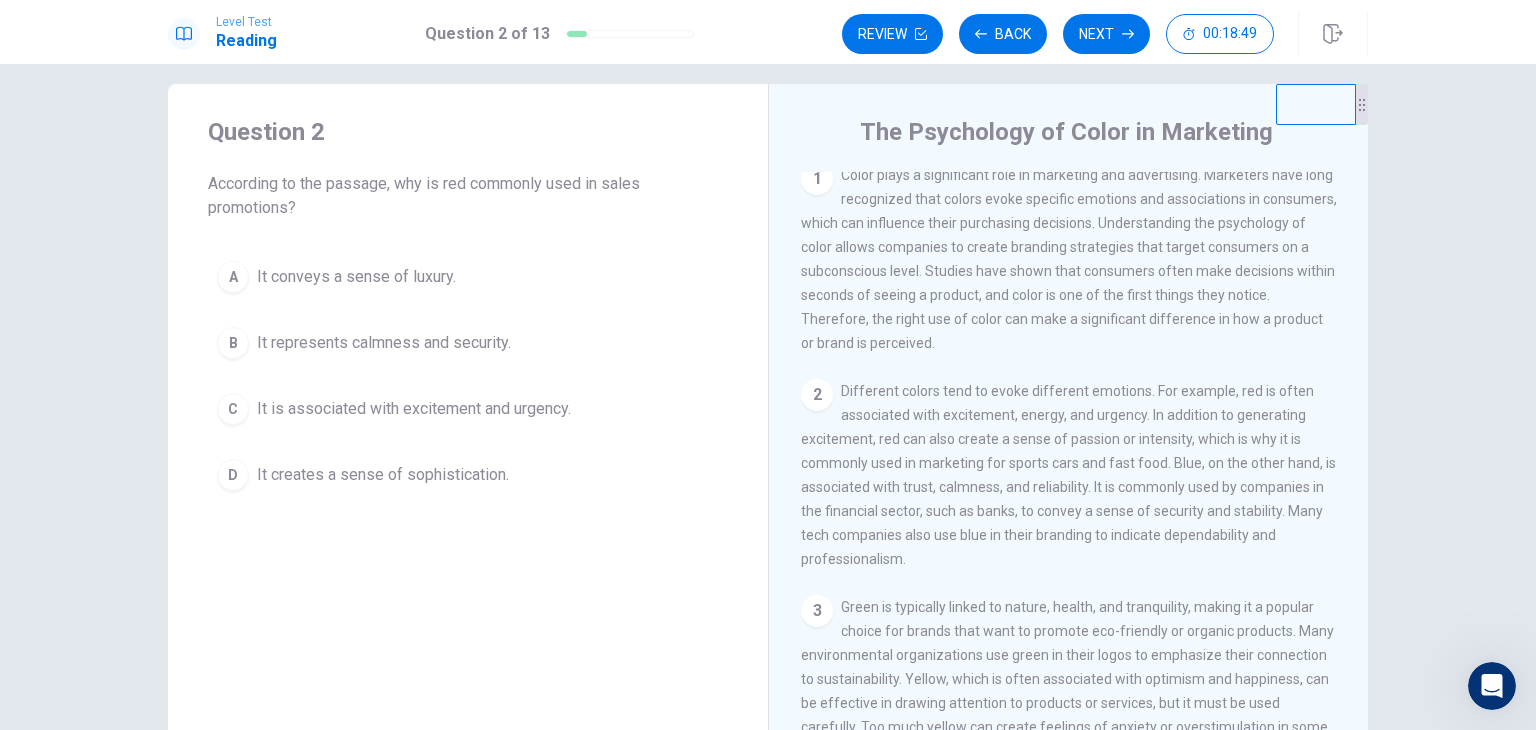 scroll, scrollTop: 0, scrollLeft: 0, axis: both 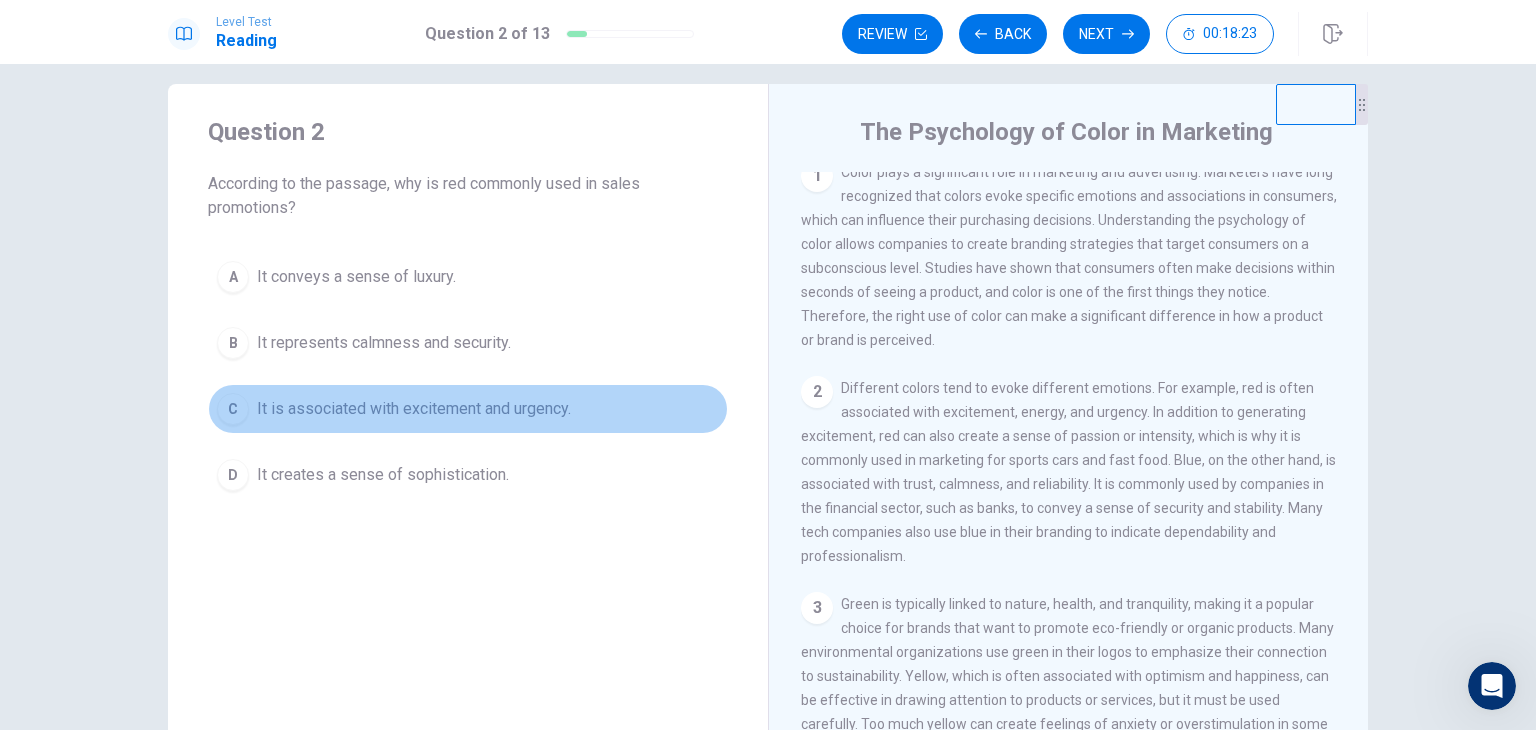 click on "It is associated with excitement and urgency." at bounding box center [356, 277] 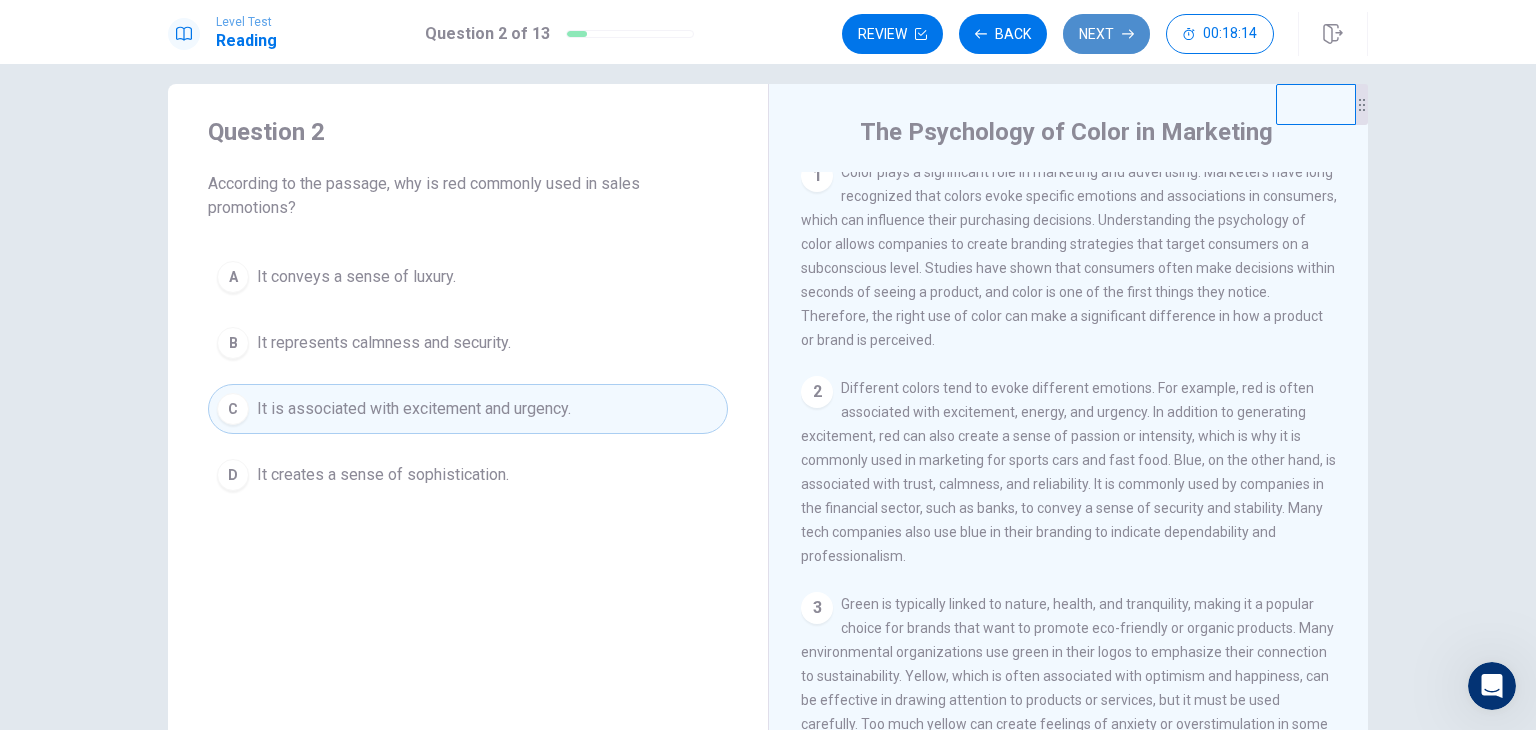 click on "Next" at bounding box center (1106, 34) 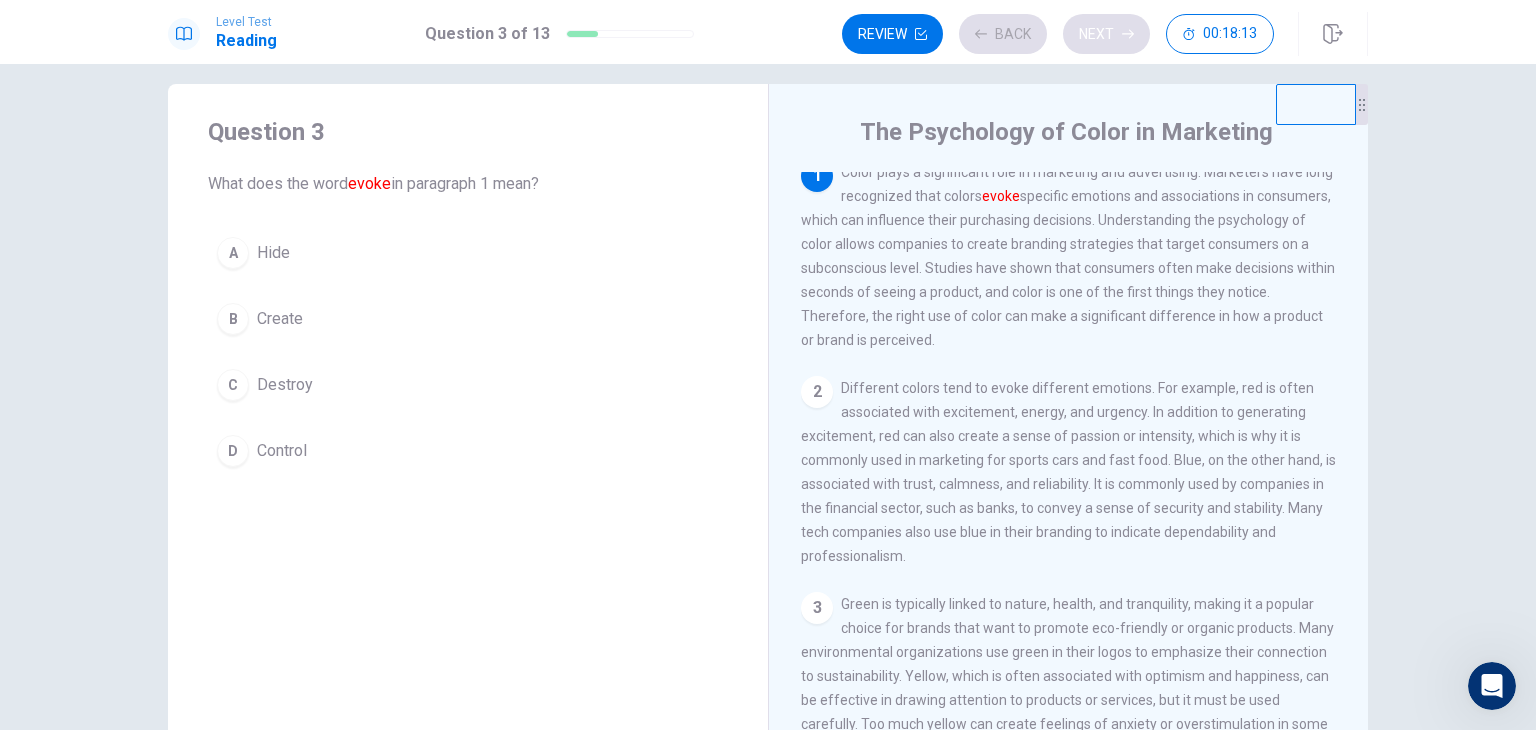scroll, scrollTop: 0, scrollLeft: 0, axis: both 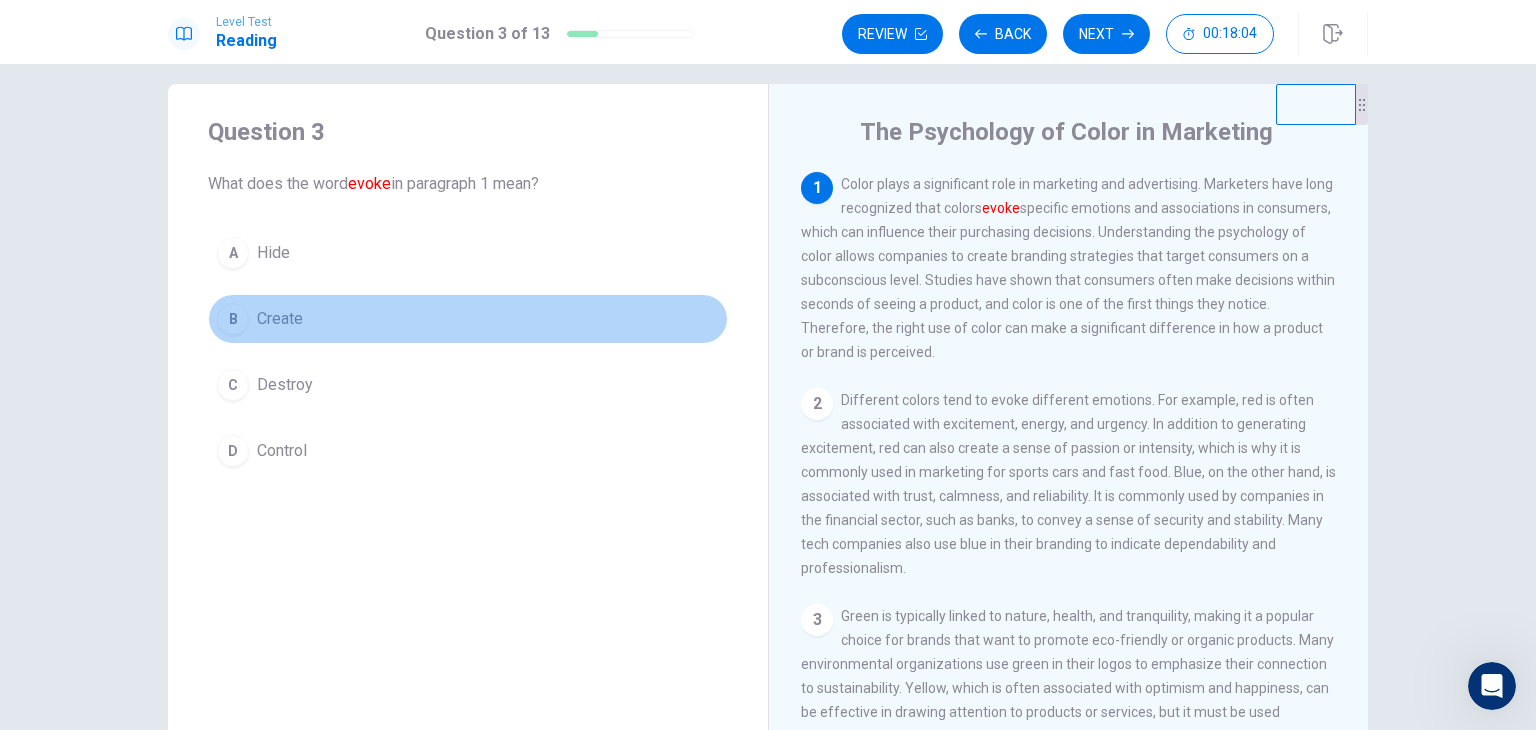 click on "Create" at bounding box center (273, 253) 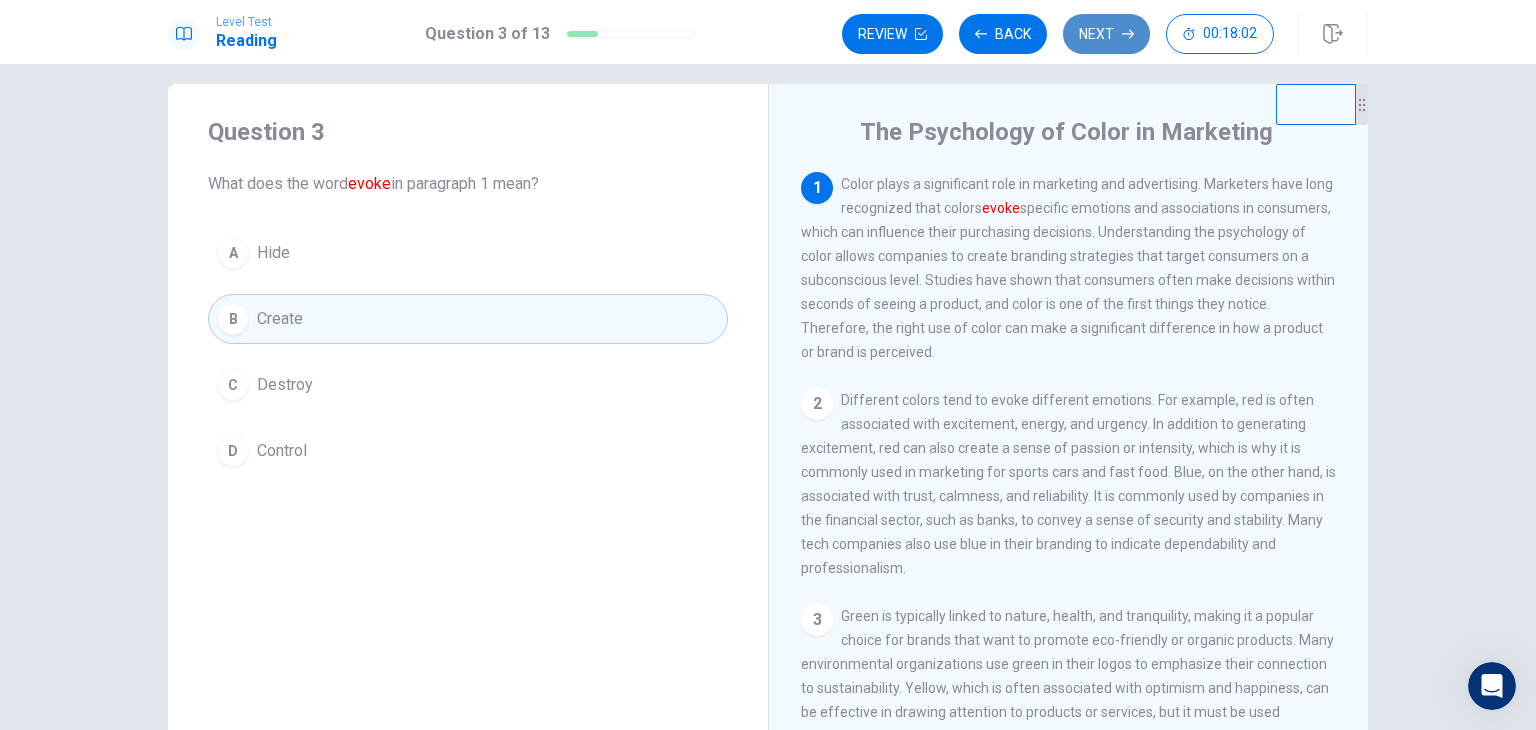 click on "Next" at bounding box center (1106, 34) 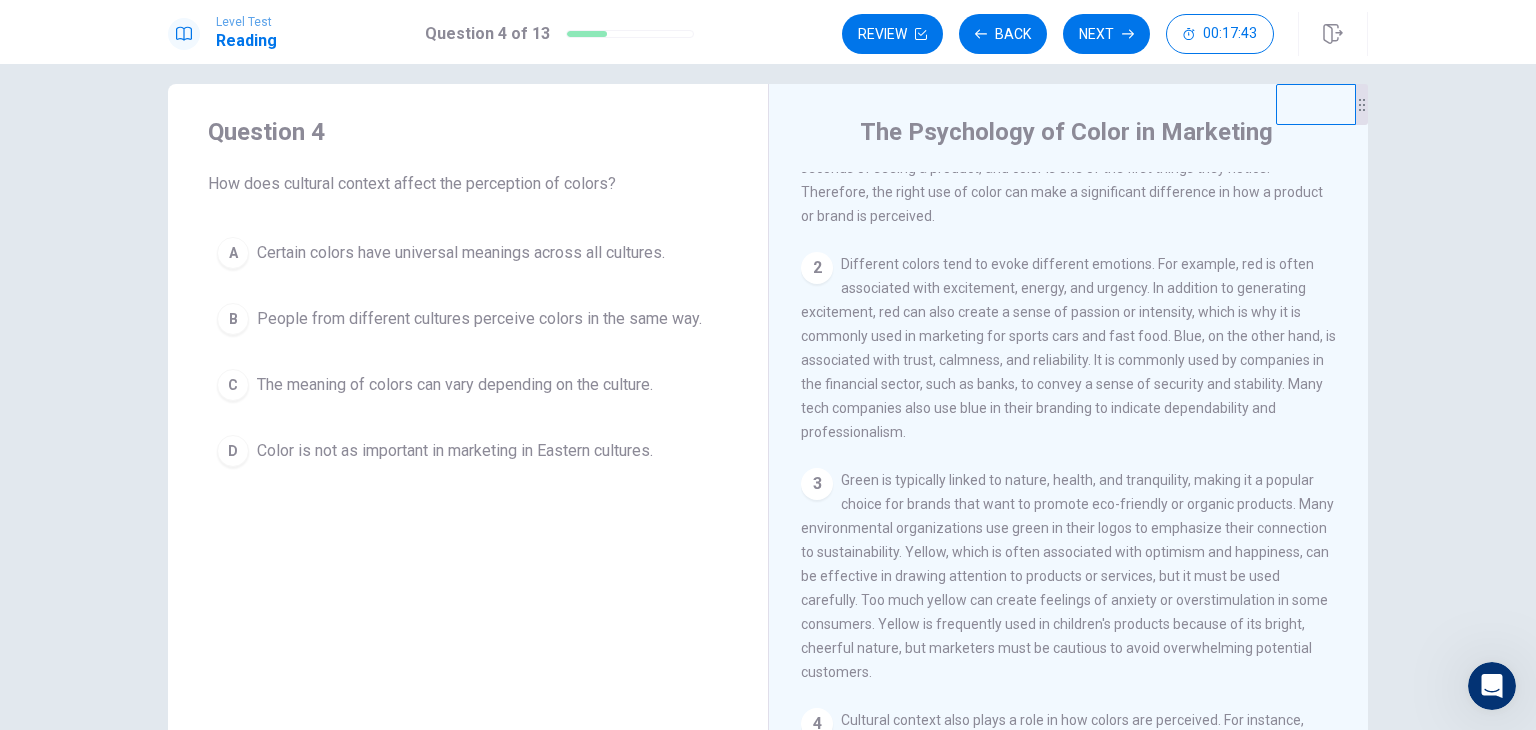 scroll, scrollTop: 144, scrollLeft: 0, axis: vertical 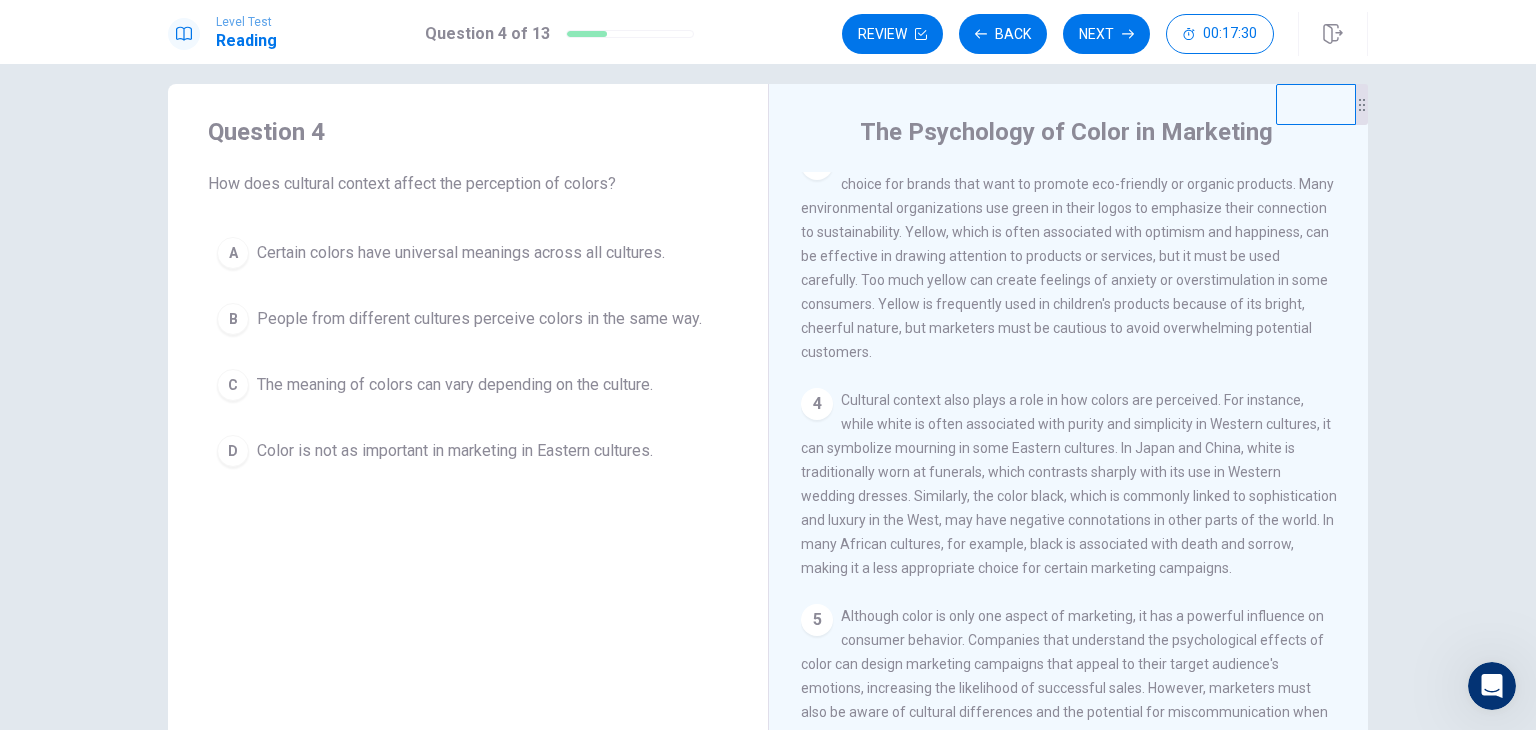 drag, startPoint x: 1356, startPoint y: 360, endPoint x: 1359, endPoint y: 510, distance: 150.03 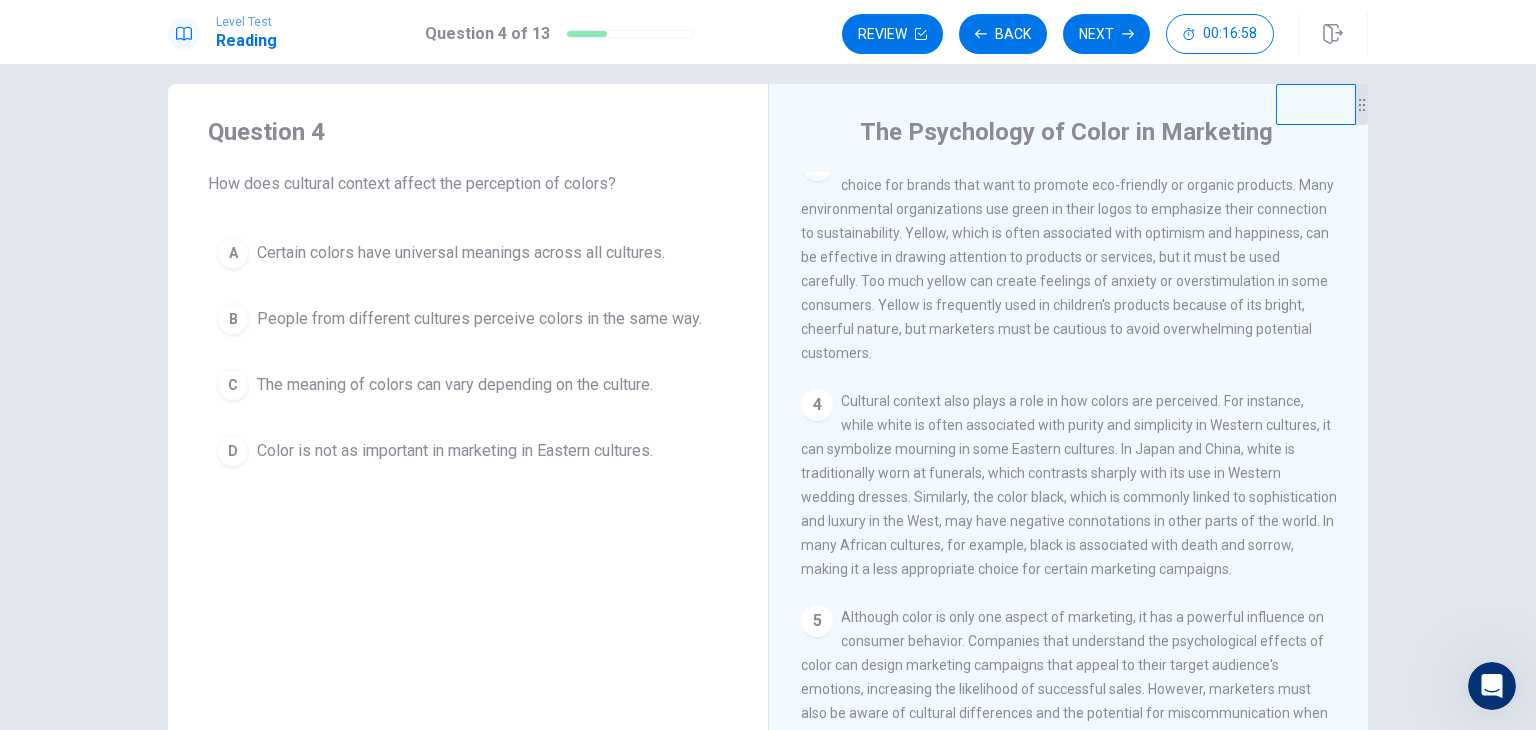 click on "The meaning of colors can vary depending on the culture." at bounding box center [461, 253] 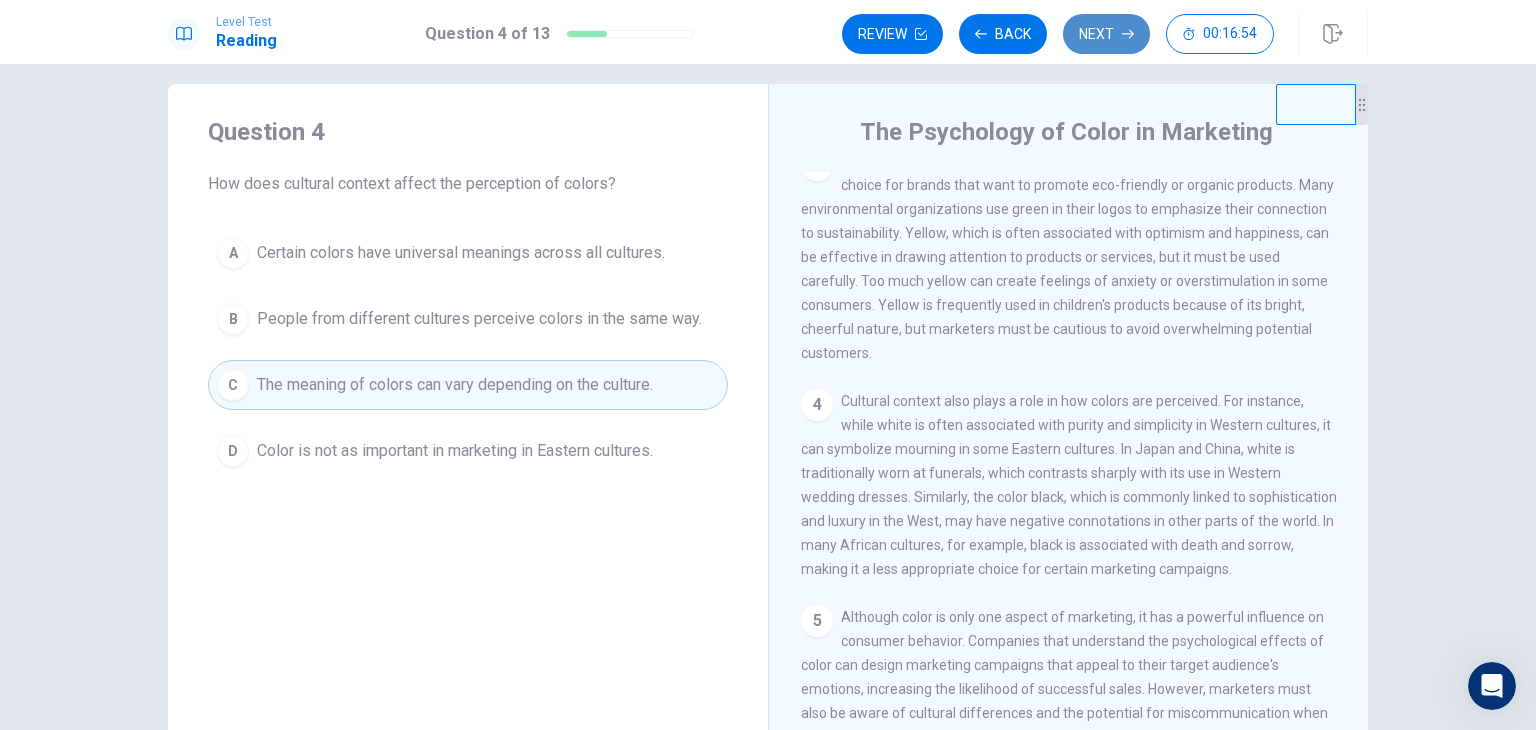 click on "Next" at bounding box center (1106, 34) 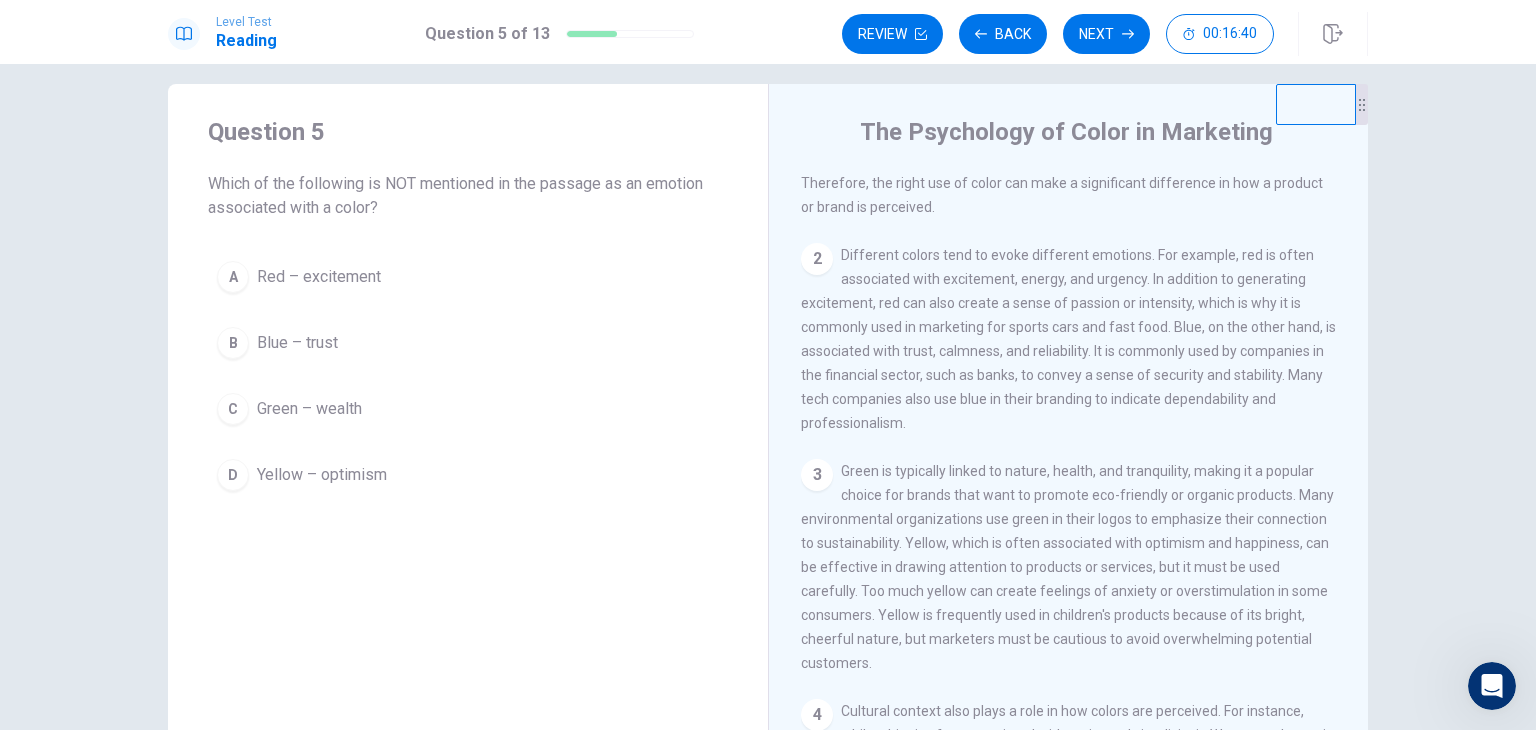 scroll, scrollTop: 150, scrollLeft: 0, axis: vertical 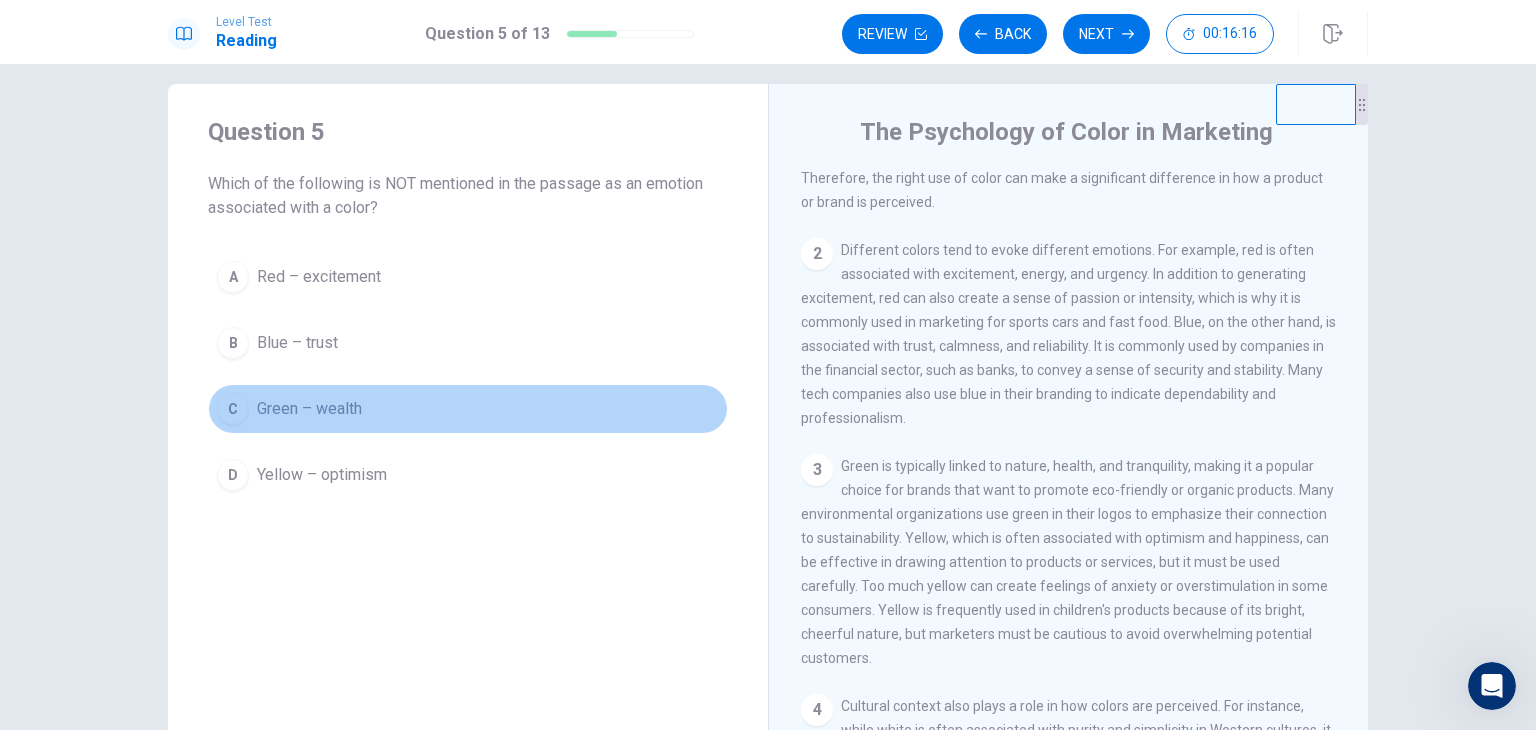 click on "Green – wealth" at bounding box center (319, 277) 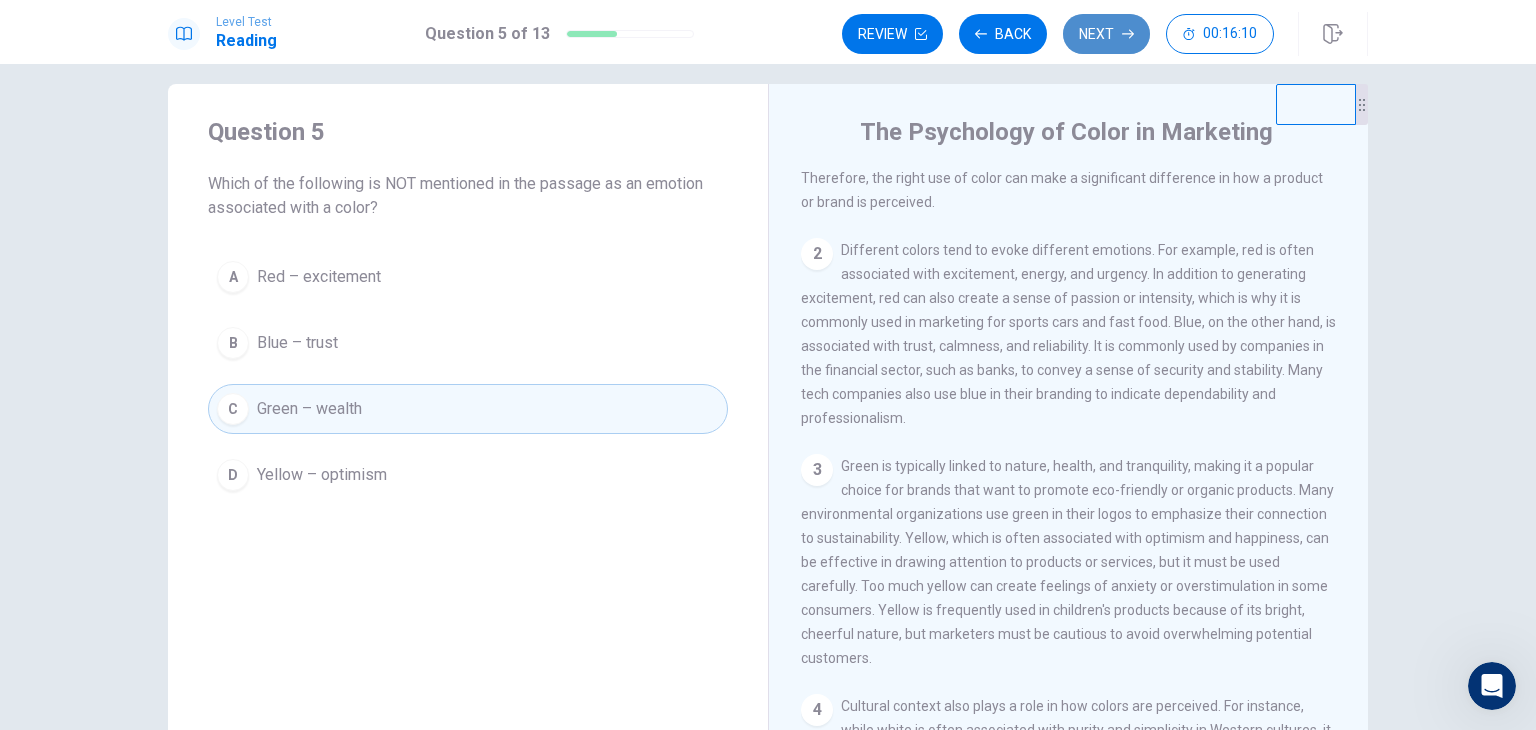 click on "Next" at bounding box center [1106, 34] 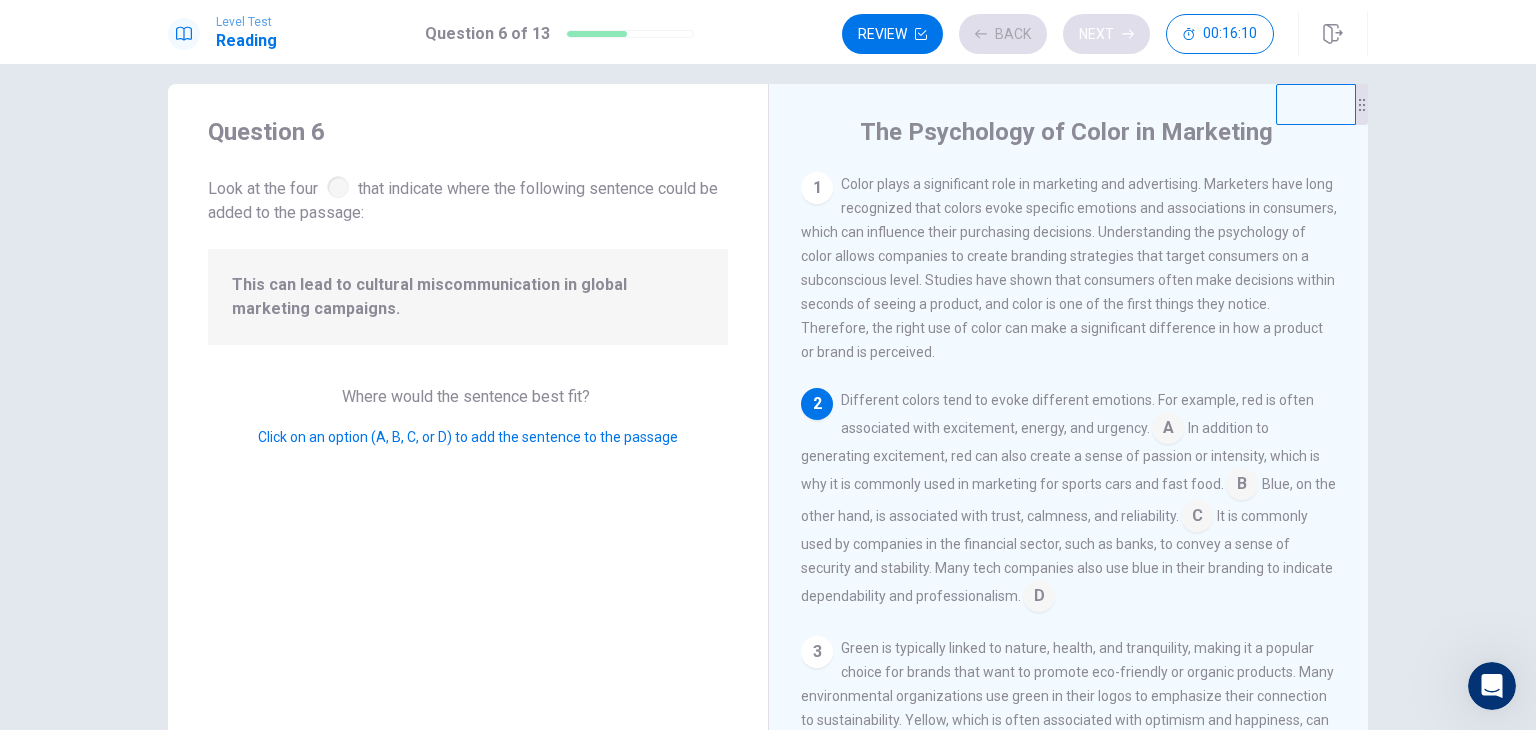 scroll, scrollTop: 71, scrollLeft: 0, axis: vertical 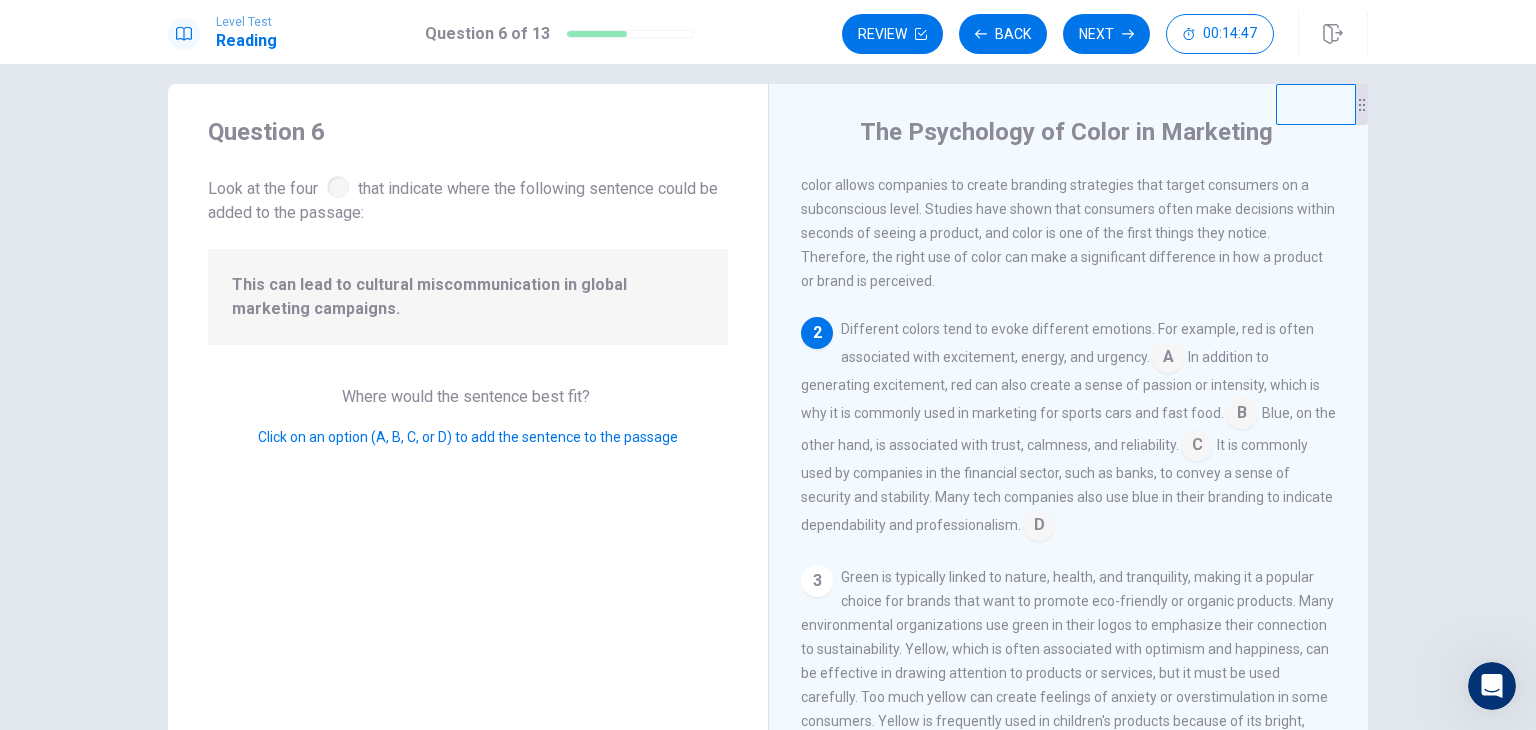 click at bounding box center (1168, 359) 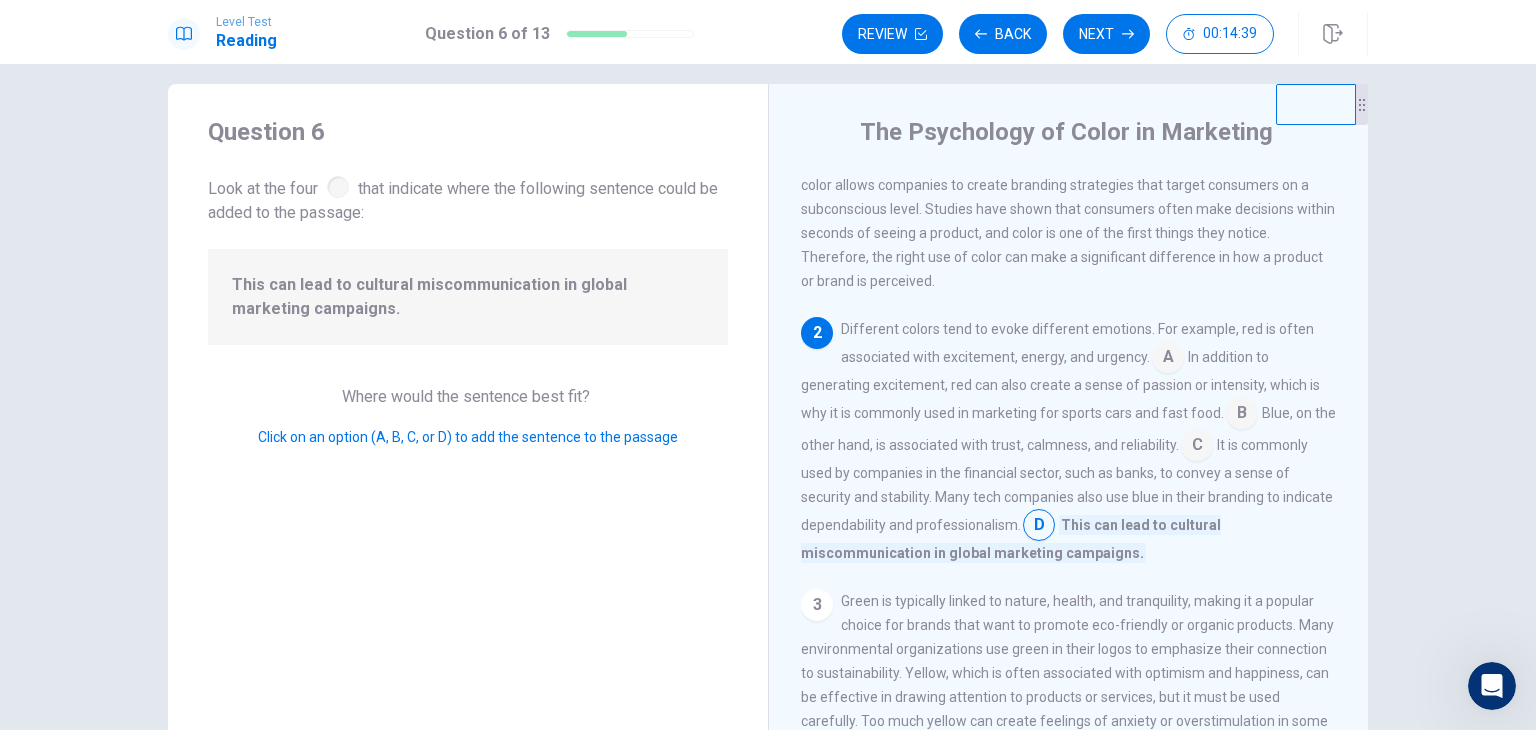 click at bounding box center (1168, 359) 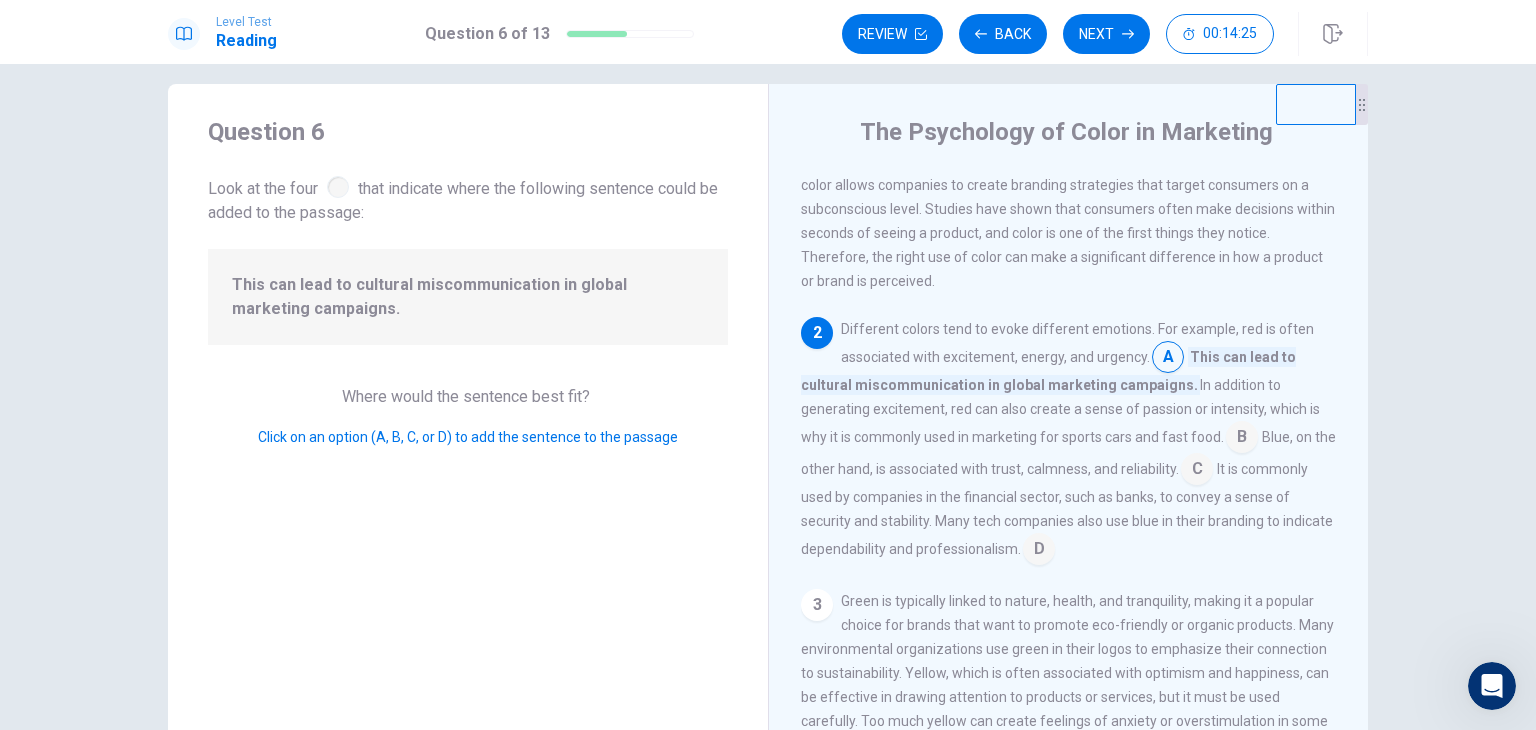 click at bounding box center (1168, 359) 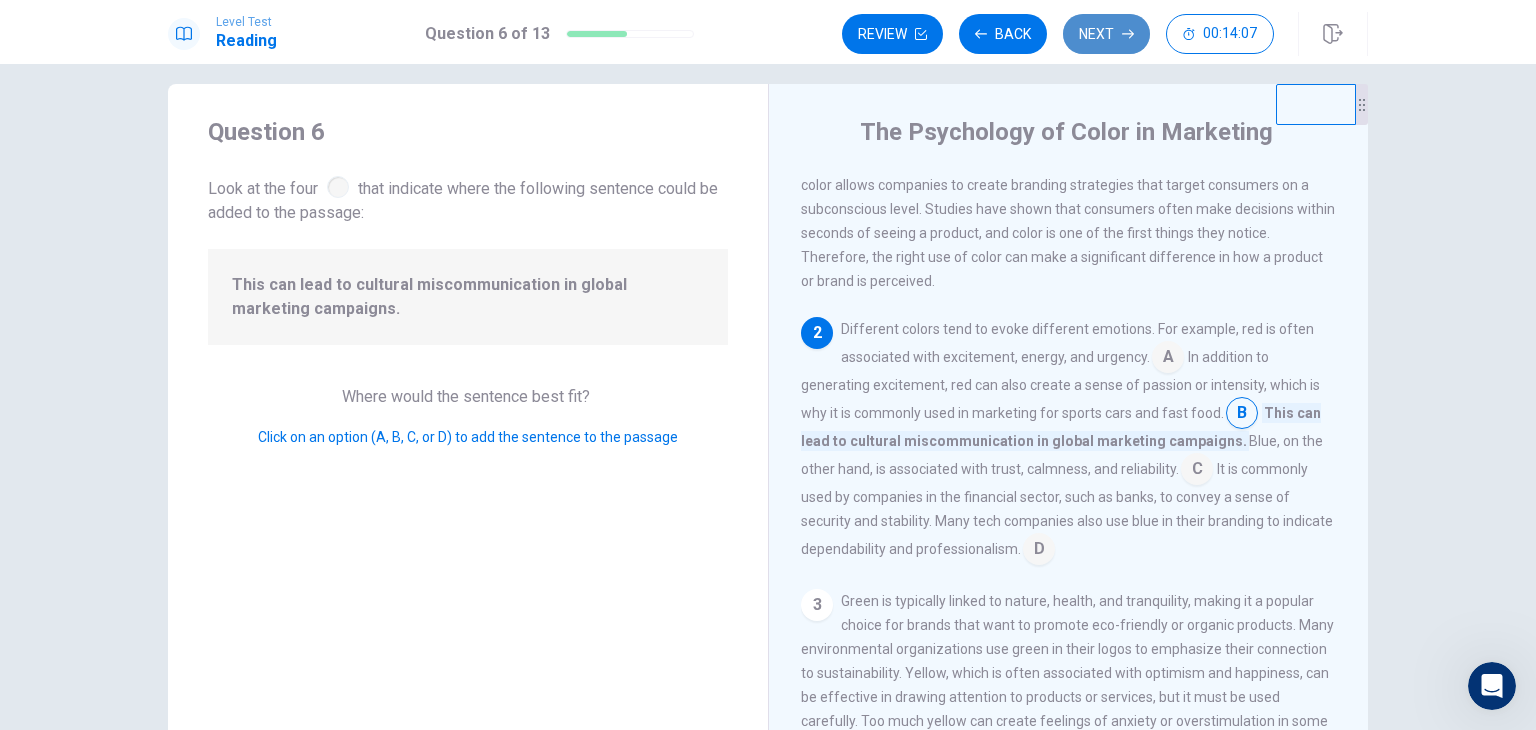 click on "Next" at bounding box center (1106, 34) 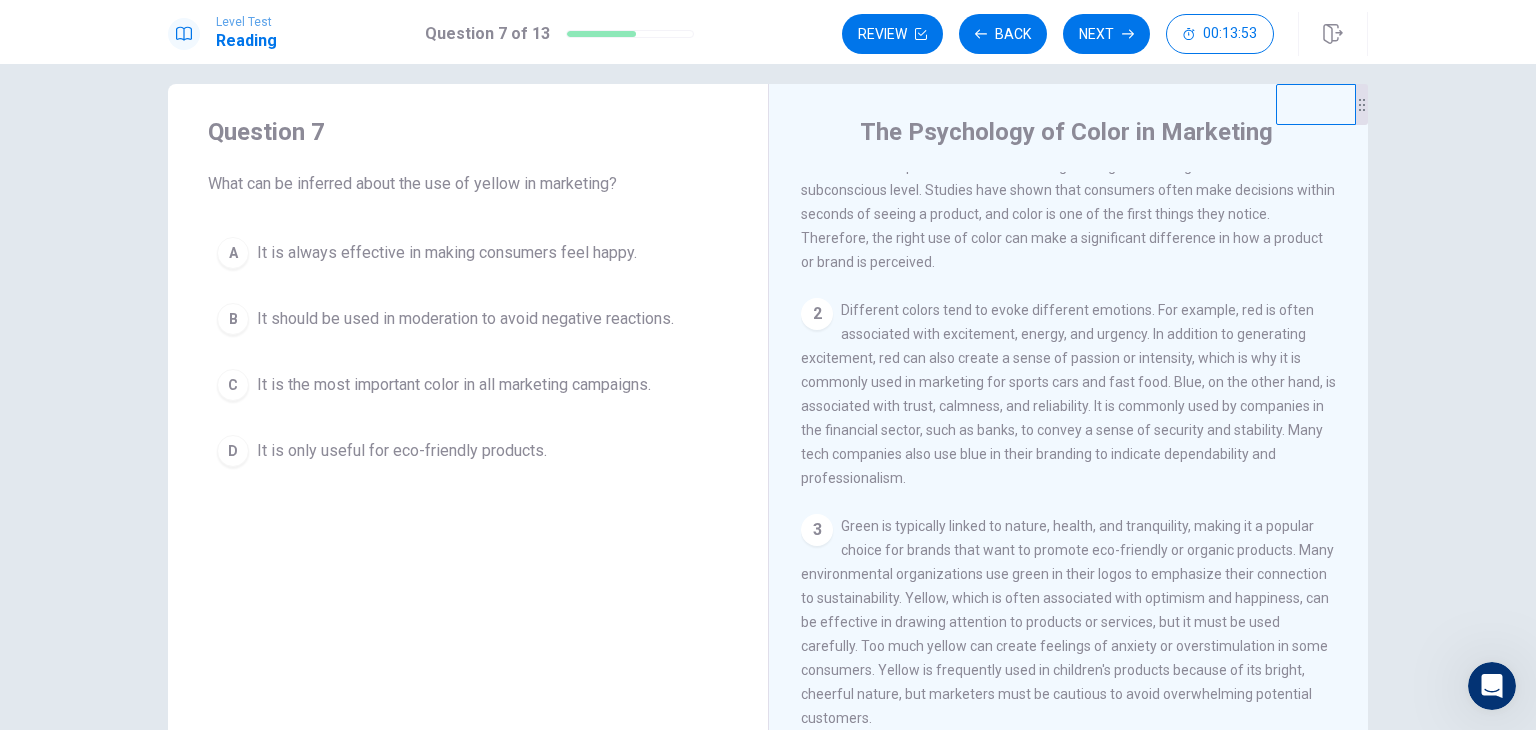 scroll, scrollTop: 112, scrollLeft: 0, axis: vertical 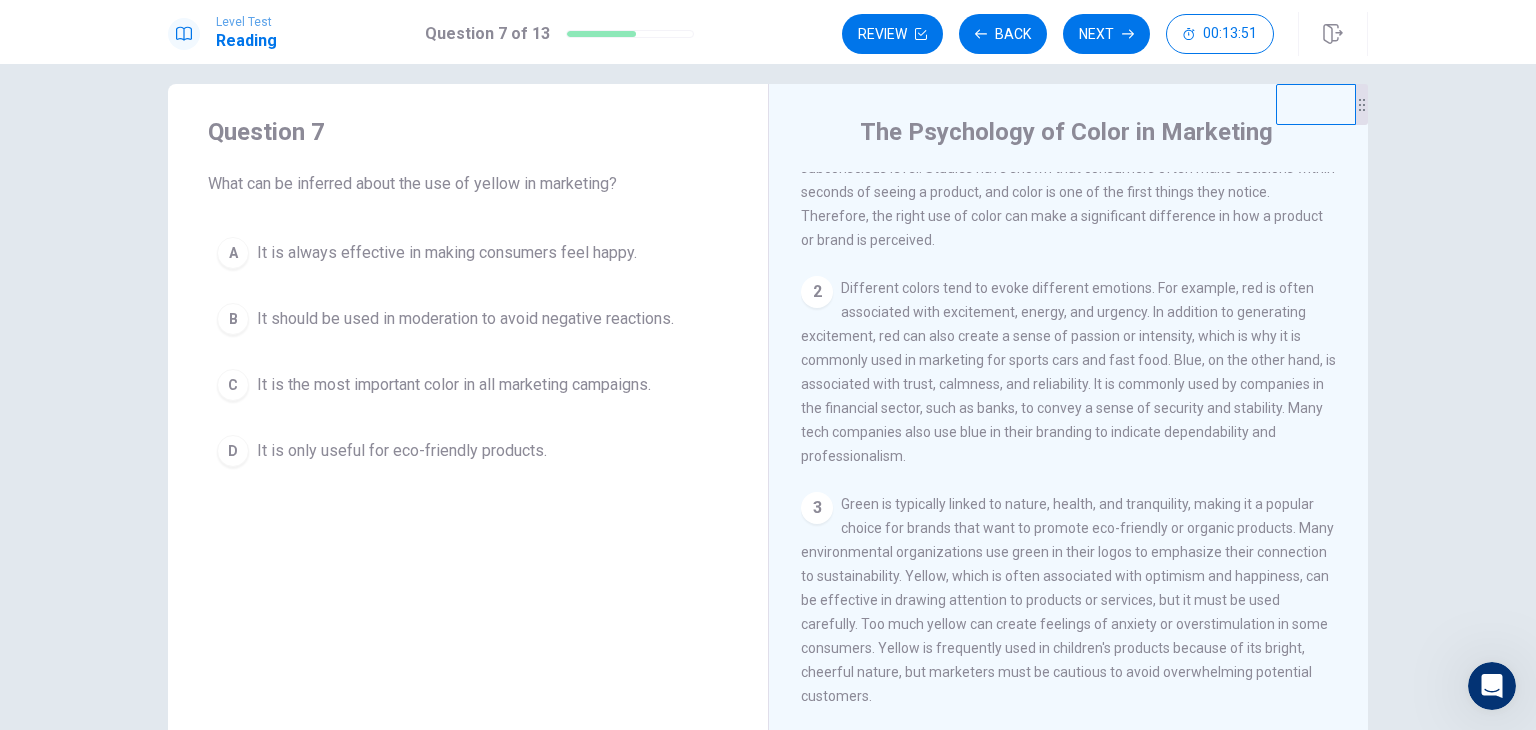 drag, startPoint x: 1356, startPoint y: 385, endPoint x: 1360, endPoint y: 440, distance: 55.145264 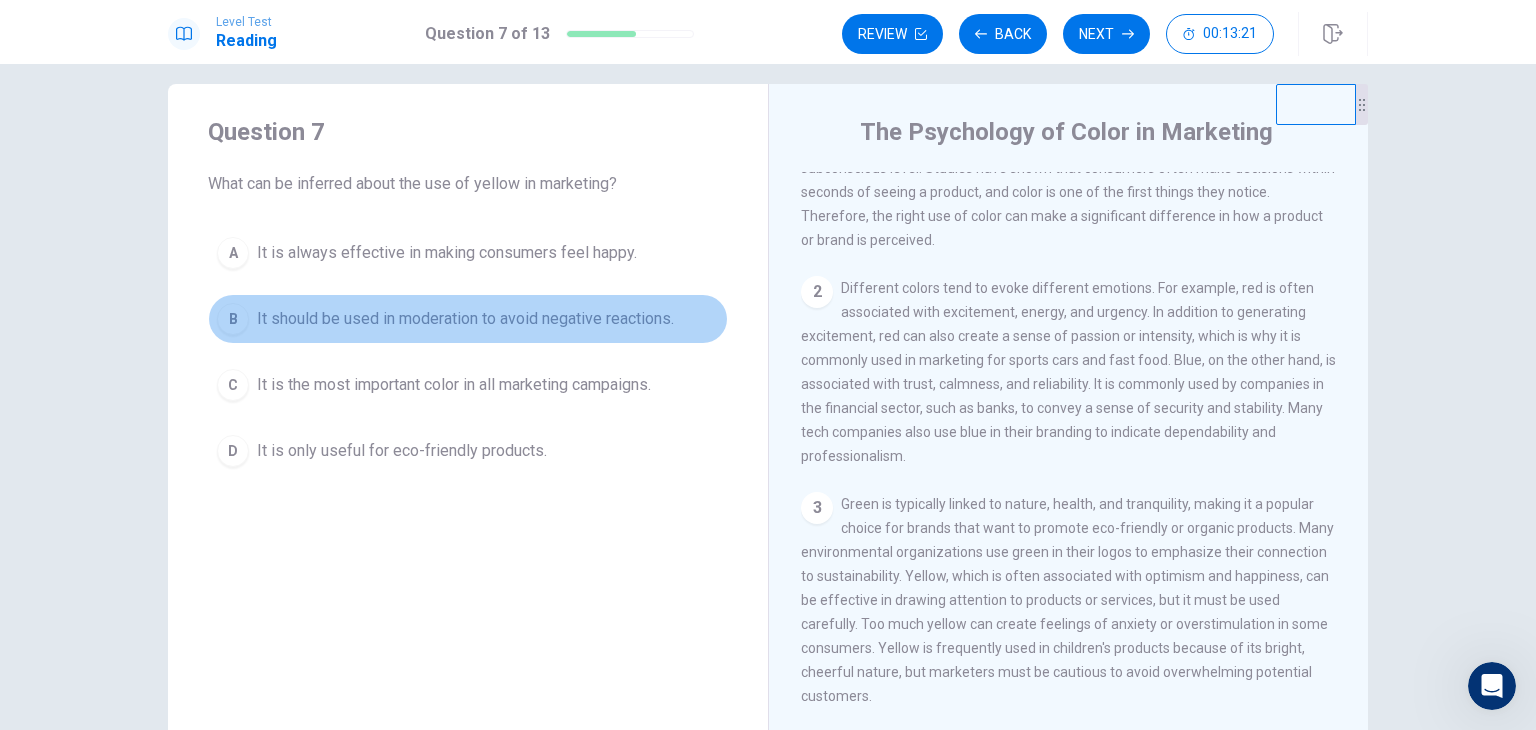 click on "It should be used in moderation to avoid negative reactions." at bounding box center [447, 253] 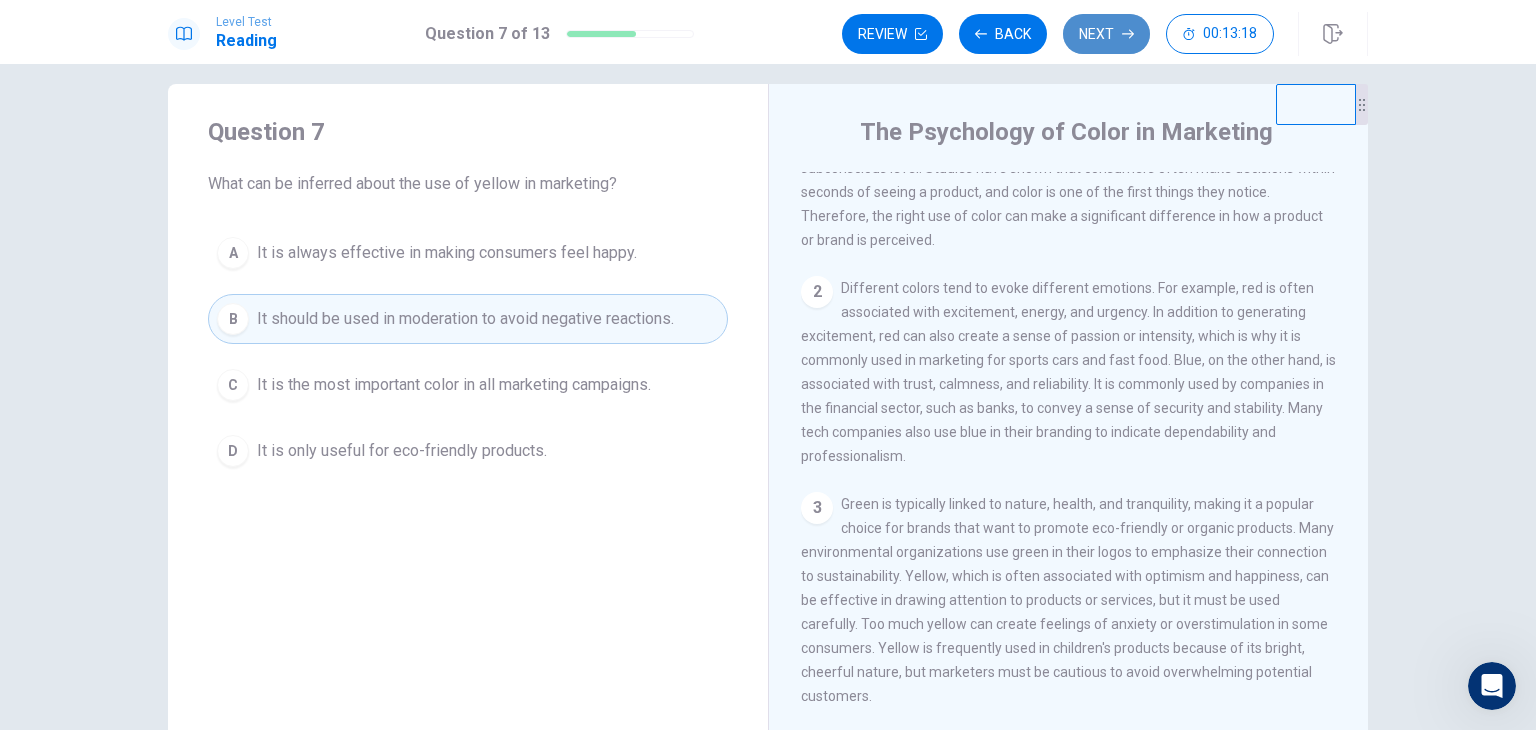 click on "Next" at bounding box center [1106, 34] 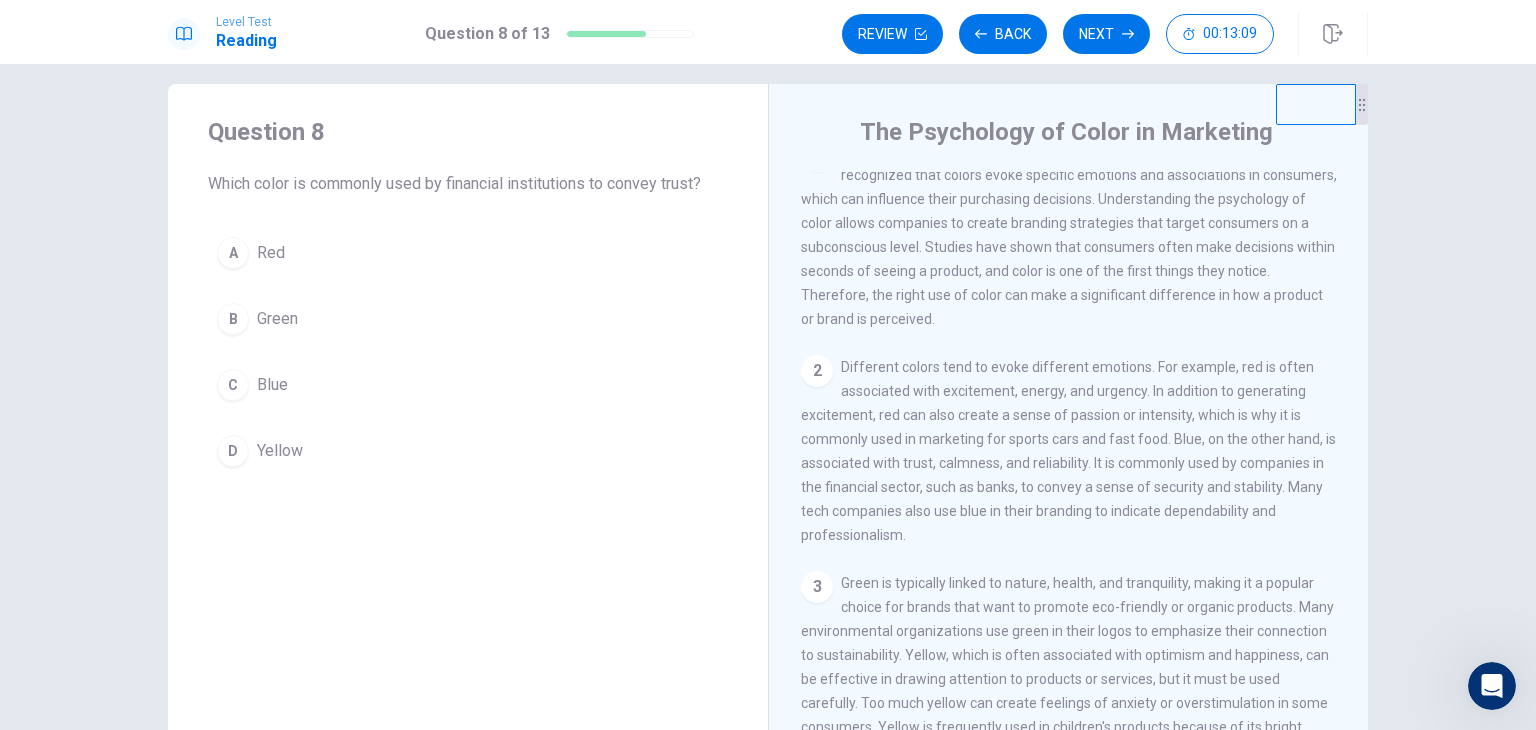 scroll, scrollTop: 0, scrollLeft: 0, axis: both 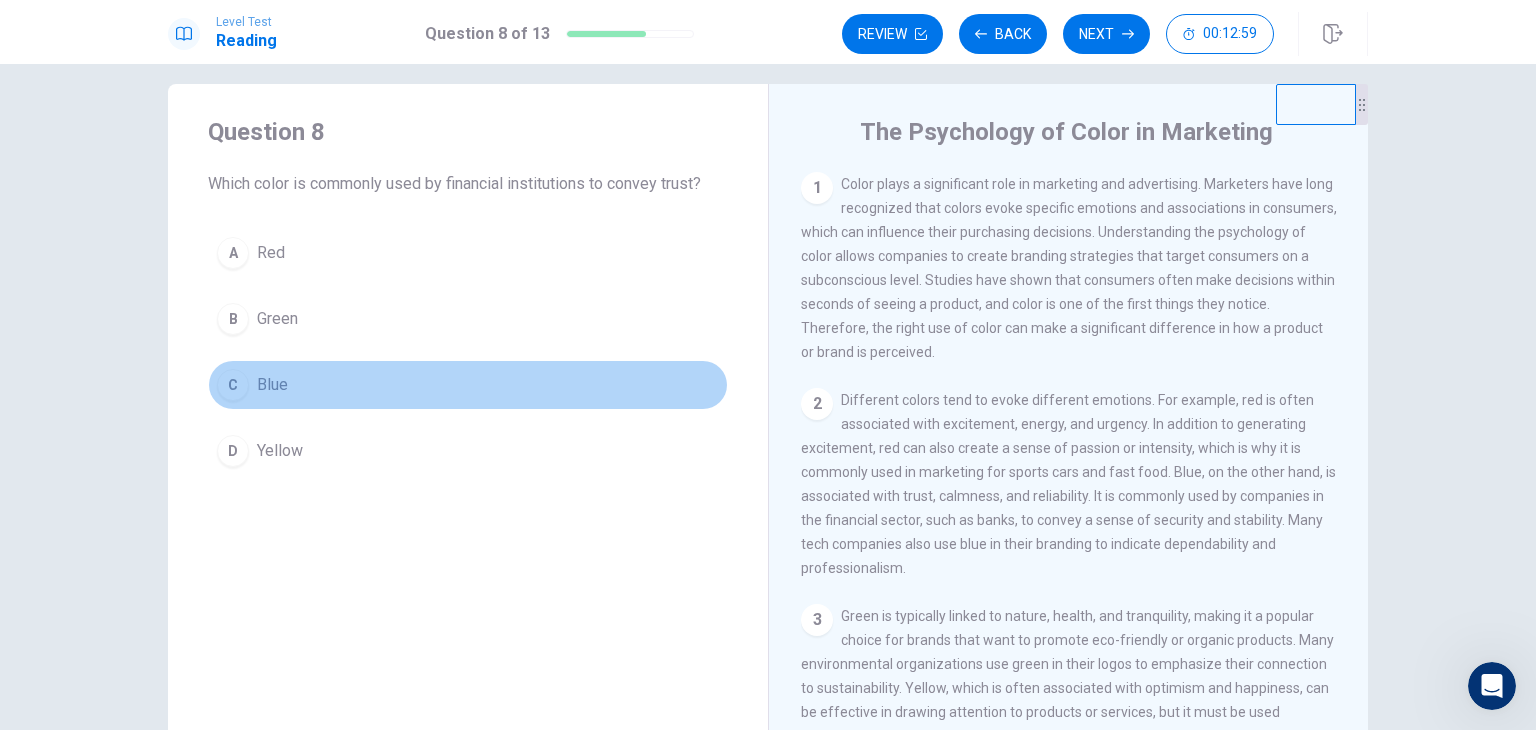 click on "Blue" at bounding box center [271, 253] 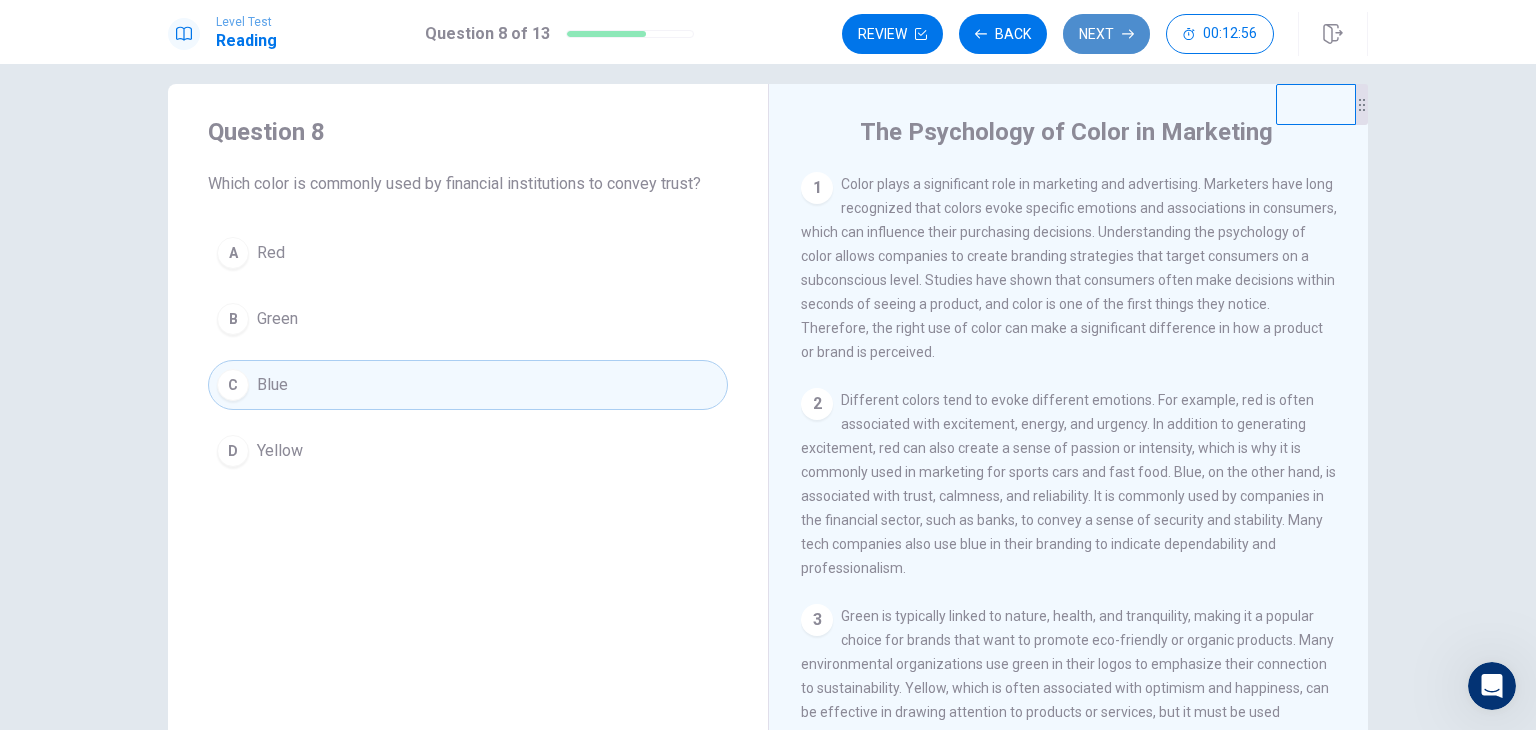 click on "Next" at bounding box center [1106, 34] 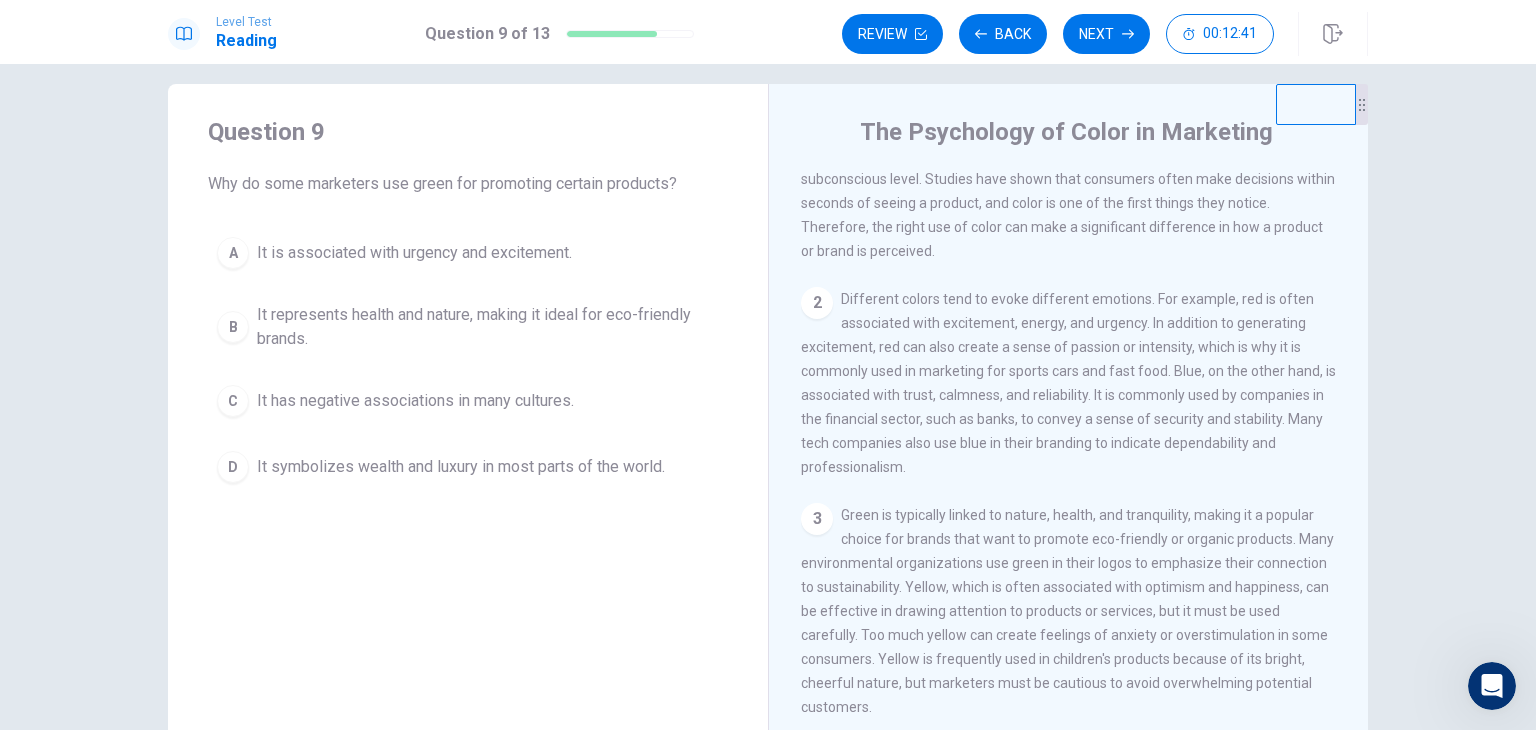scroll, scrollTop: 115, scrollLeft: 0, axis: vertical 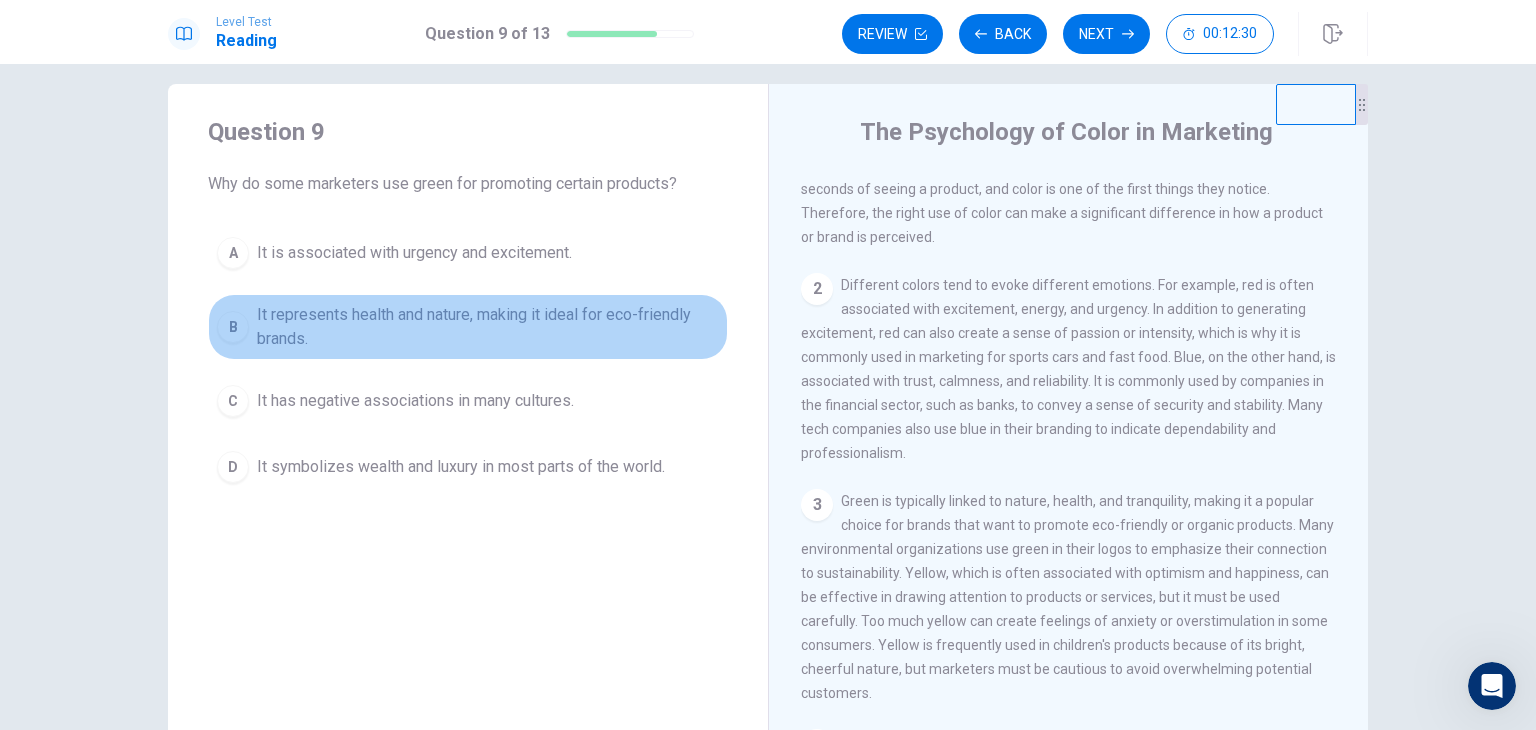 click on "It represents health and nature, making it ideal for eco-friendly brands." at bounding box center [414, 253] 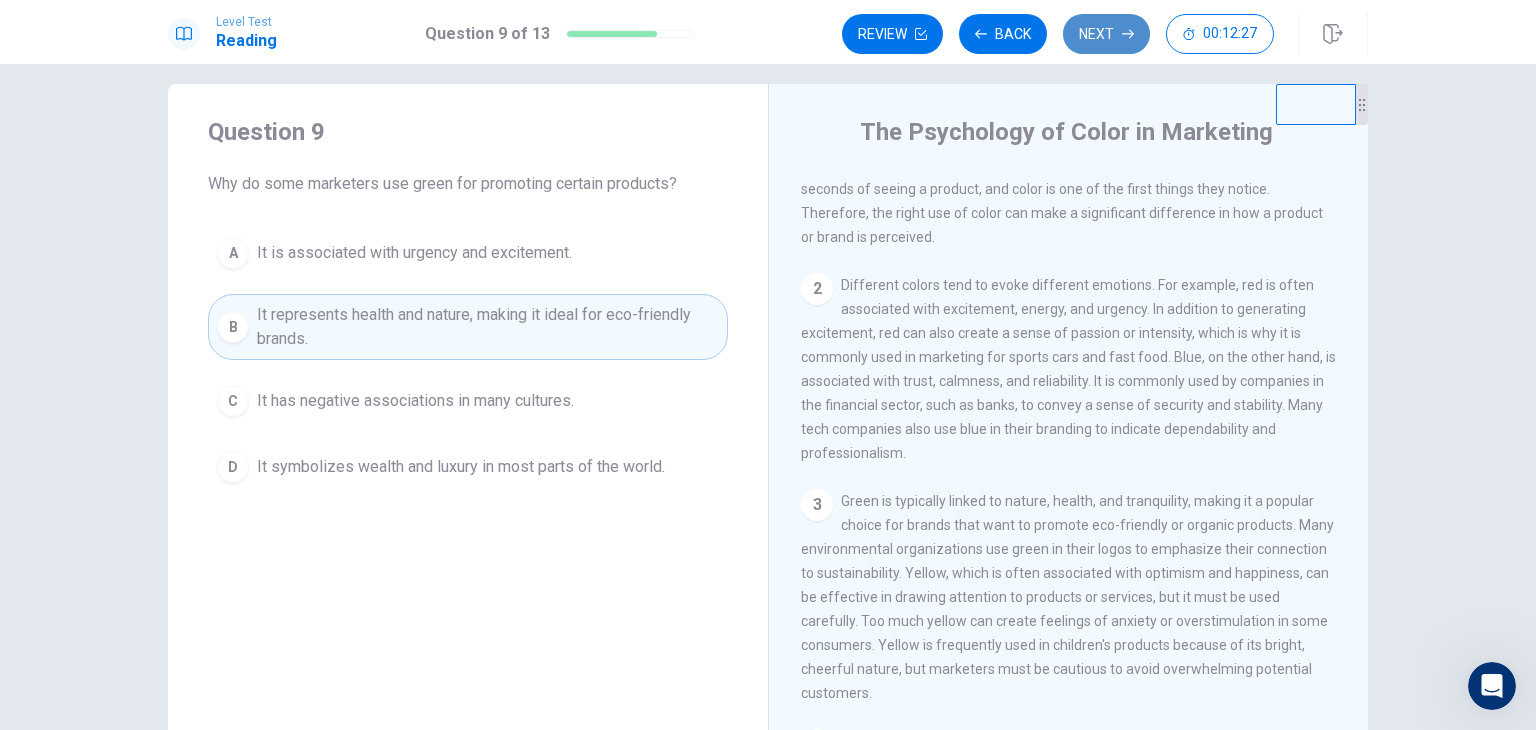 click on "Next" at bounding box center [1106, 34] 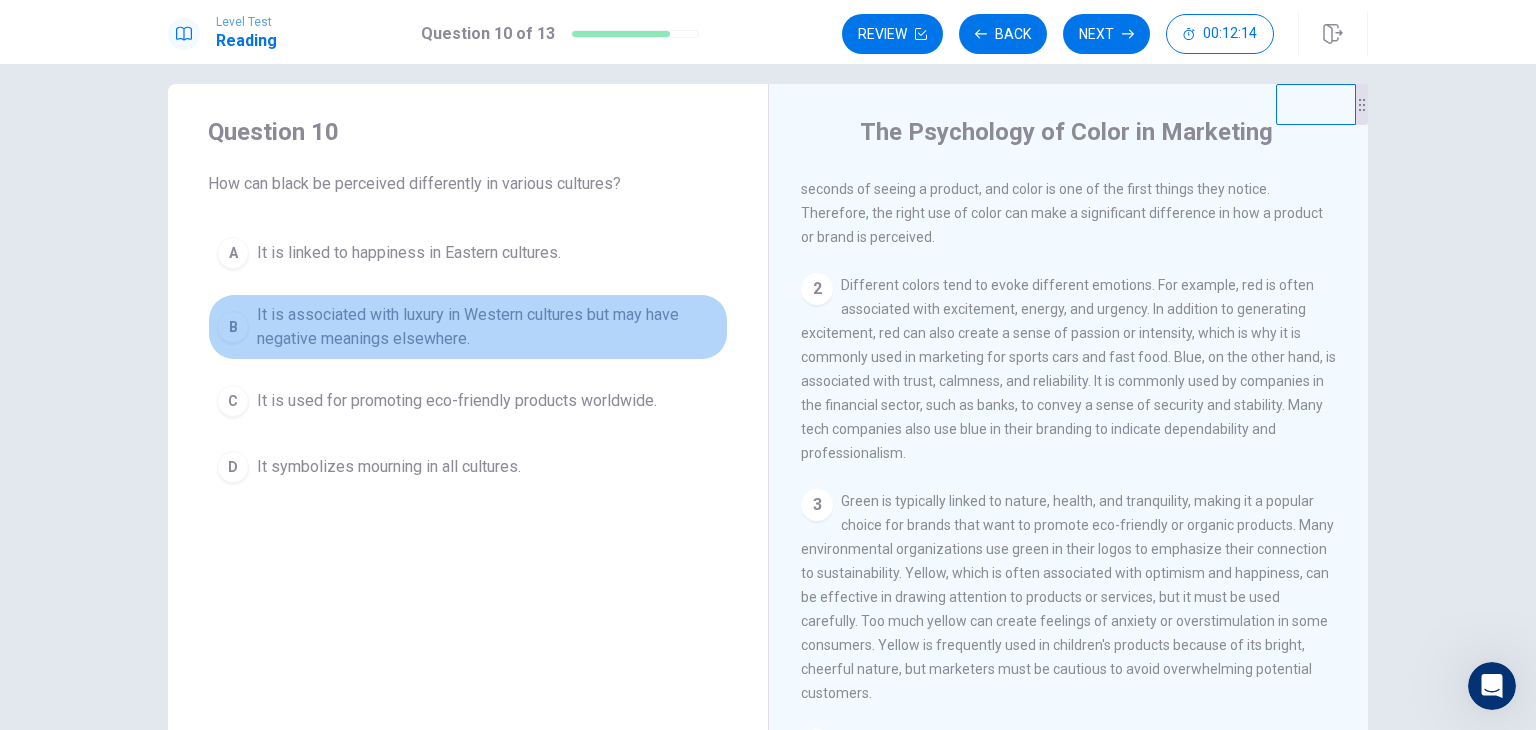 click on "It is associated with luxury in Western cultures but may have negative meanings elsewhere." at bounding box center (409, 253) 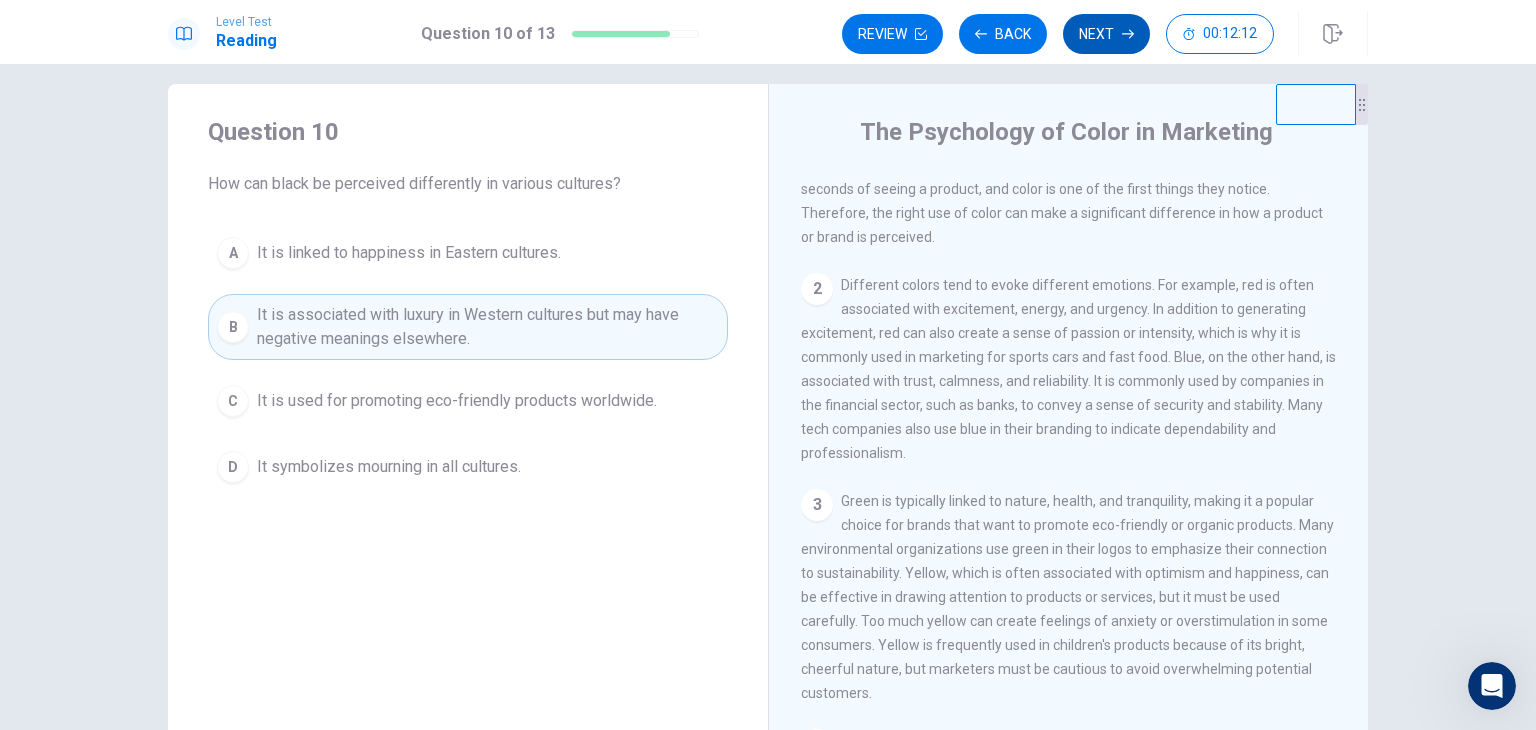 click on "Next" at bounding box center [1106, 34] 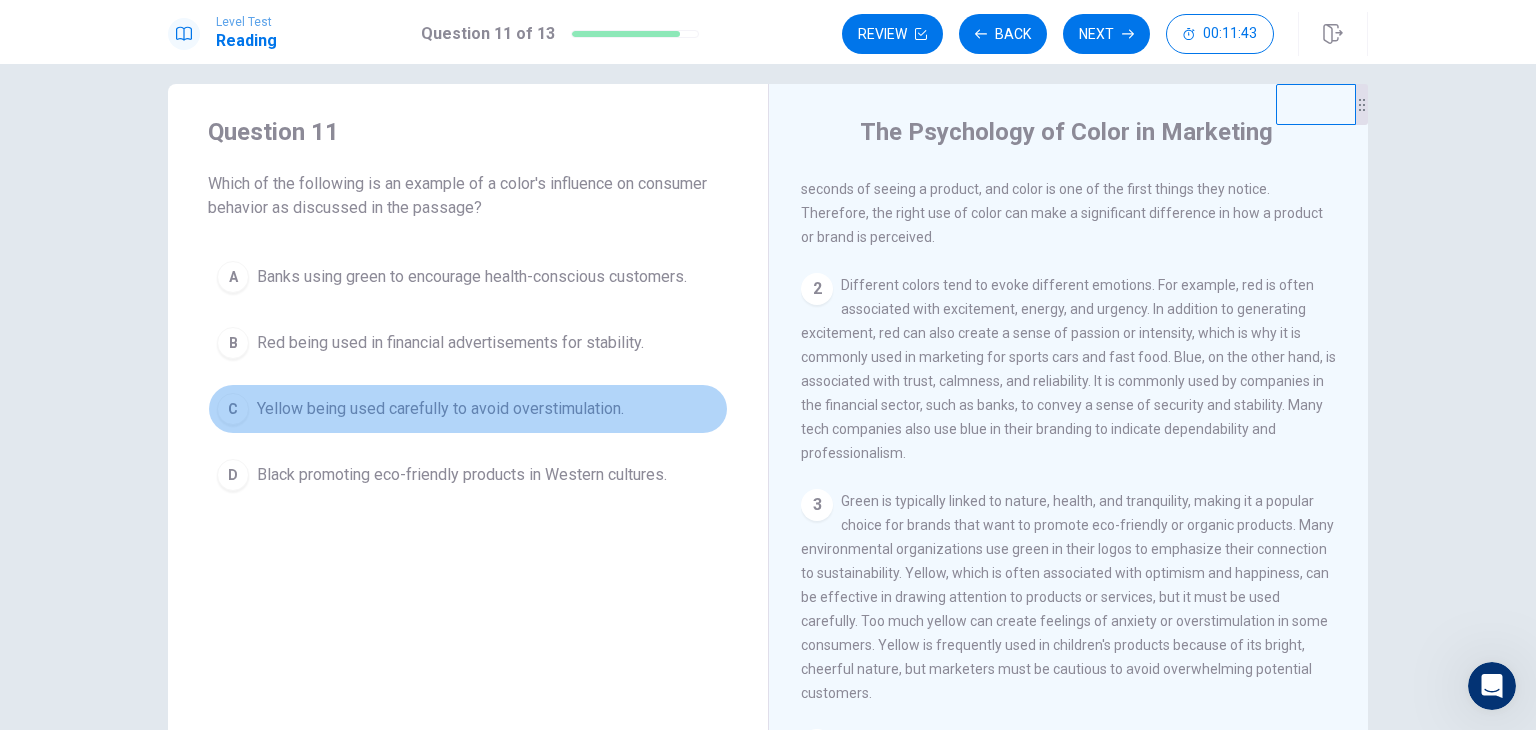 click on "C Yellow being used carefully to avoid overstimulation." at bounding box center [468, 409] 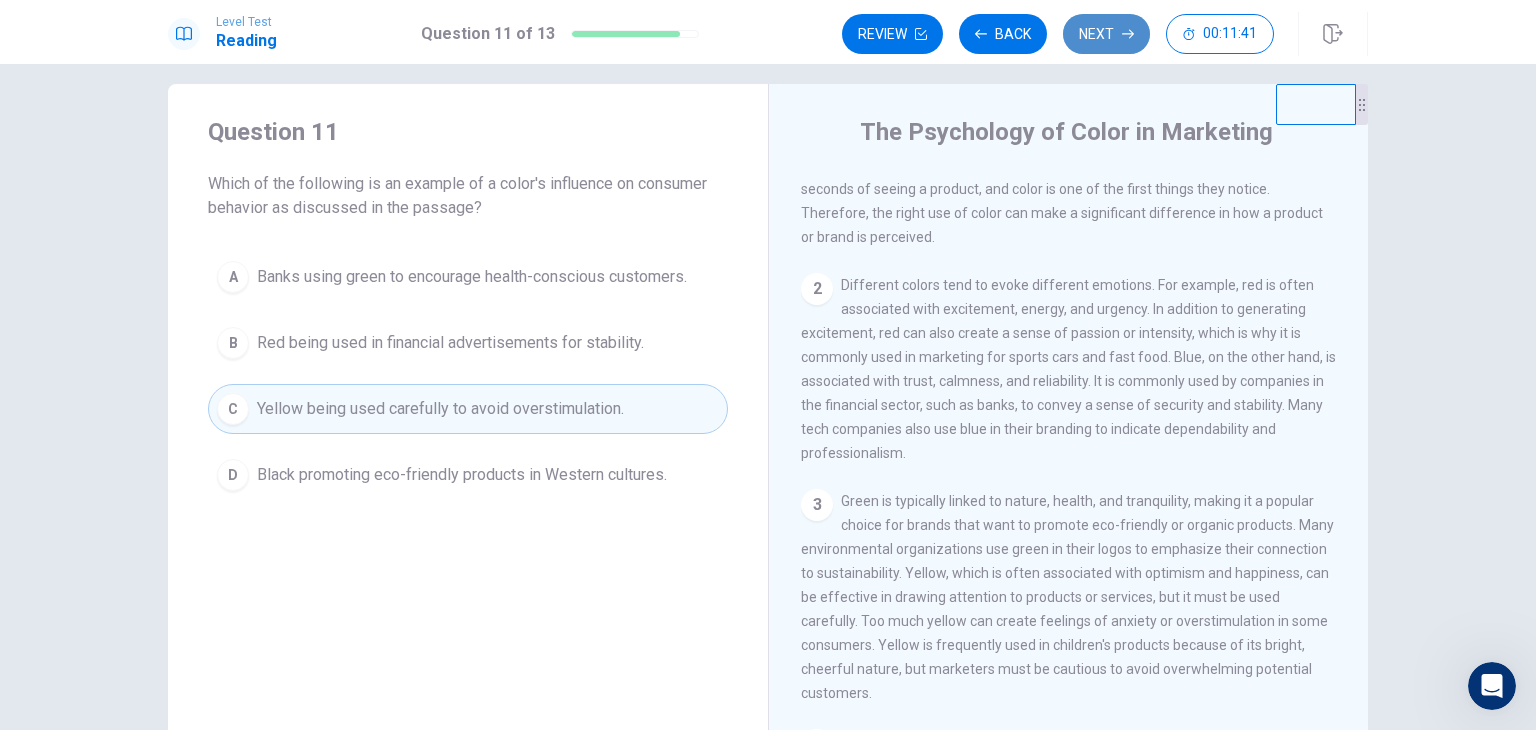click on "Next" at bounding box center (1106, 34) 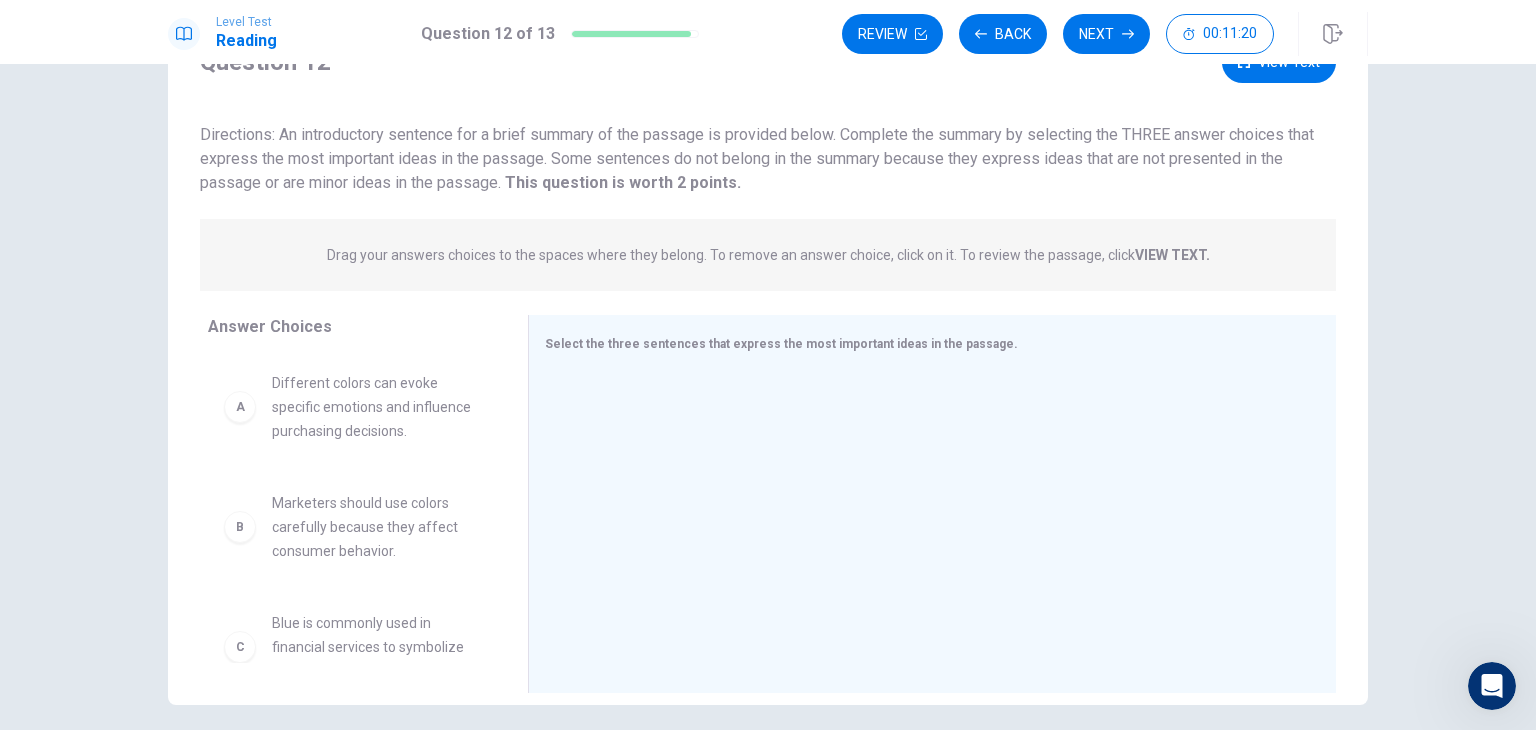 scroll, scrollTop: 96, scrollLeft: 0, axis: vertical 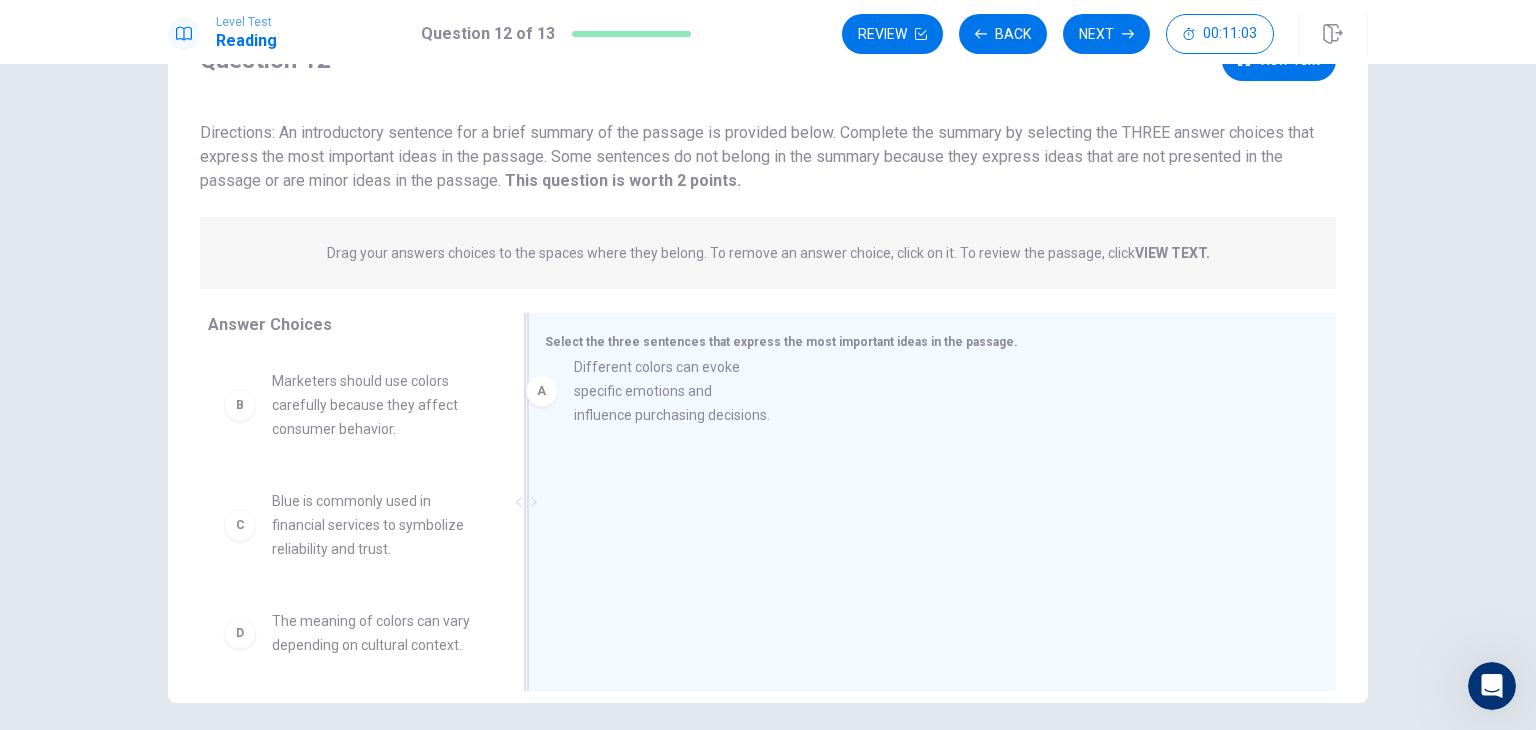 drag, startPoint x: 367, startPoint y: 411, endPoint x: 726, endPoint y: 393, distance: 359.45096 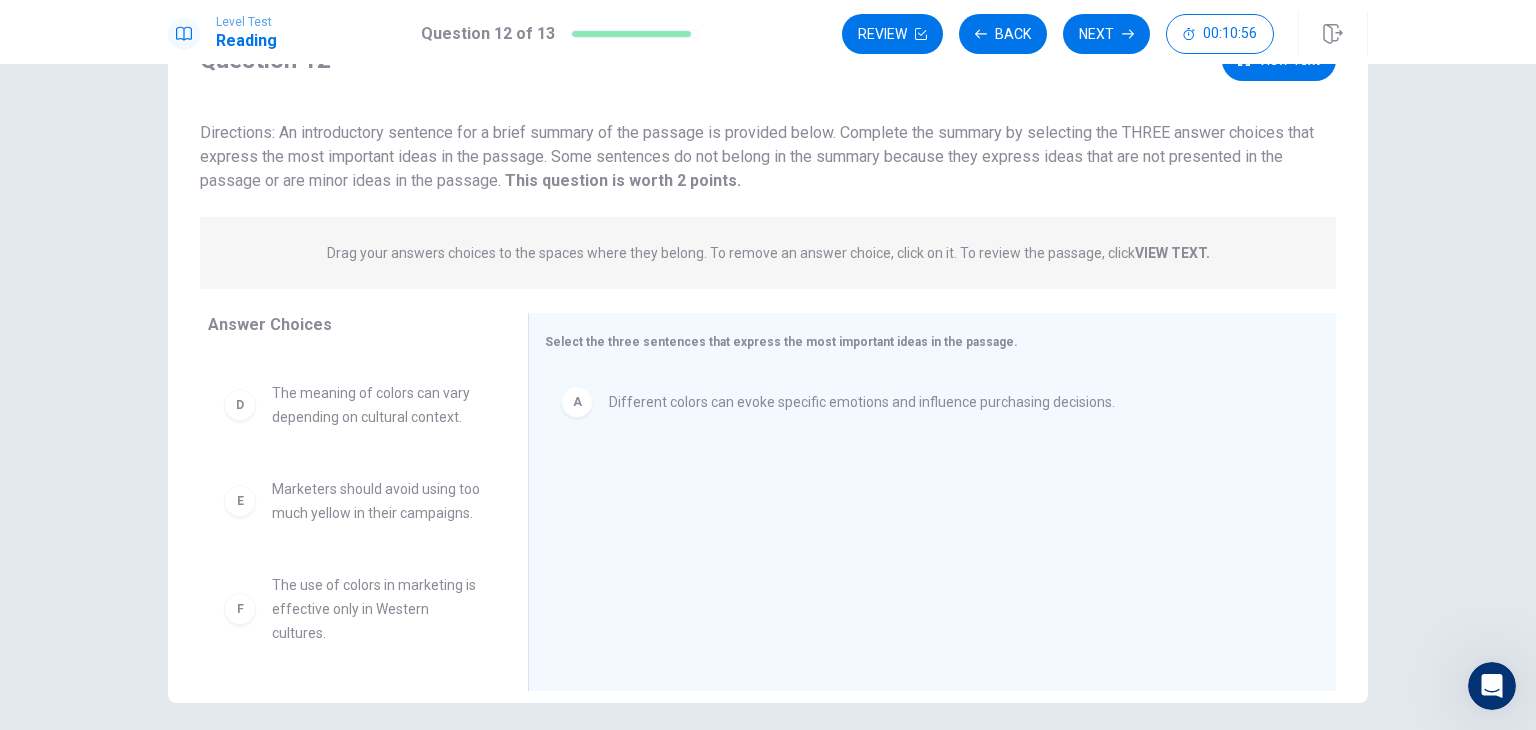 scroll, scrollTop: 252, scrollLeft: 0, axis: vertical 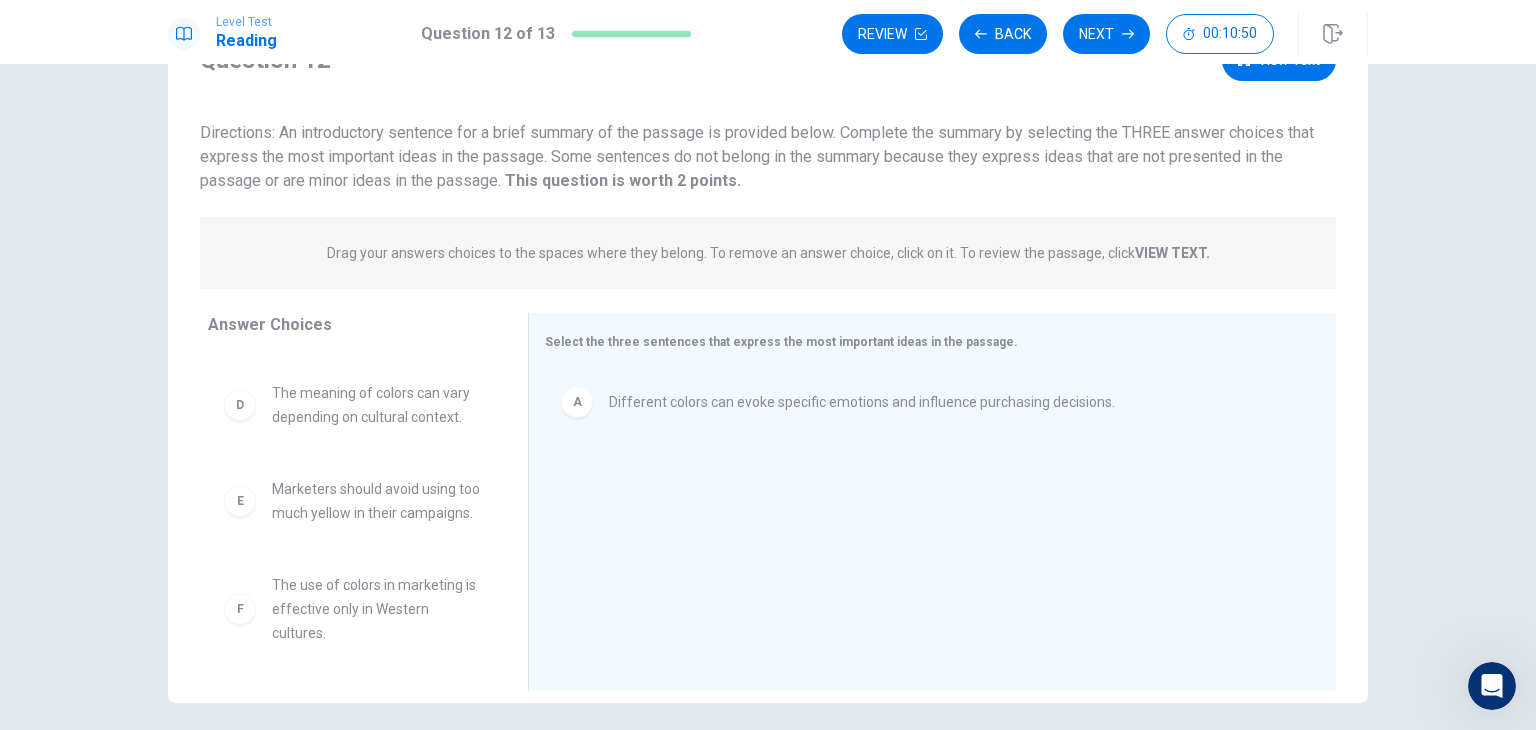 drag, startPoint x: 508, startPoint y: 581, endPoint x: 500, endPoint y: 541, distance: 40.792156 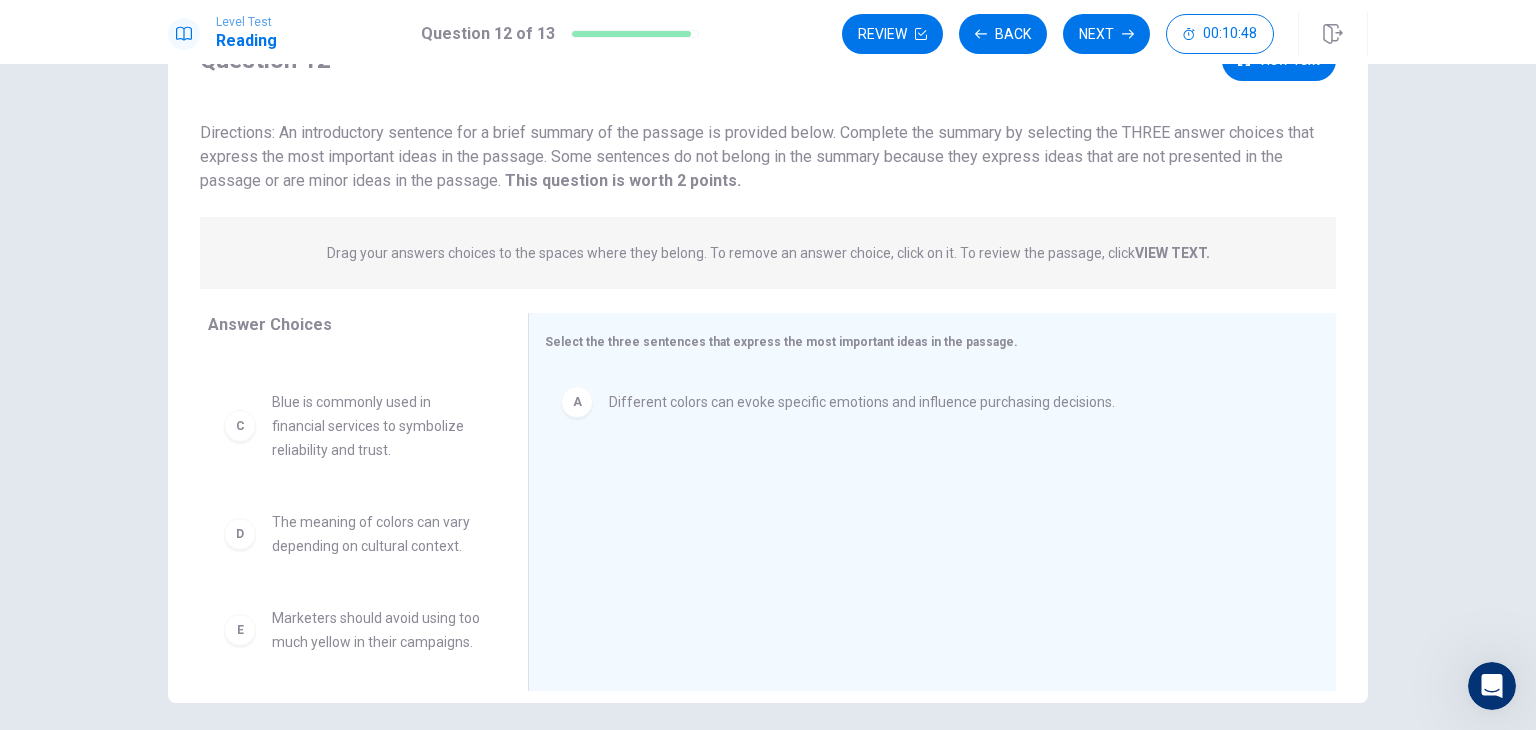 scroll, scrollTop: 97, scrollLeft: 0, axis: vertical 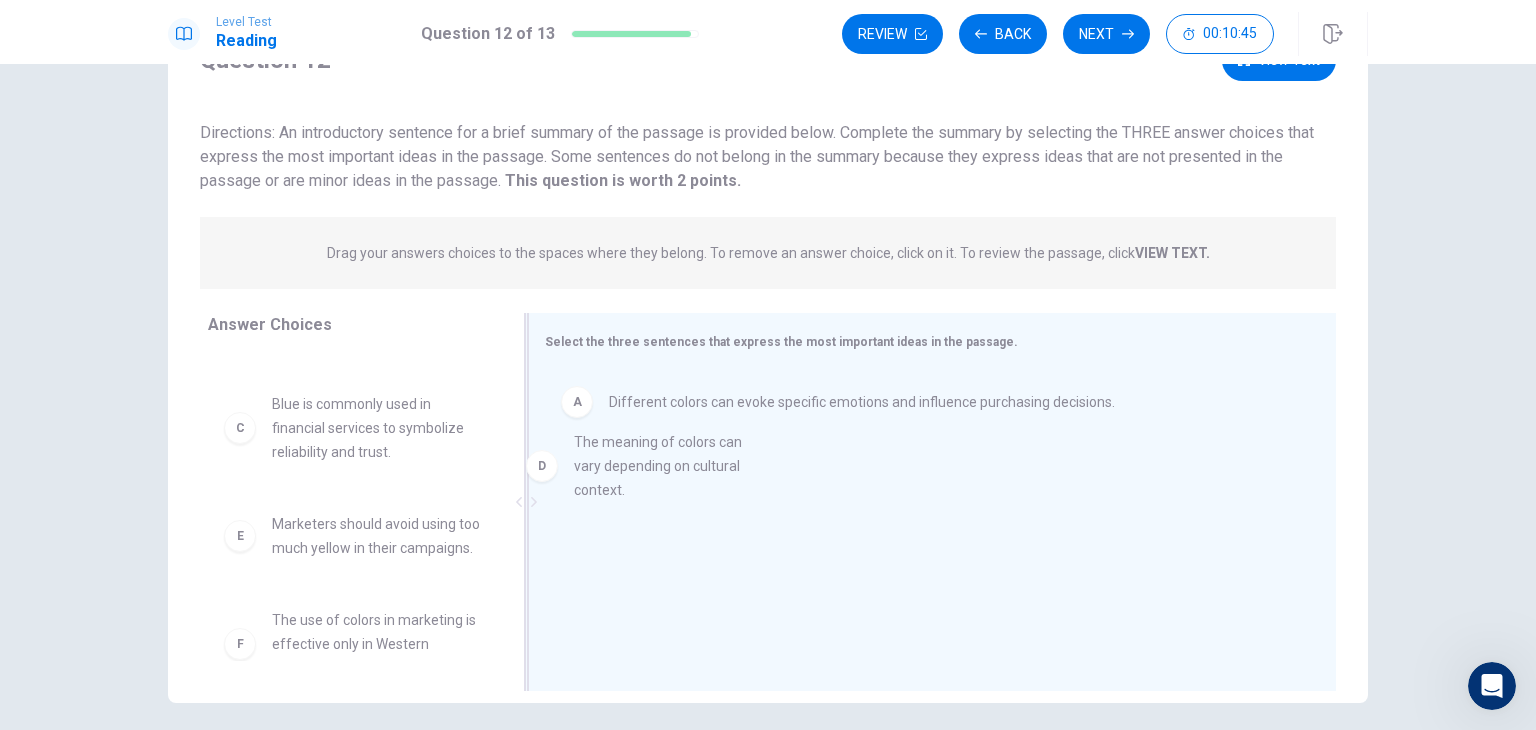 drag, startPoint x: 412, startPoint y: 544, endPoint x: 794, endPoint y: 455, distance: 392.2308 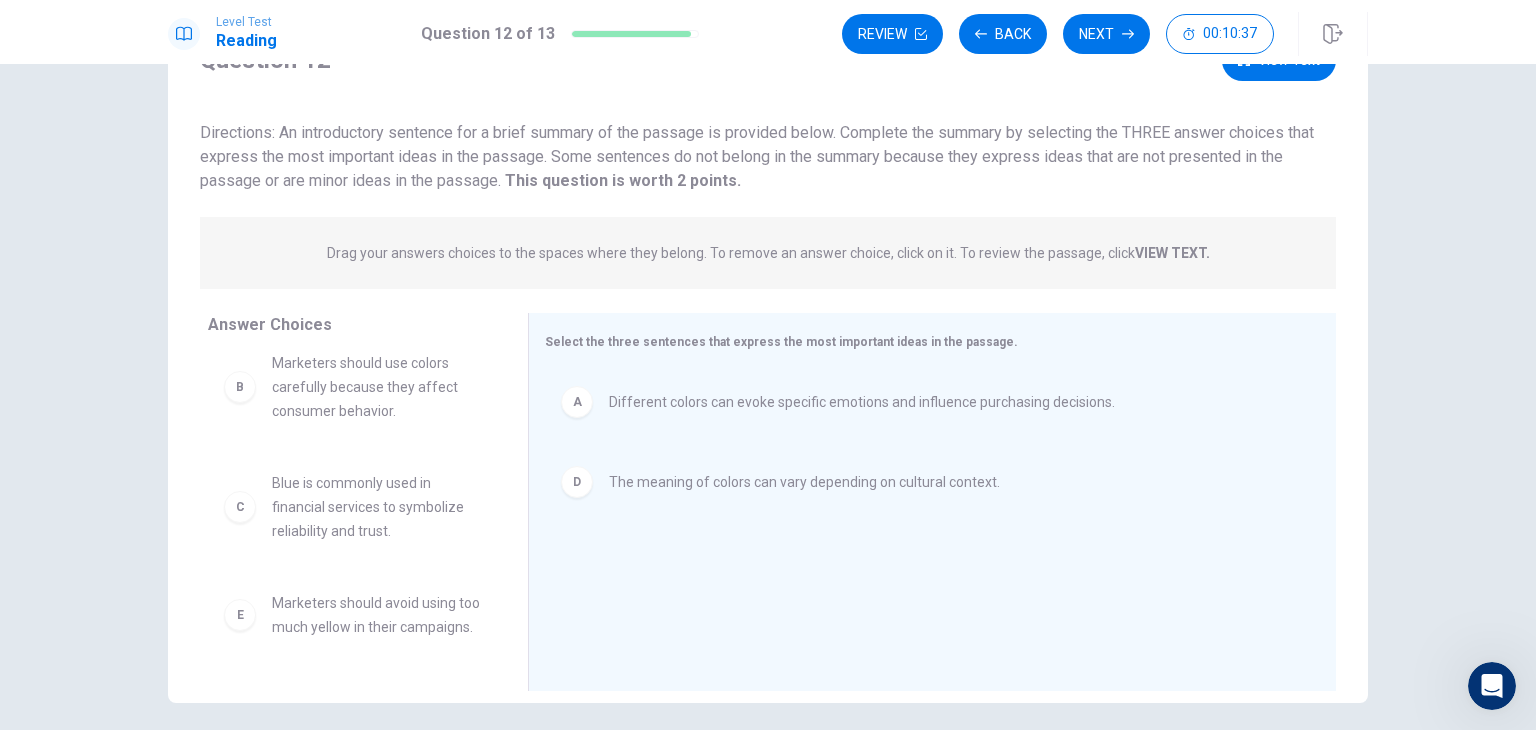 scroll, scrollTop: 0, scrollLeft: 0, axis: both 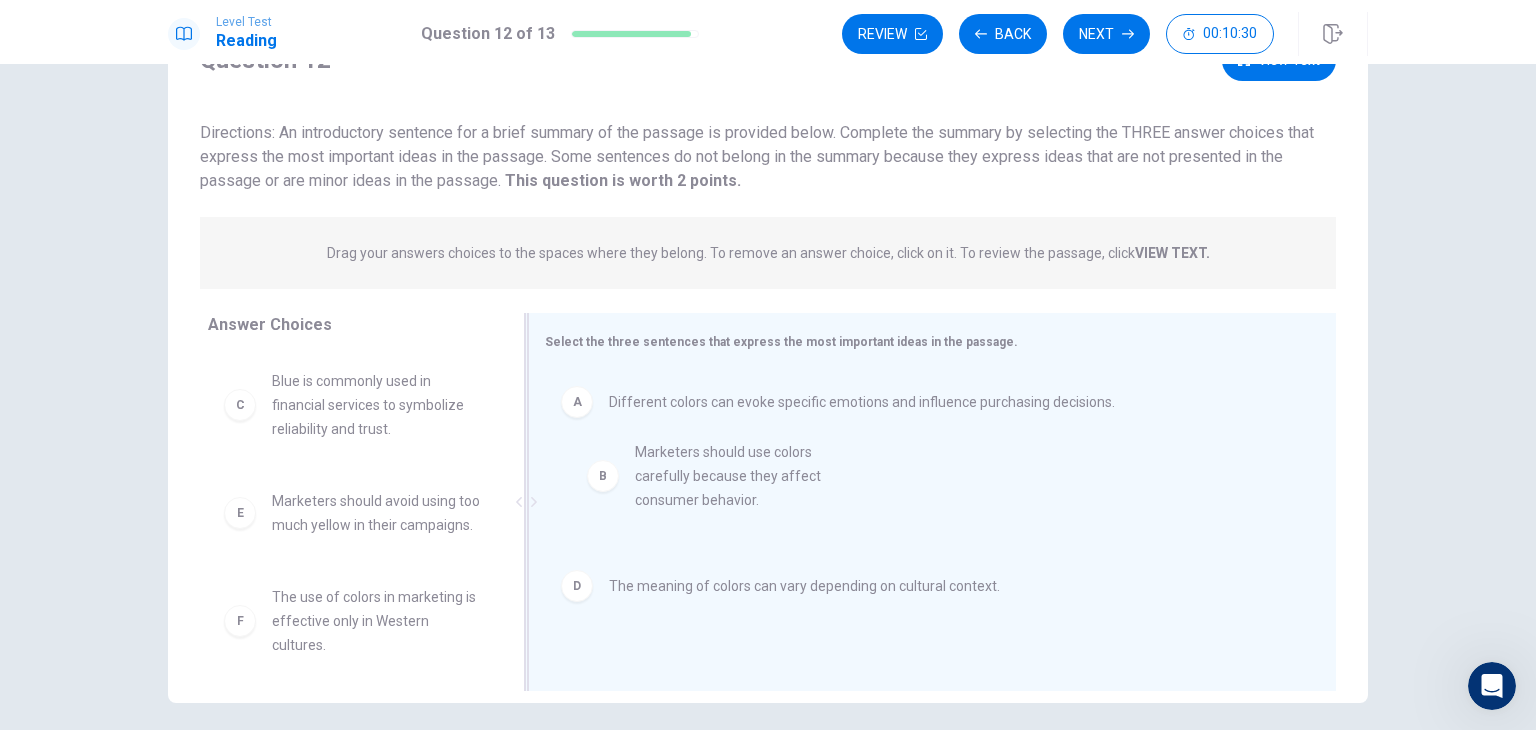 drag, startPoint x: 367, startPoint y: 425, endPoint x: 740, endPoint y: 497, distance: 379.8855 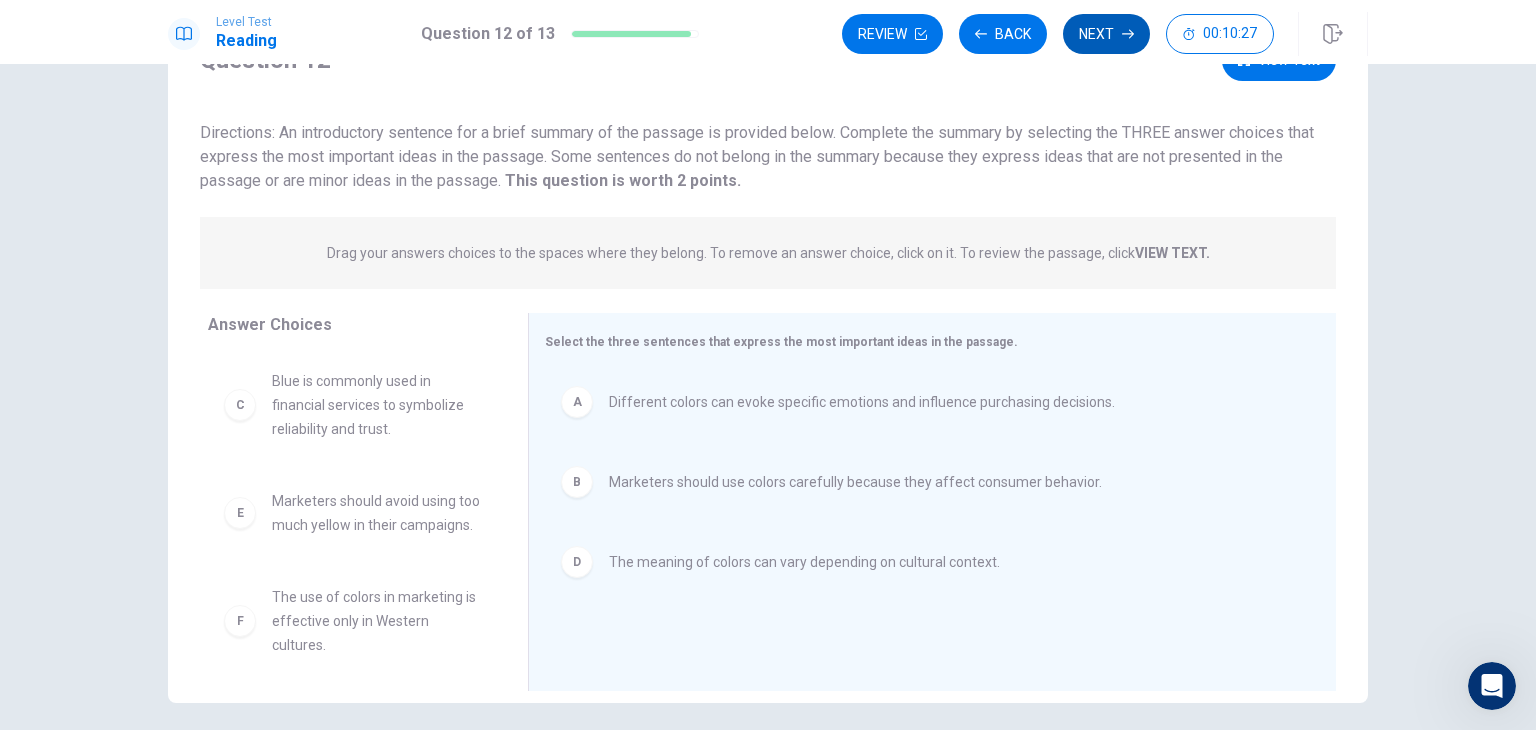 click on "Next" at bounding box center (1106, 34) 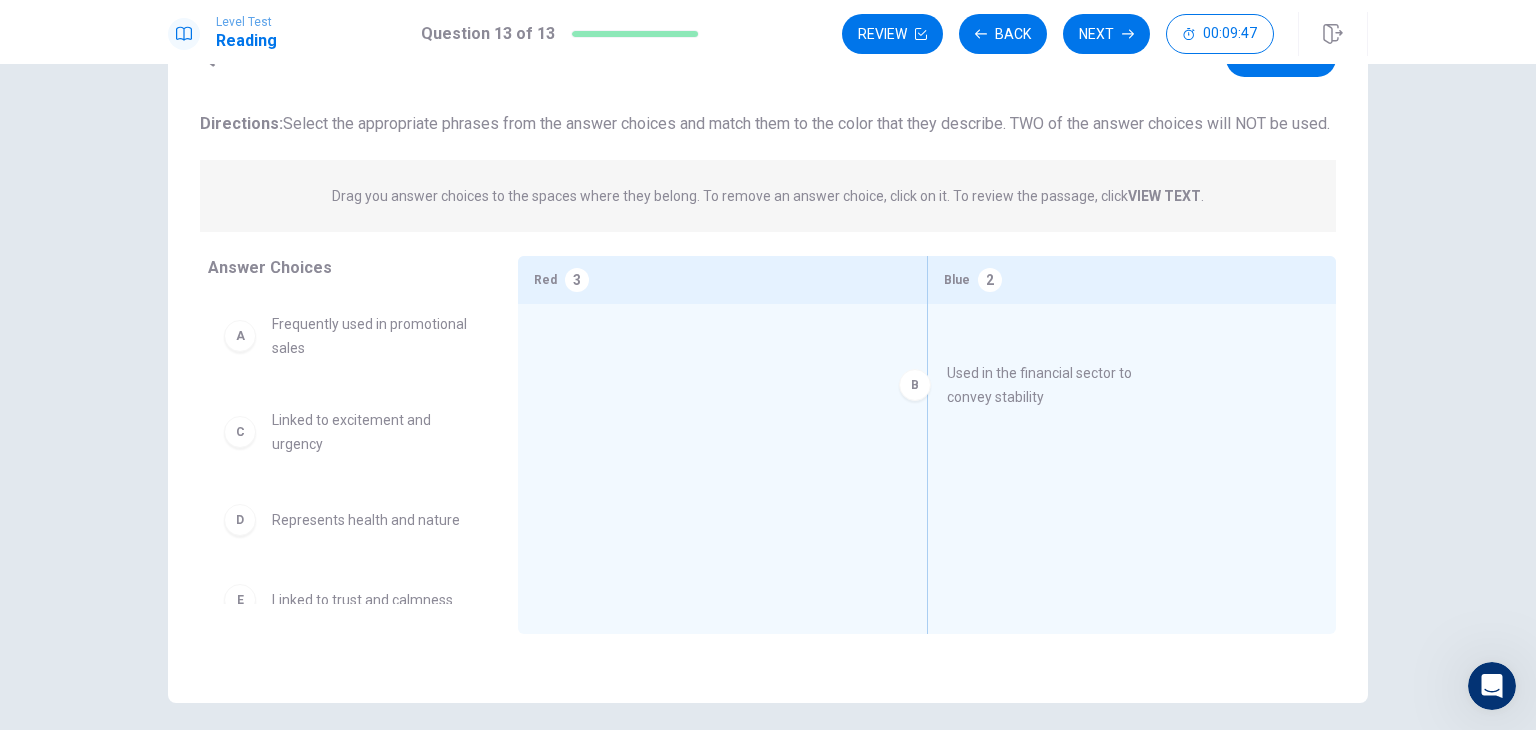 drag, startPoint x: 303, startPoint y: 475, endPoint x: 1000, endPoint y: 405, distance: 700.5062 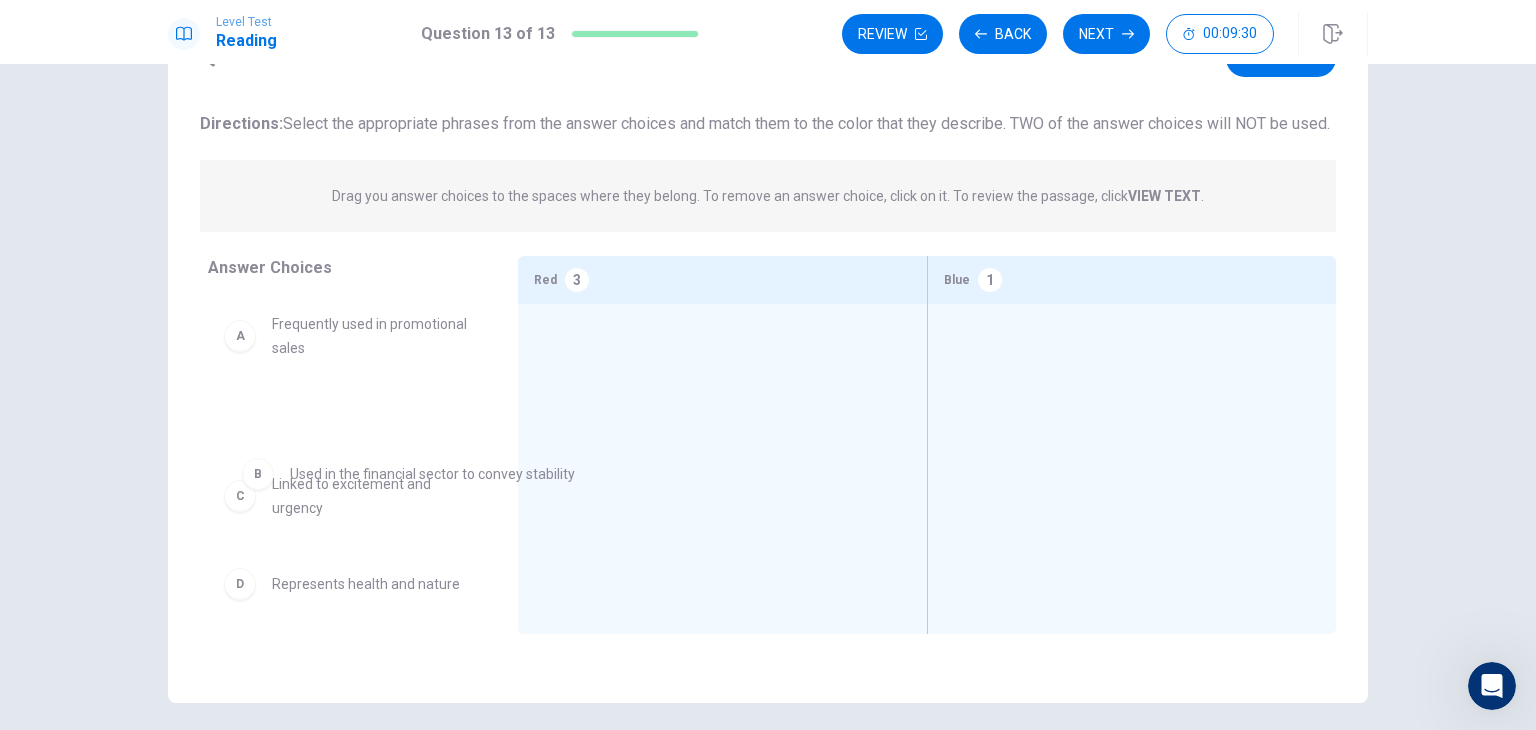 drag, startPoint x: 1004, startPoint y: 379, endPoint x: 260, endPoint y: 471, distance: 749.66656 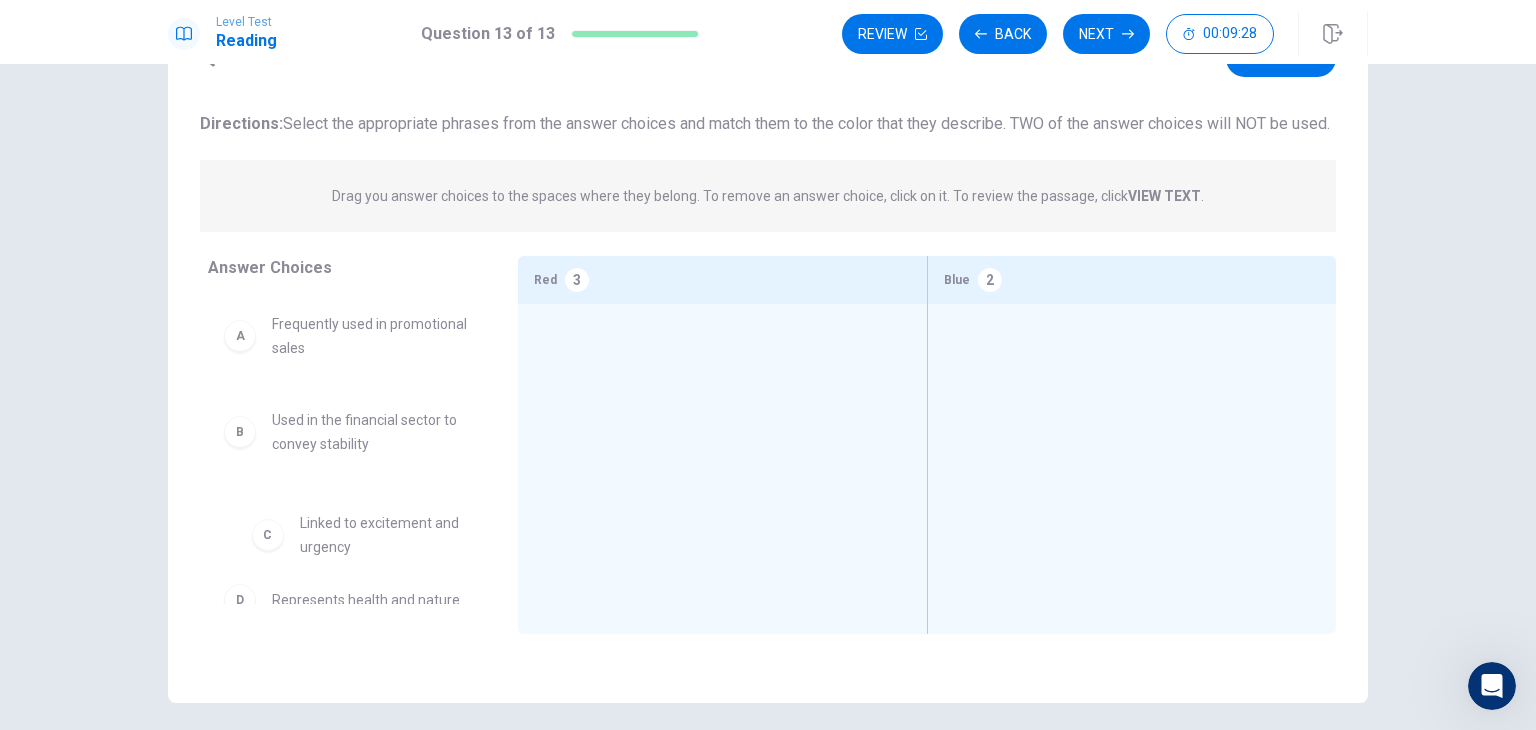 scroll, scrollTop: 0, scrollLeft: 0, axis: both 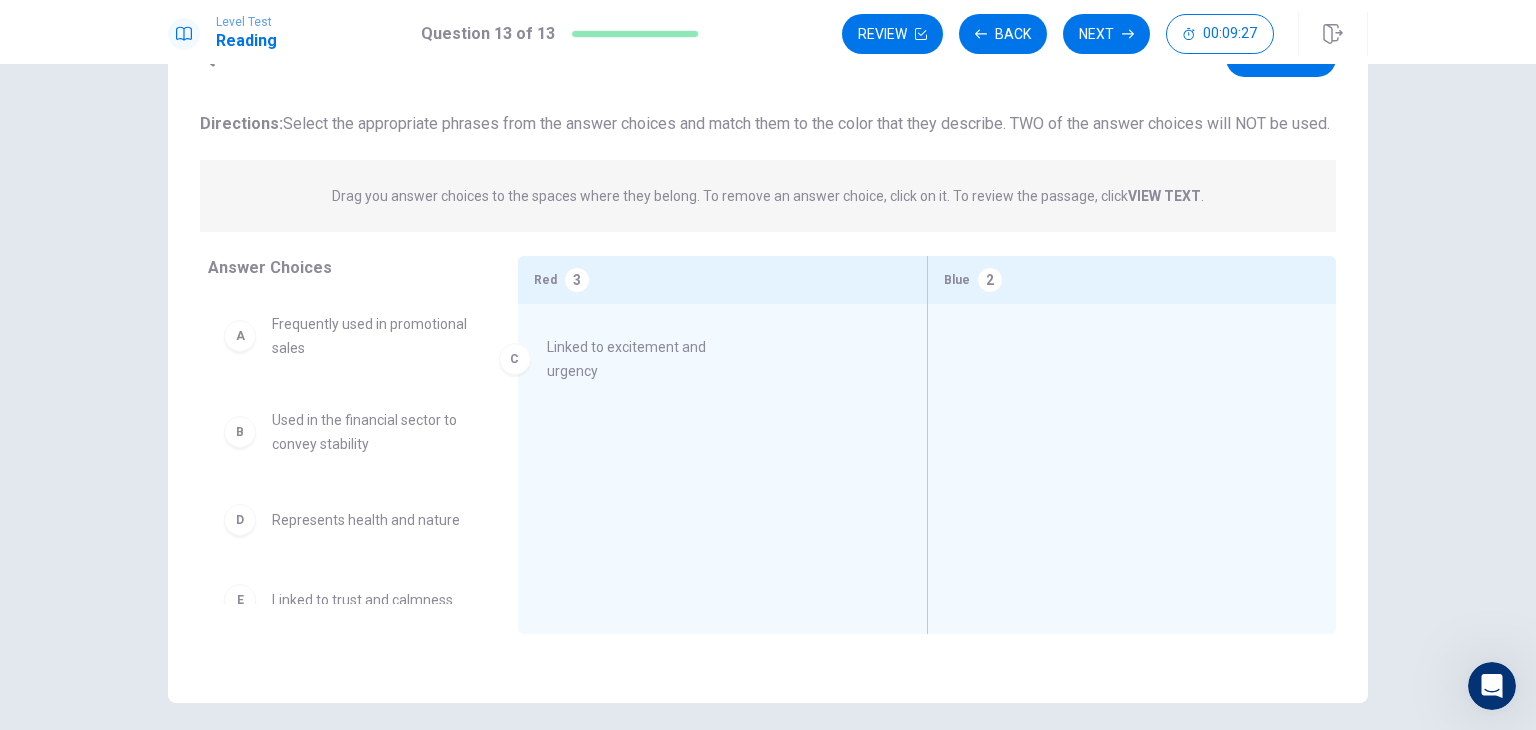drag, startPoint x: 336, startPoint y: 564, endPoint x: 640, endPoint y: 364, distance: 363.8901 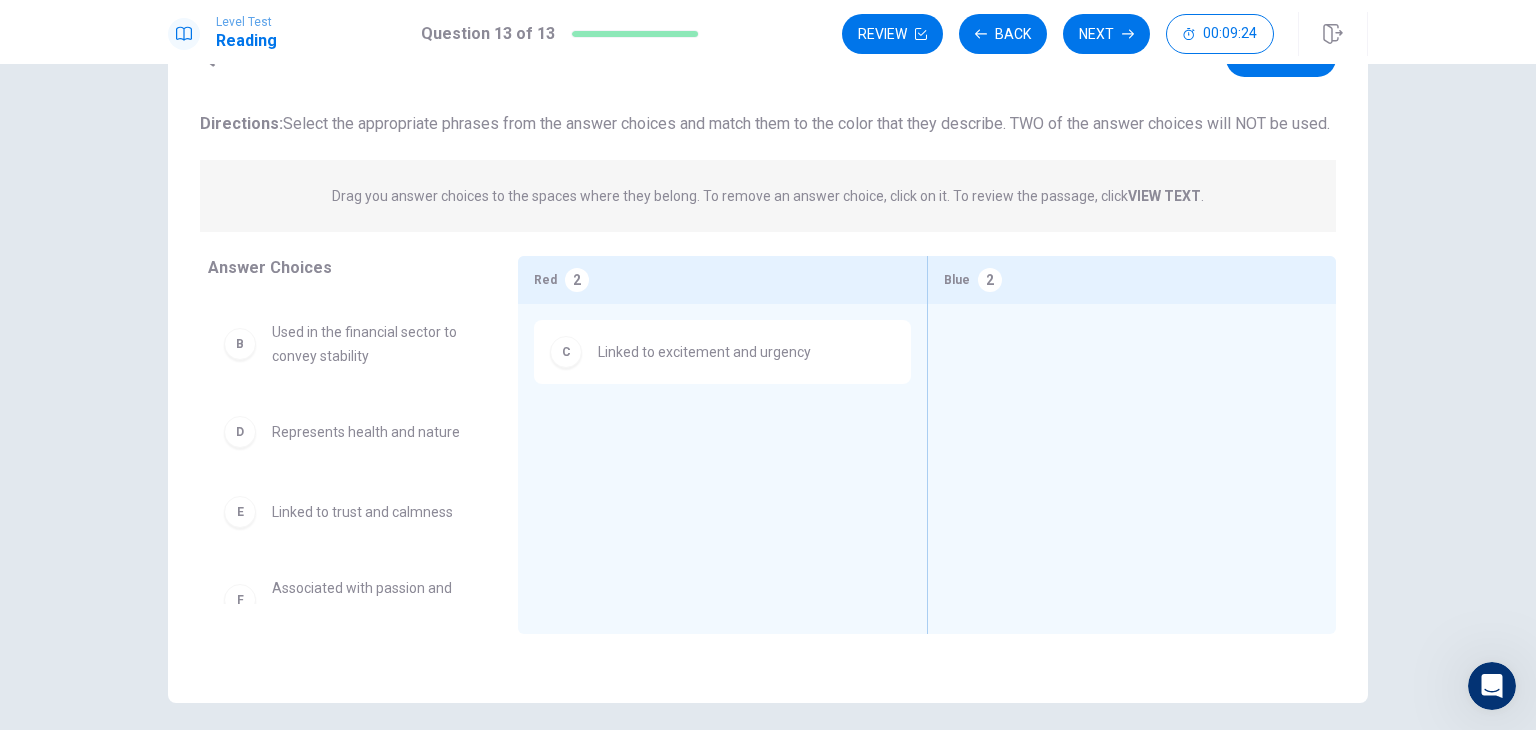 scroll, scrollTop: 84, scrollLeft: 0, axis: vertical 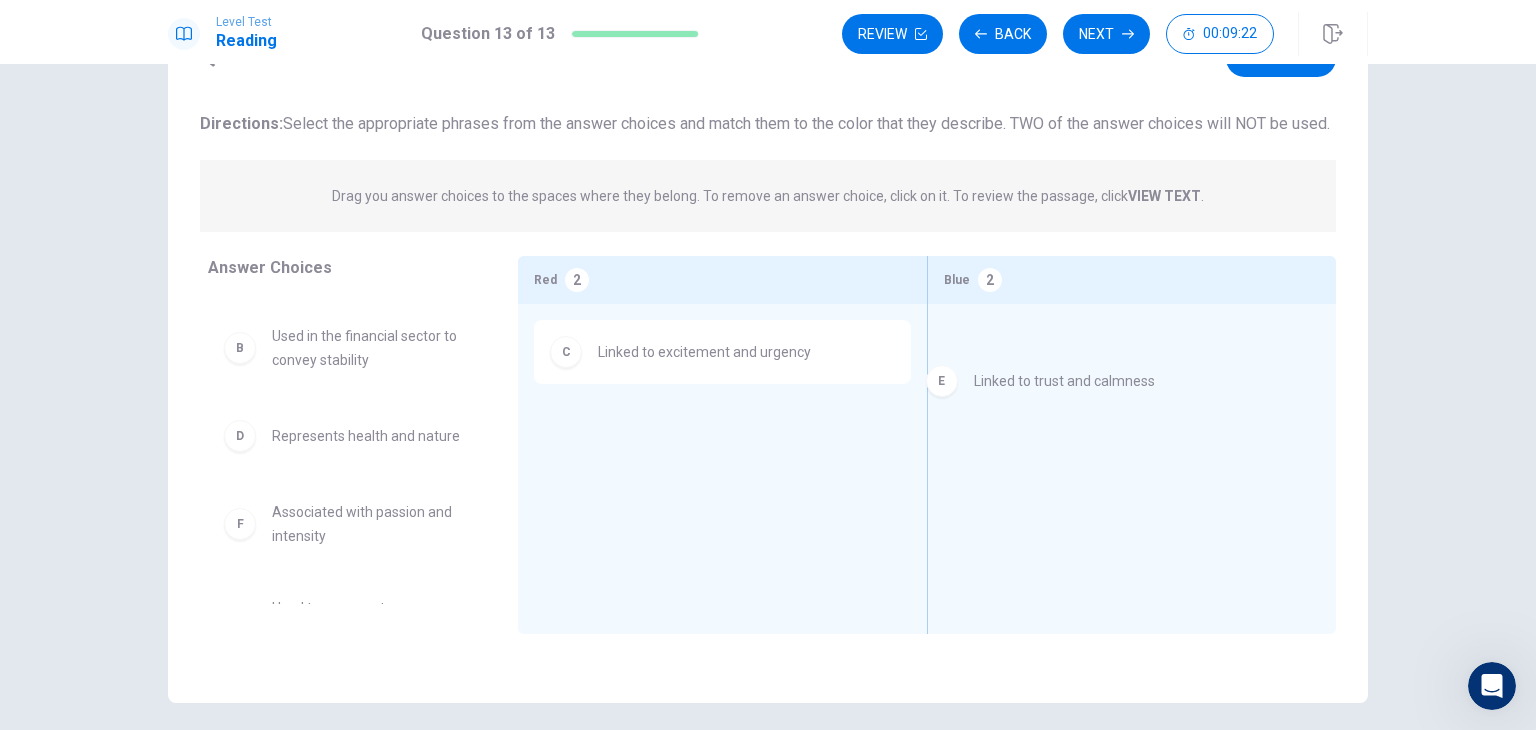 drag, startPoint x: 371, startPoint y: 546, endPoint x: 1112, endPoint y: 386, distance: 758.07715 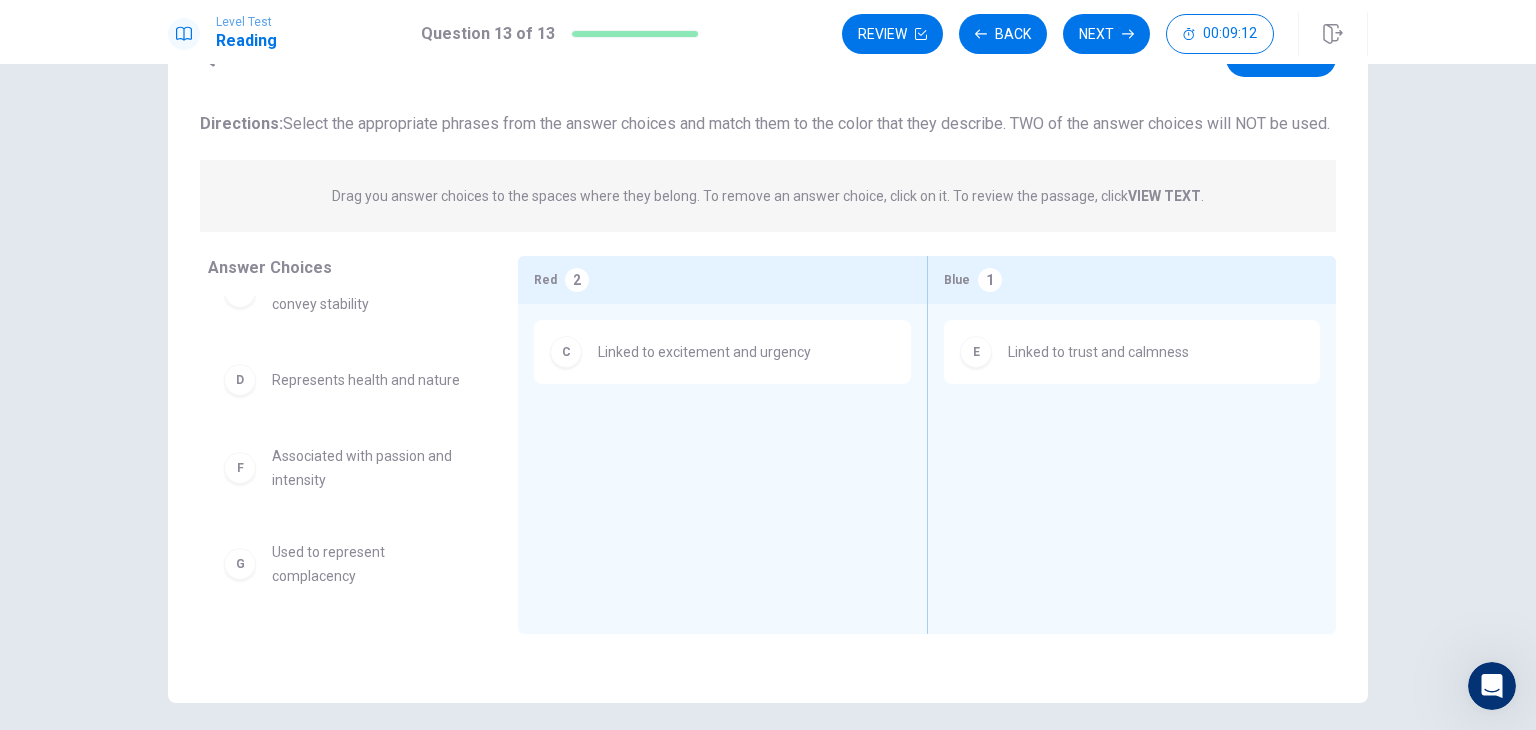 scroll, scrollTop: 0, scrollLeft: 0, axis: both 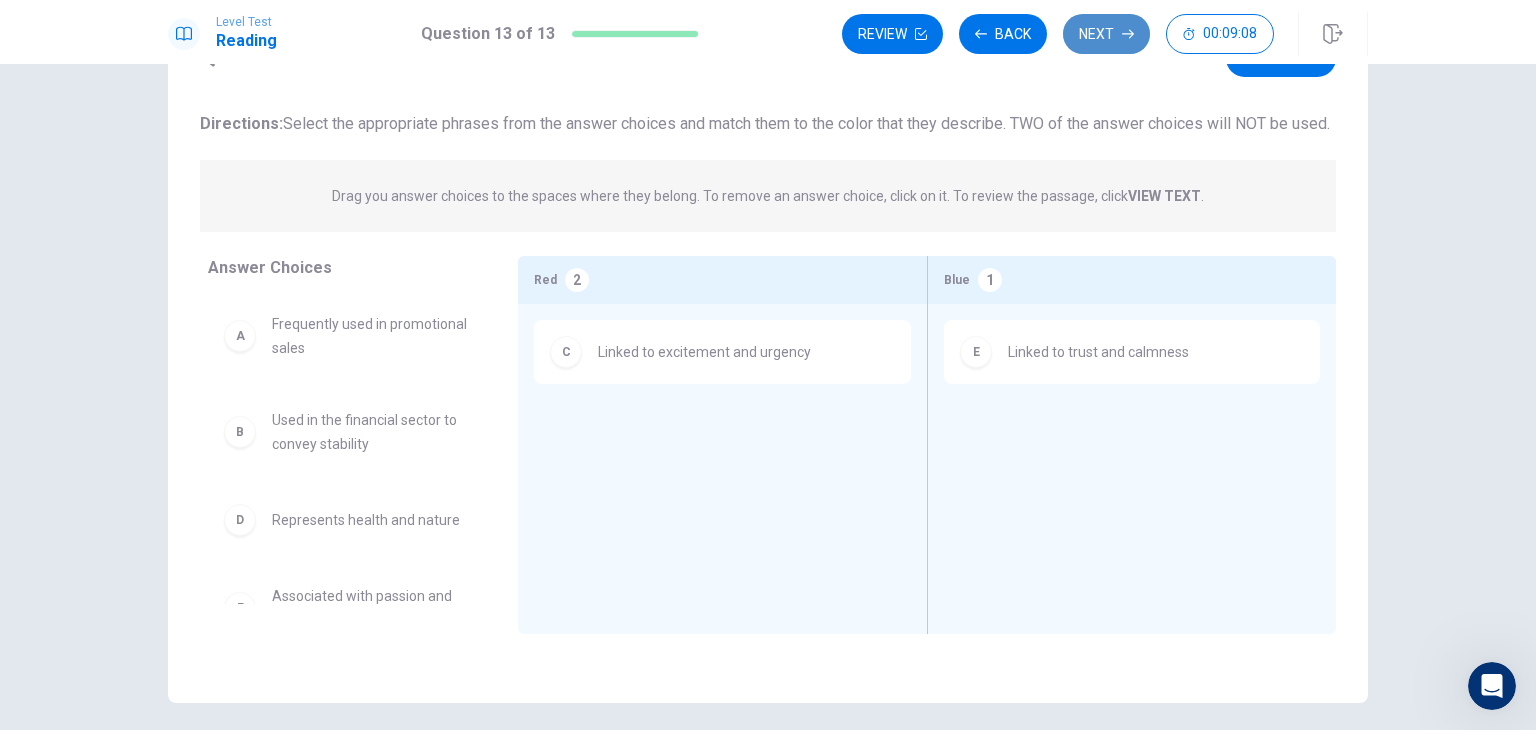 click on "Next" at bounding box center (1106, 34) 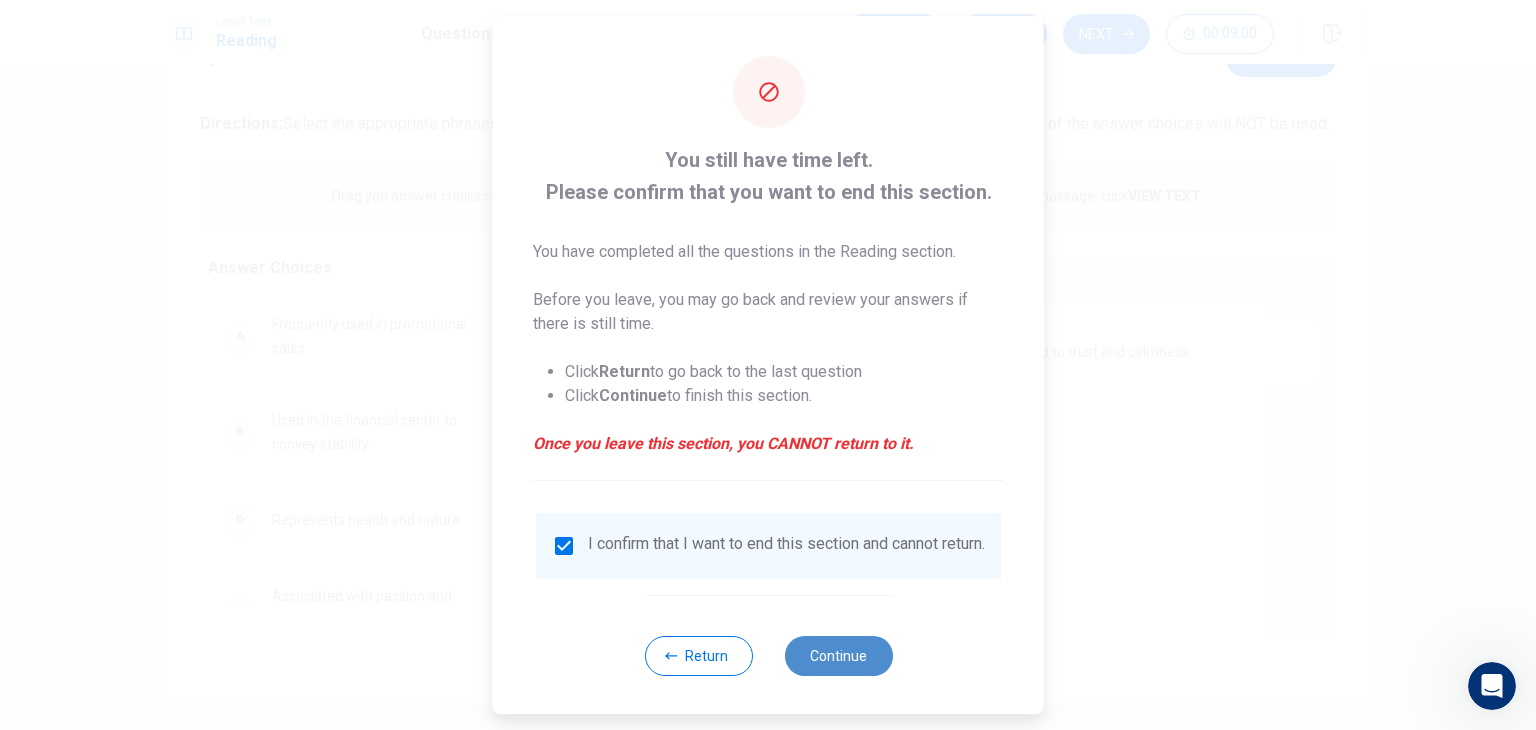 click on "Continue" at bounding box center [838, 656] 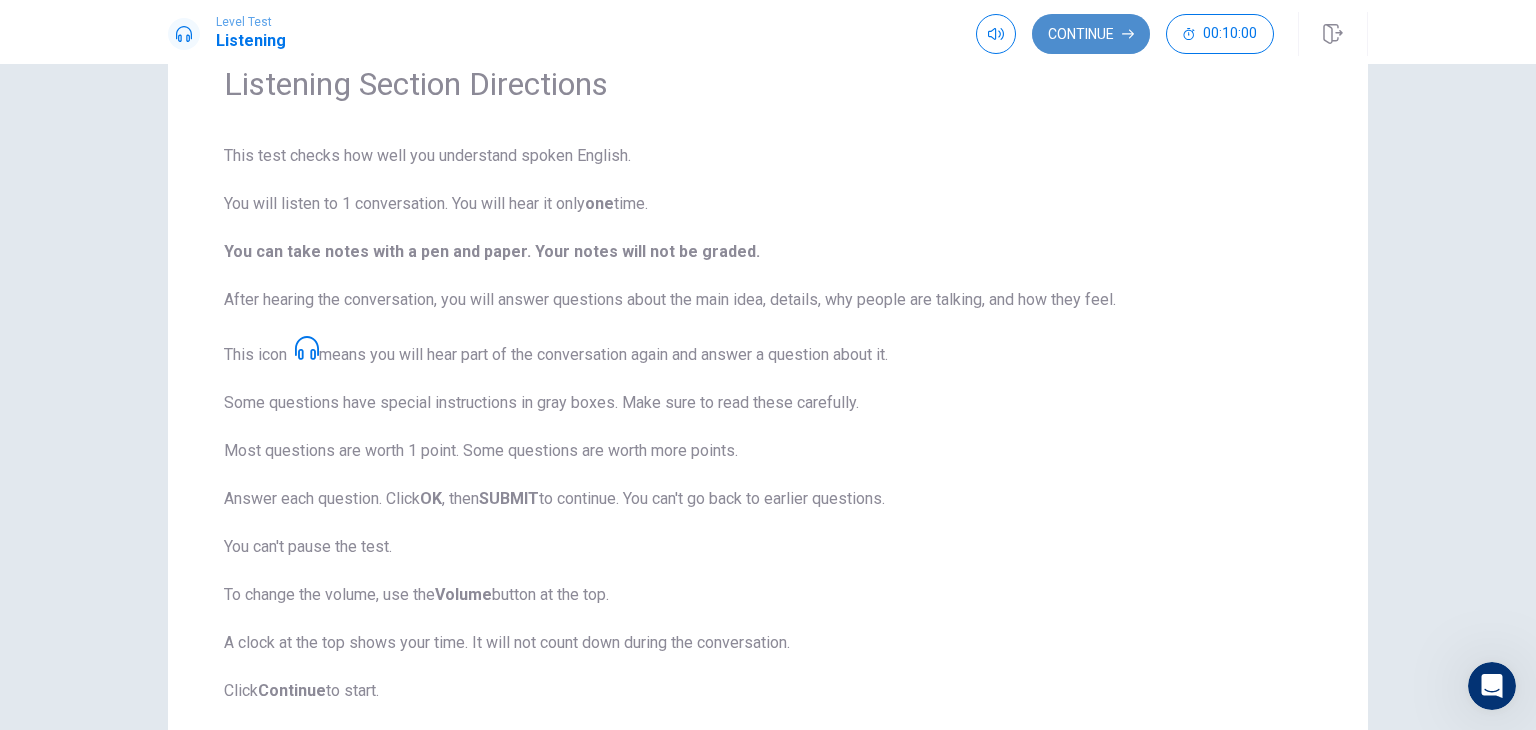 click on "Continue" at bounding box center [1091, 34] 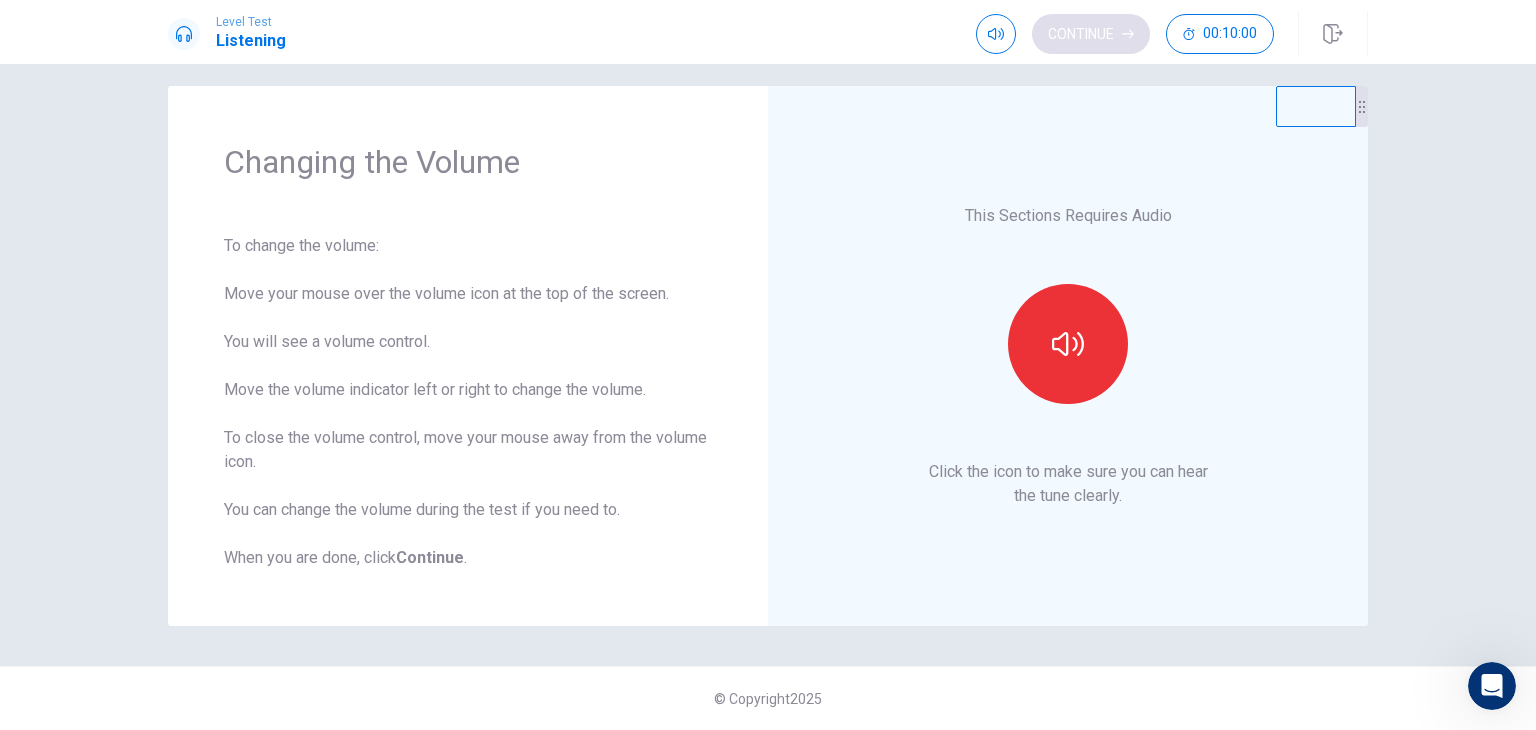scroll, scrollTop: 18, scrollLeft: 0, axis: vertical 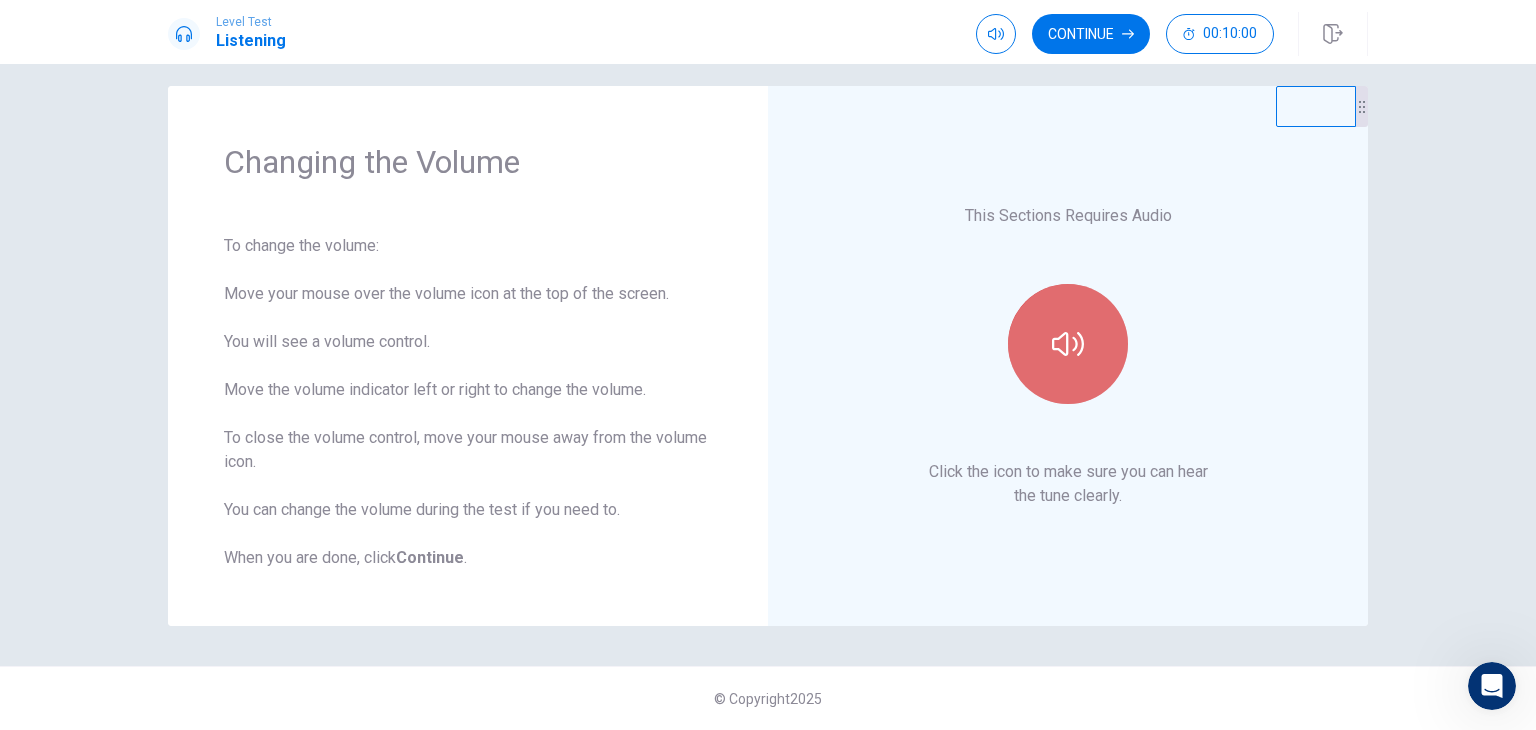 click at bounding box center [1068, 344] 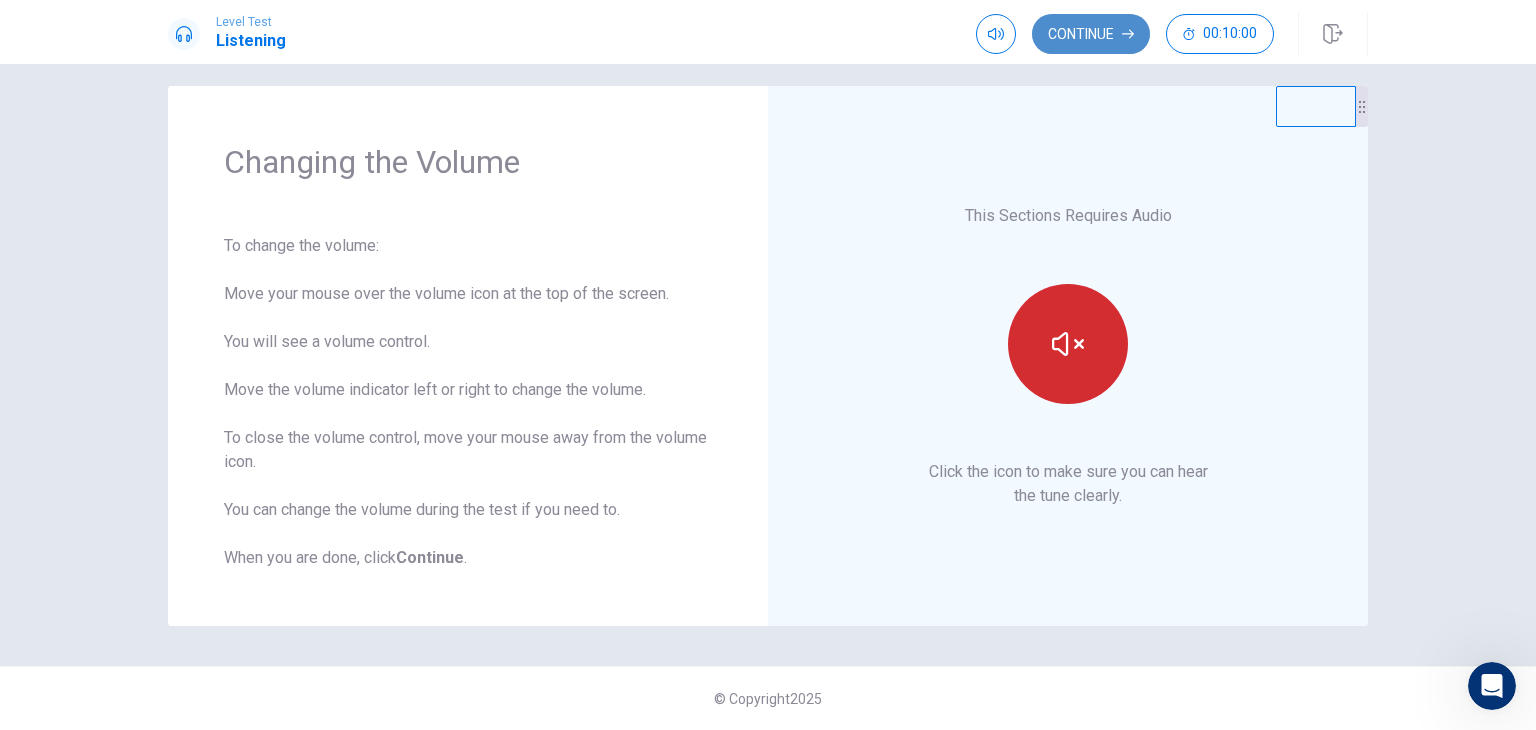 click on "Continue" at bounding box center [1091, 34] 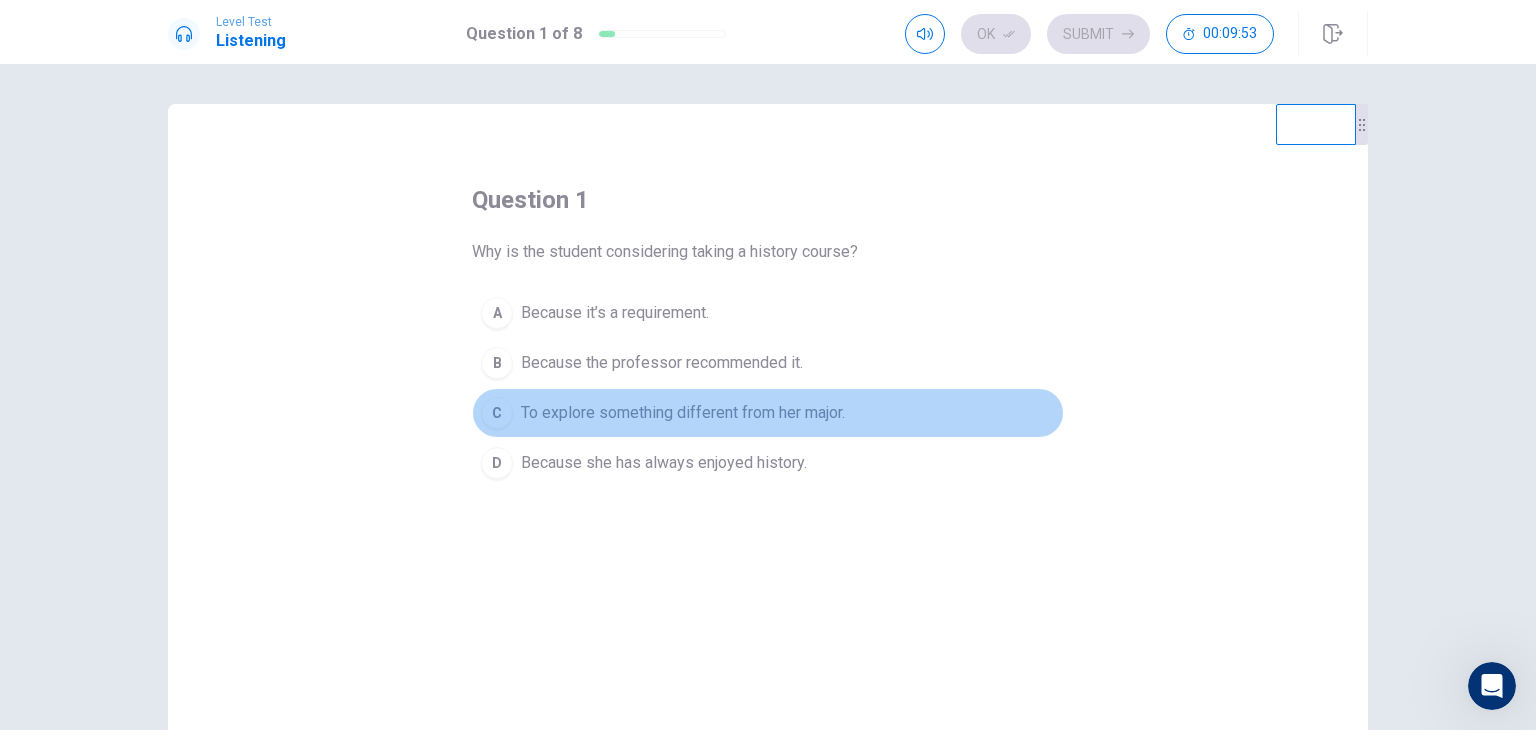 click on "C" at bounding box center (497, 313) 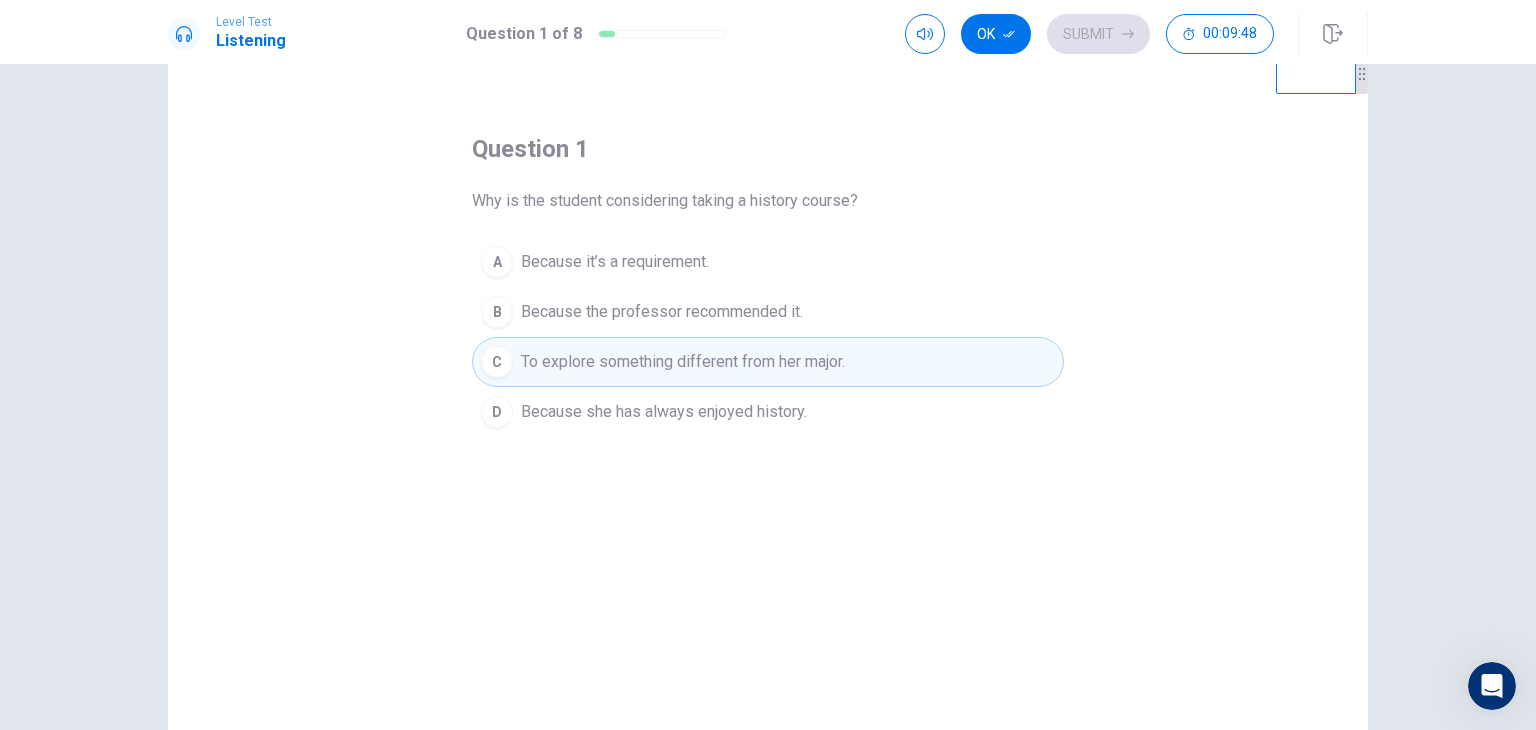scroll, scrollTop: 49, scrollLeft: 0, axis: vertical 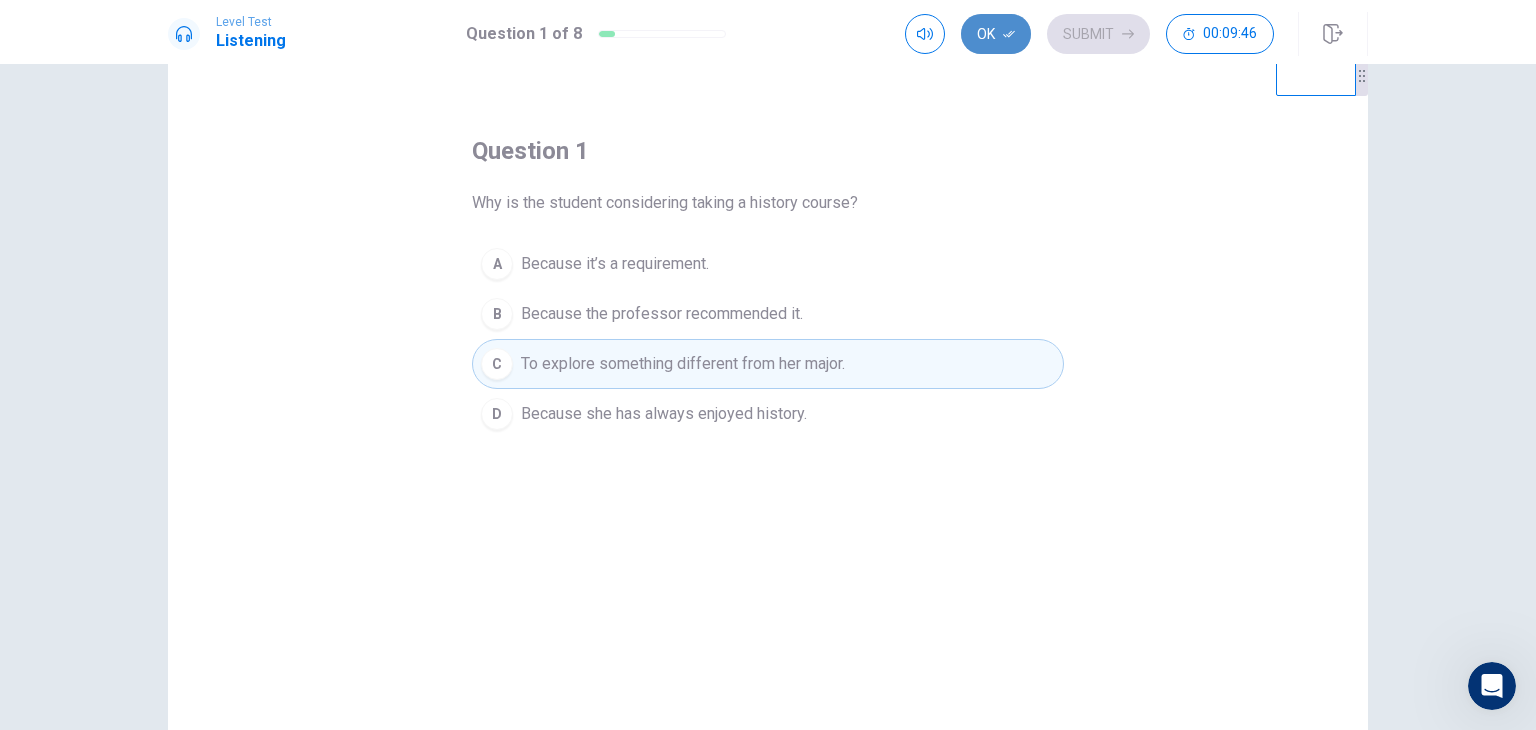 click on "Ok" at bounding box center [996, 34] 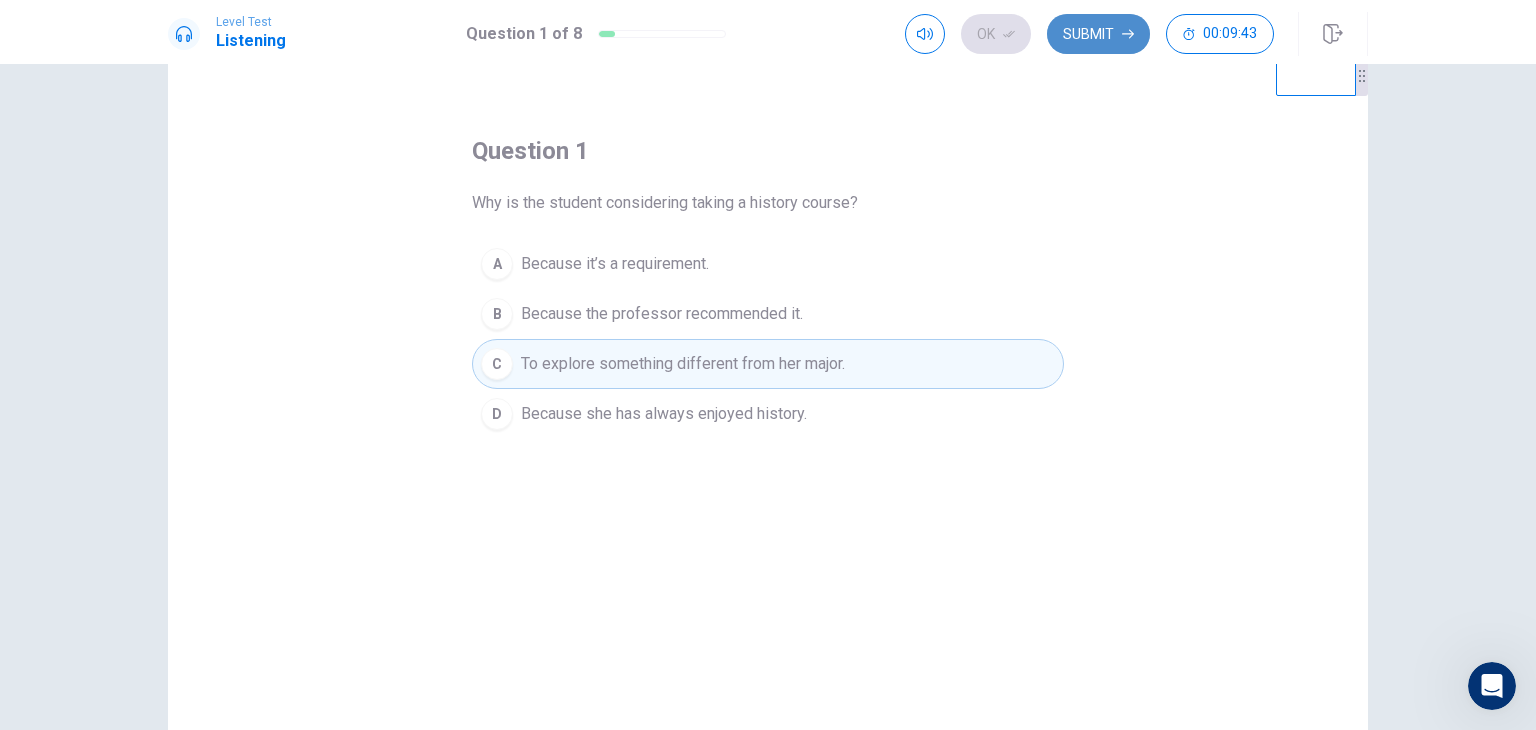 click on "Submit" at bounding box center (1098, 34) 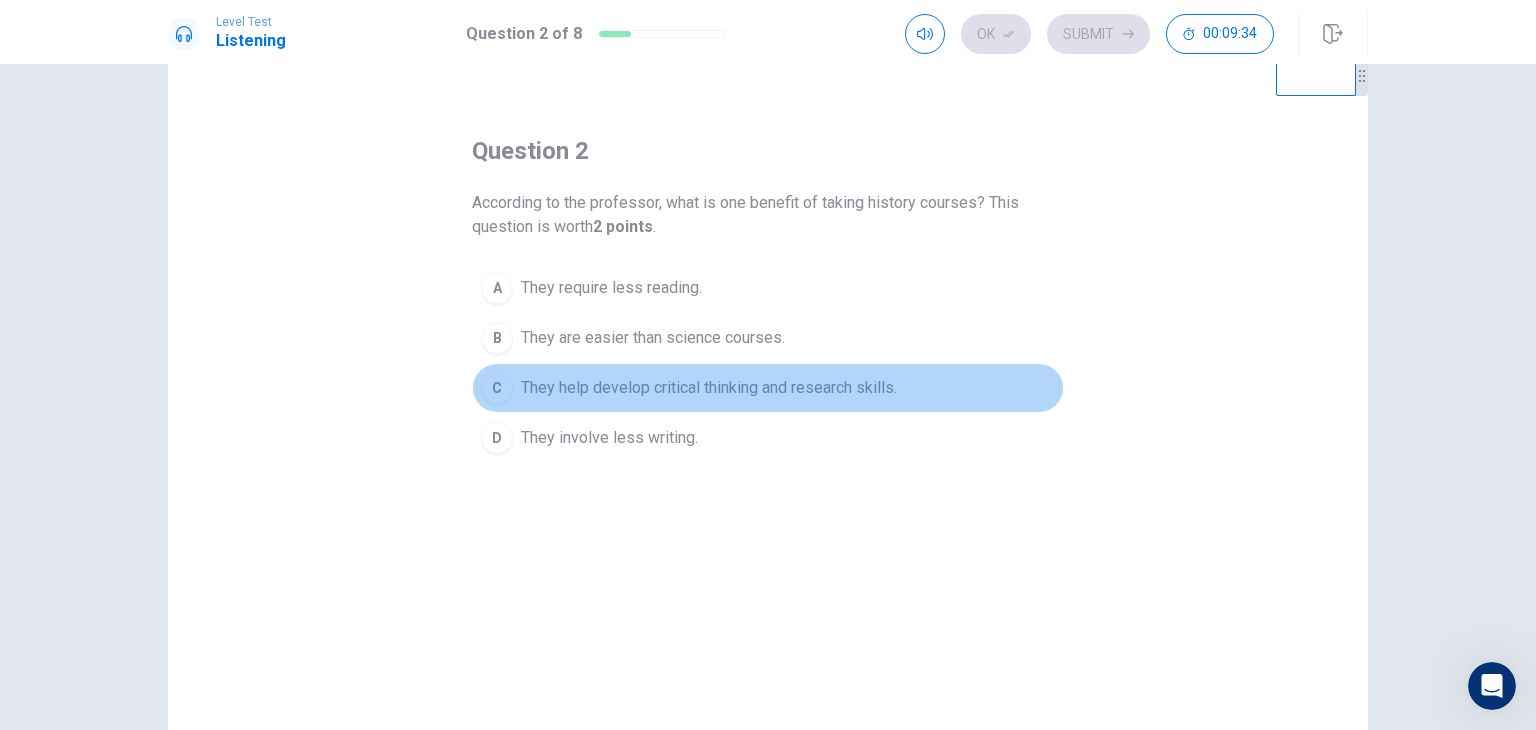 click on "C They help develop critical thinking and research skills." at bounding box center [768, 388] 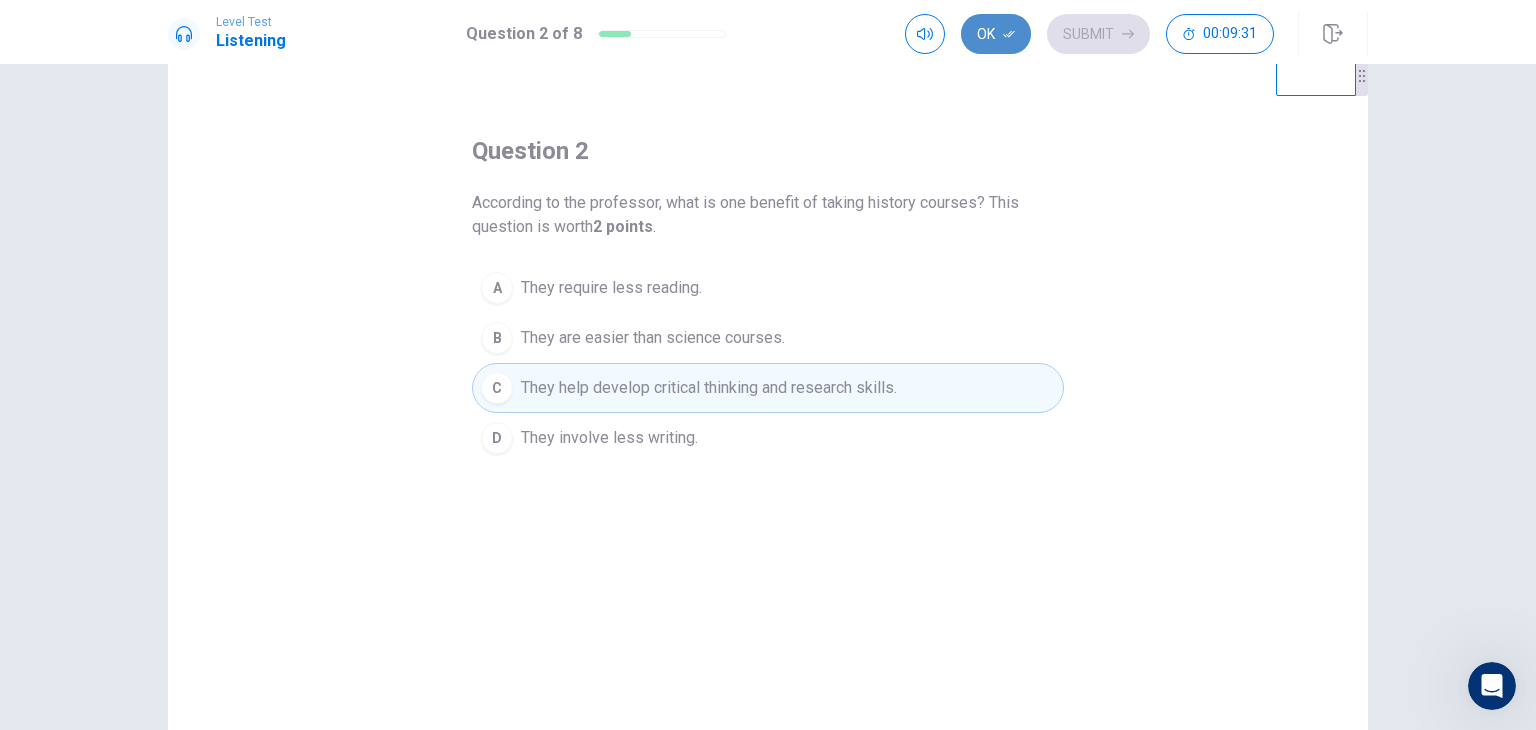 click on "Ok" at bounding box center (996, 34) 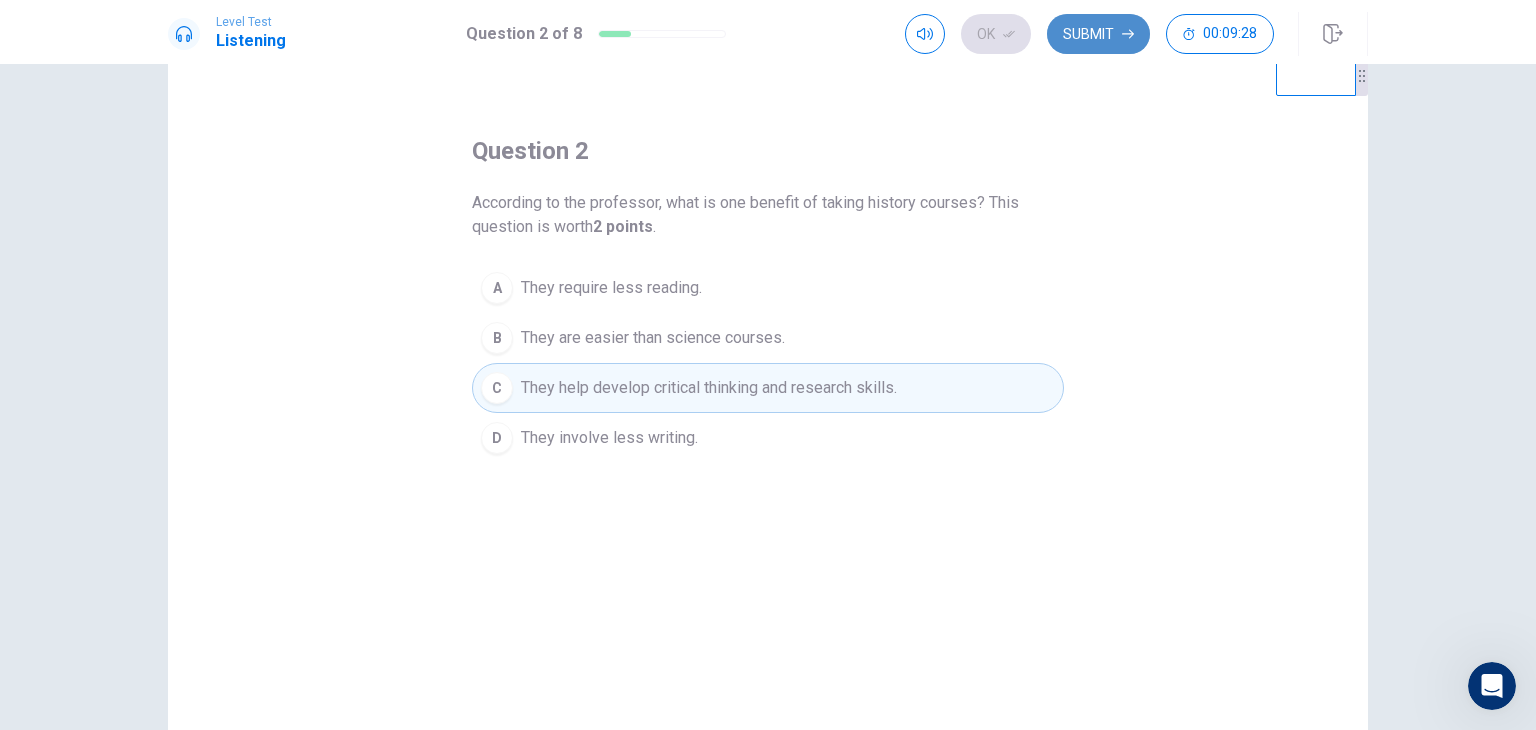 click on "Submit" at bounding box center [1098, 34] 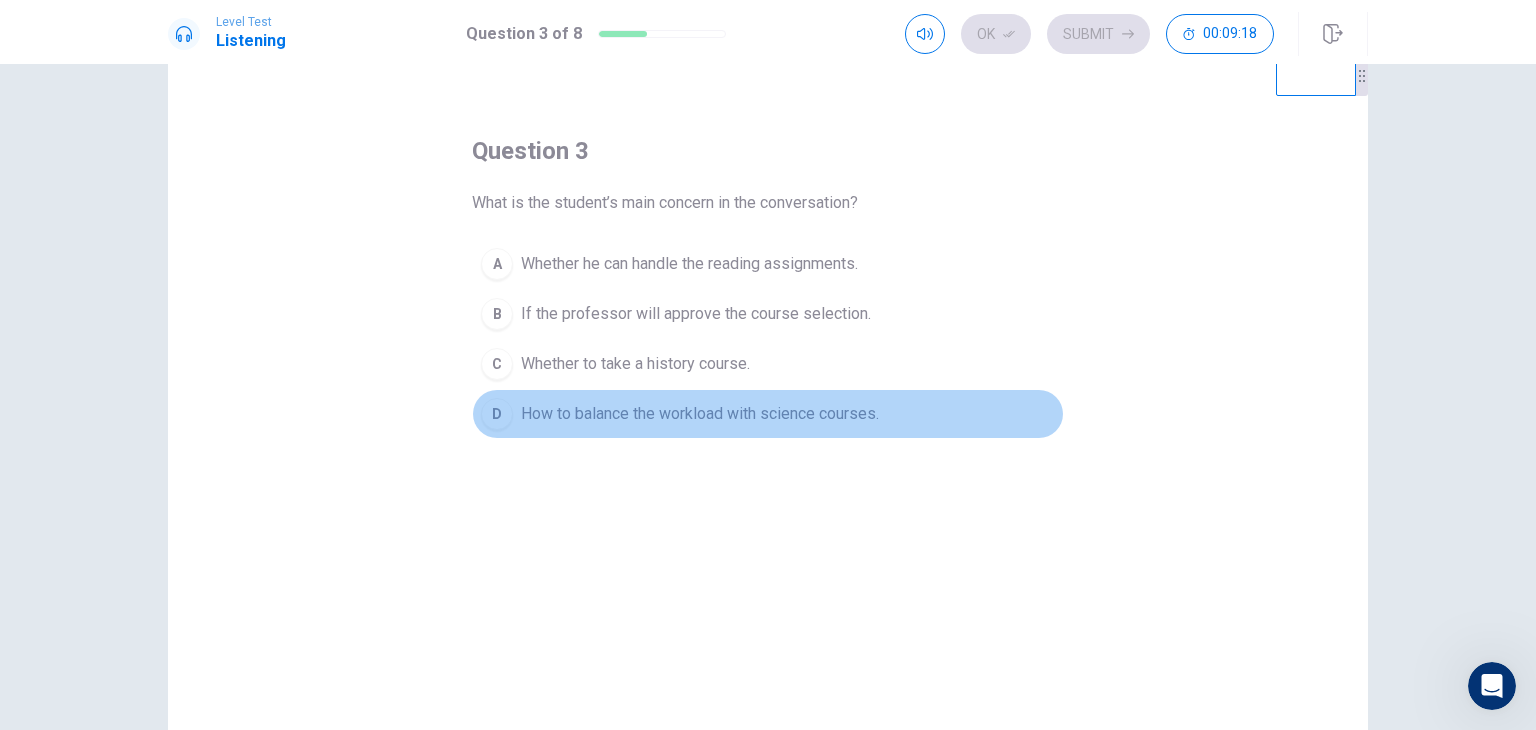 click on "How to balance the workload with science courses." at bounding box center [689, 264] 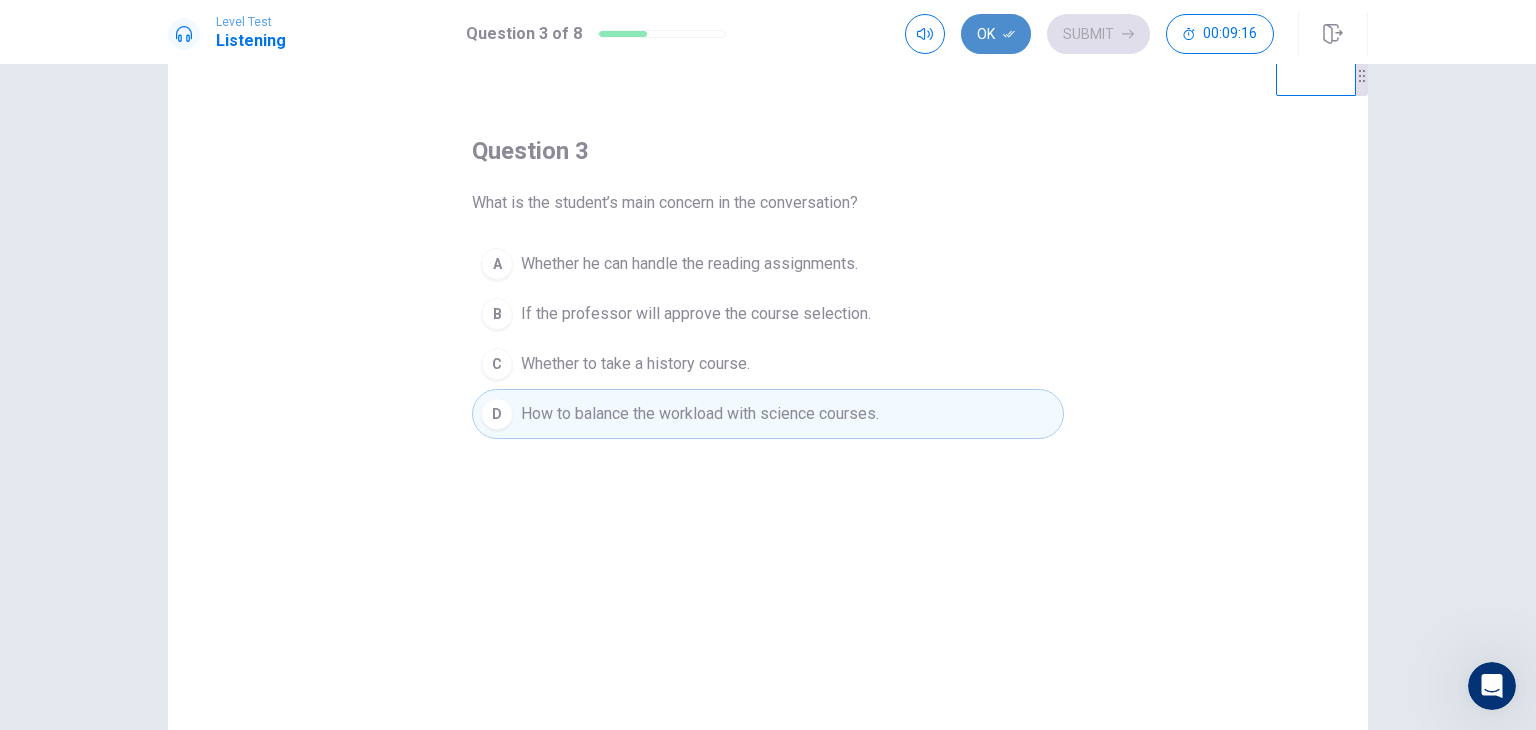 click on "Ok" at bounding box center (996, 34) 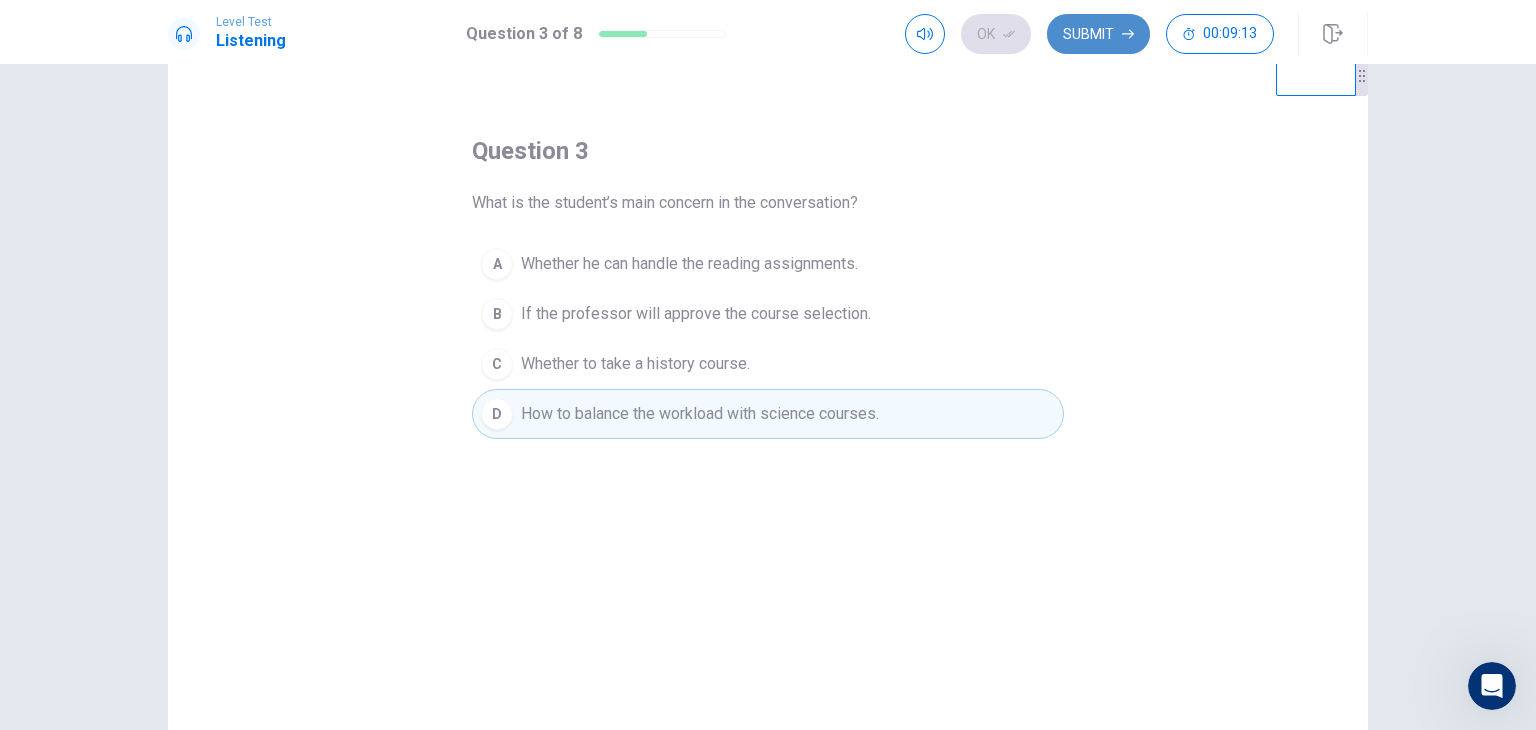 click on "Submit" at bounding box center (1098, 34) 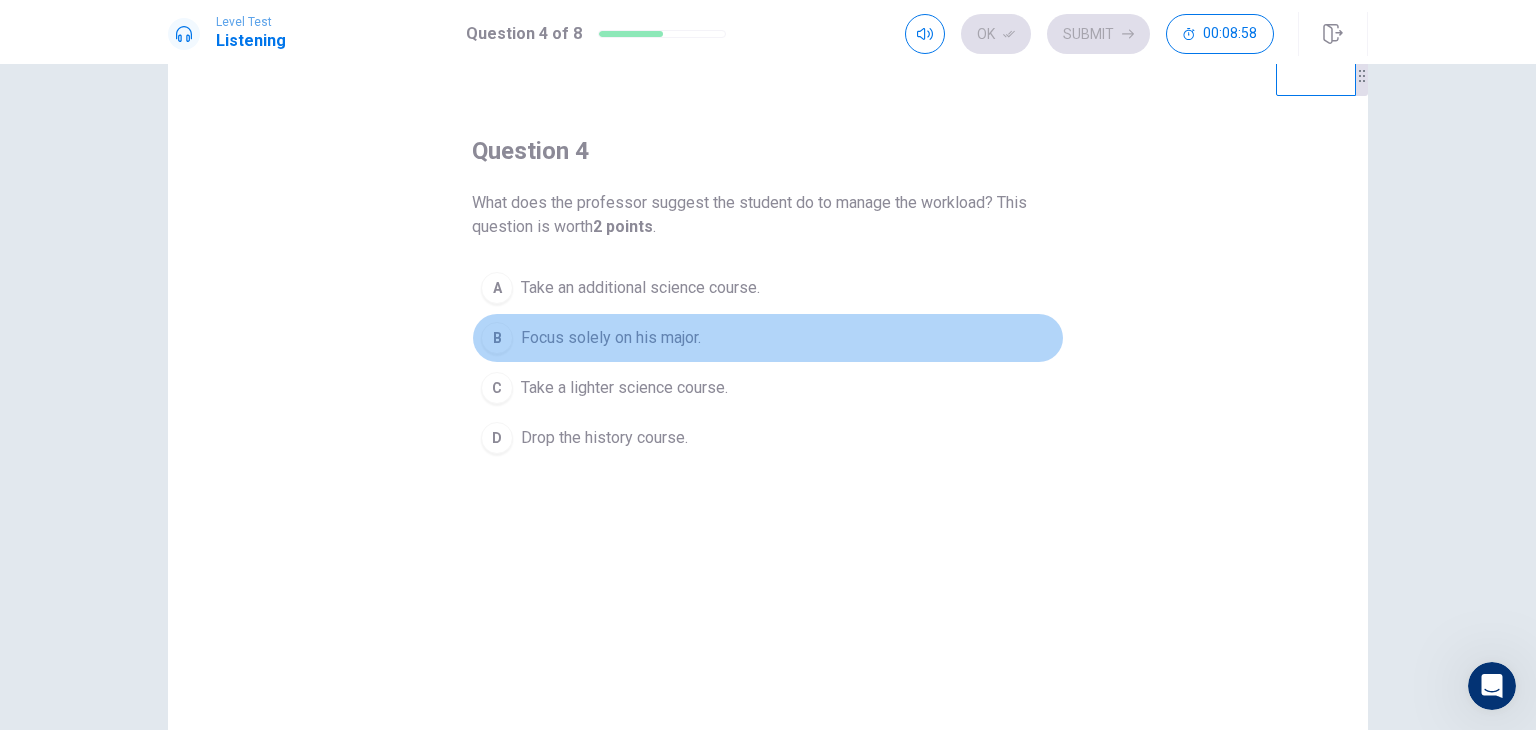 click on "Focus solely on his major." at bounding box center (640, 288) 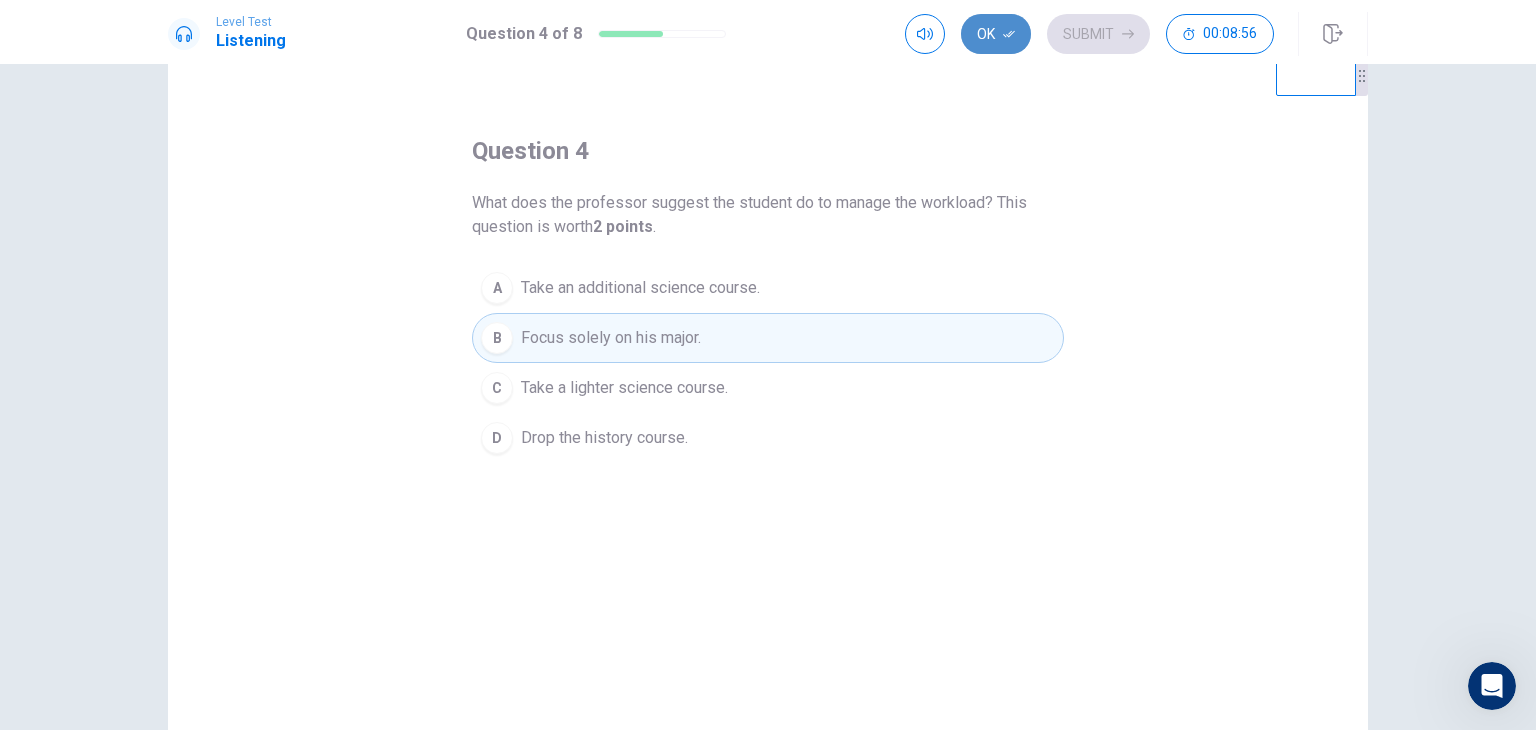 click on "Ok" at bounding box center [996, 34] 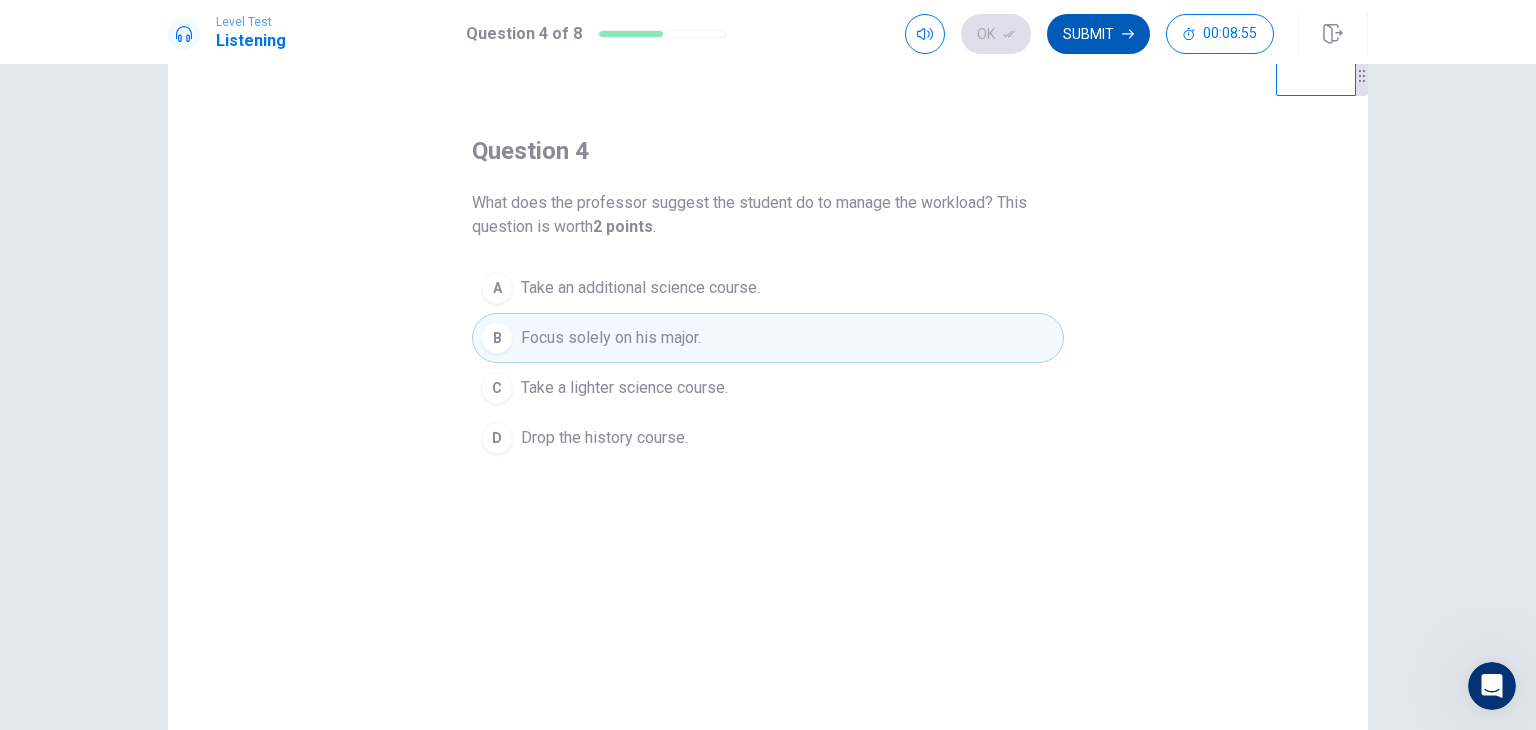 click on "Submit" at bounding box center (1098, 34) 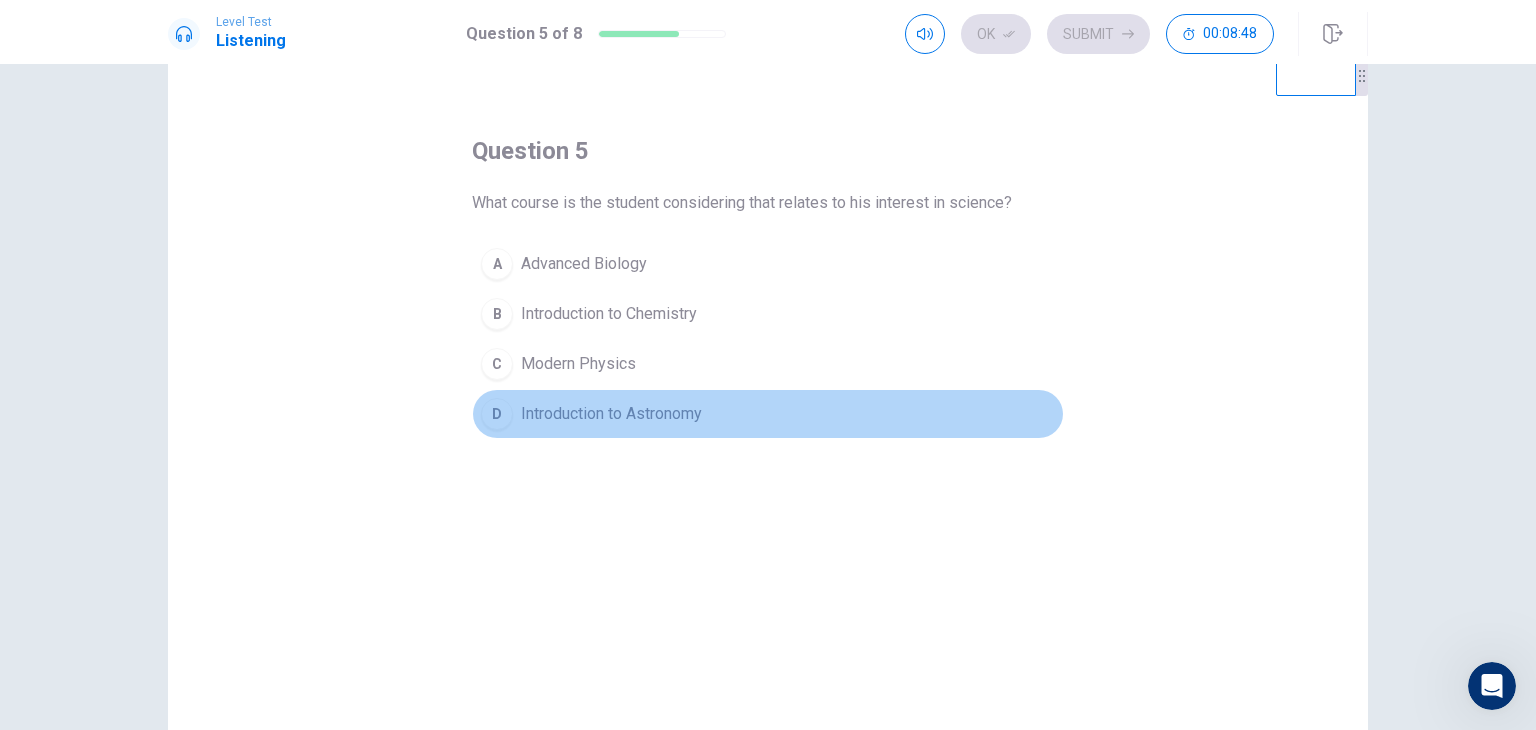click on "Introduction to Astronomy" at bounding box center (584, 264) 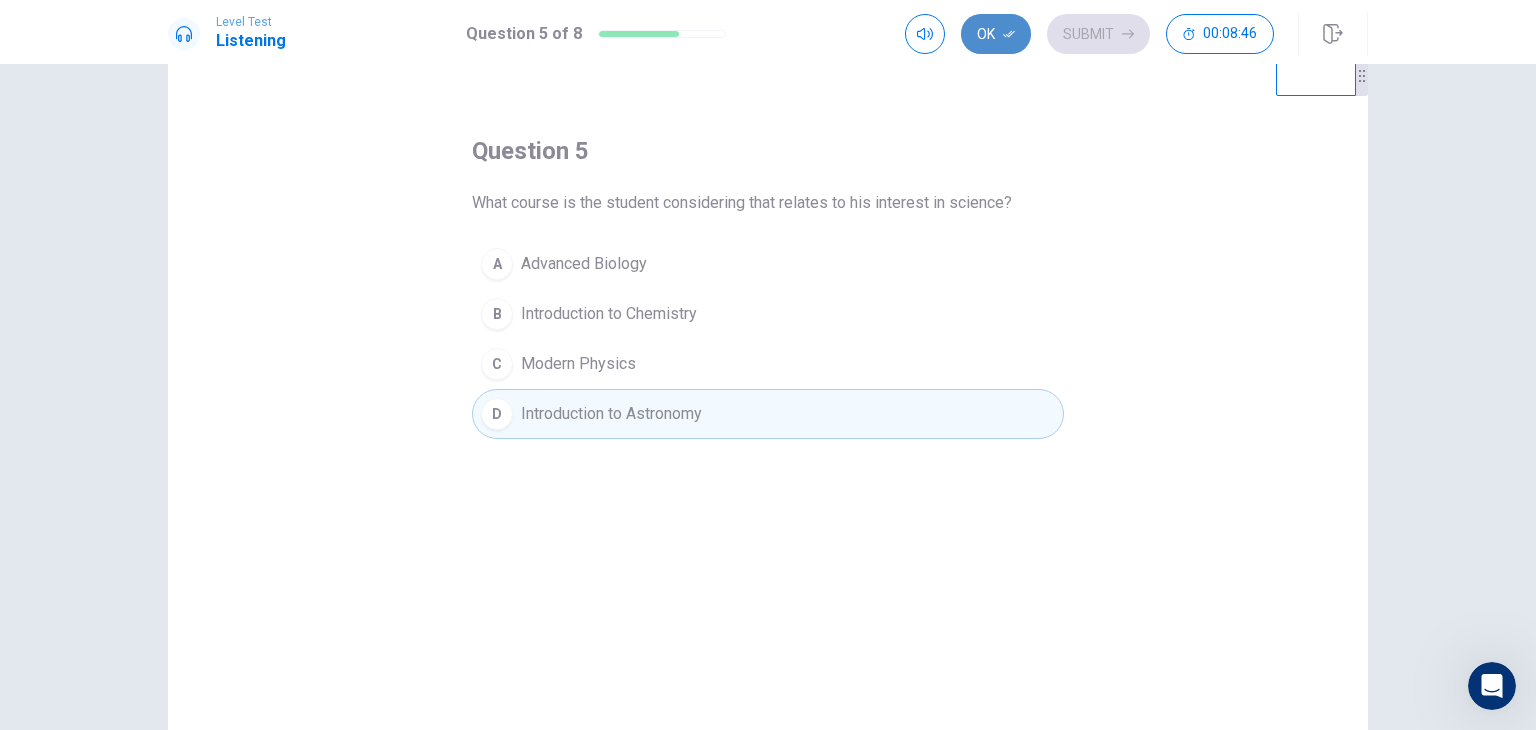 click on "Ok" at bounding box center (996, 34) 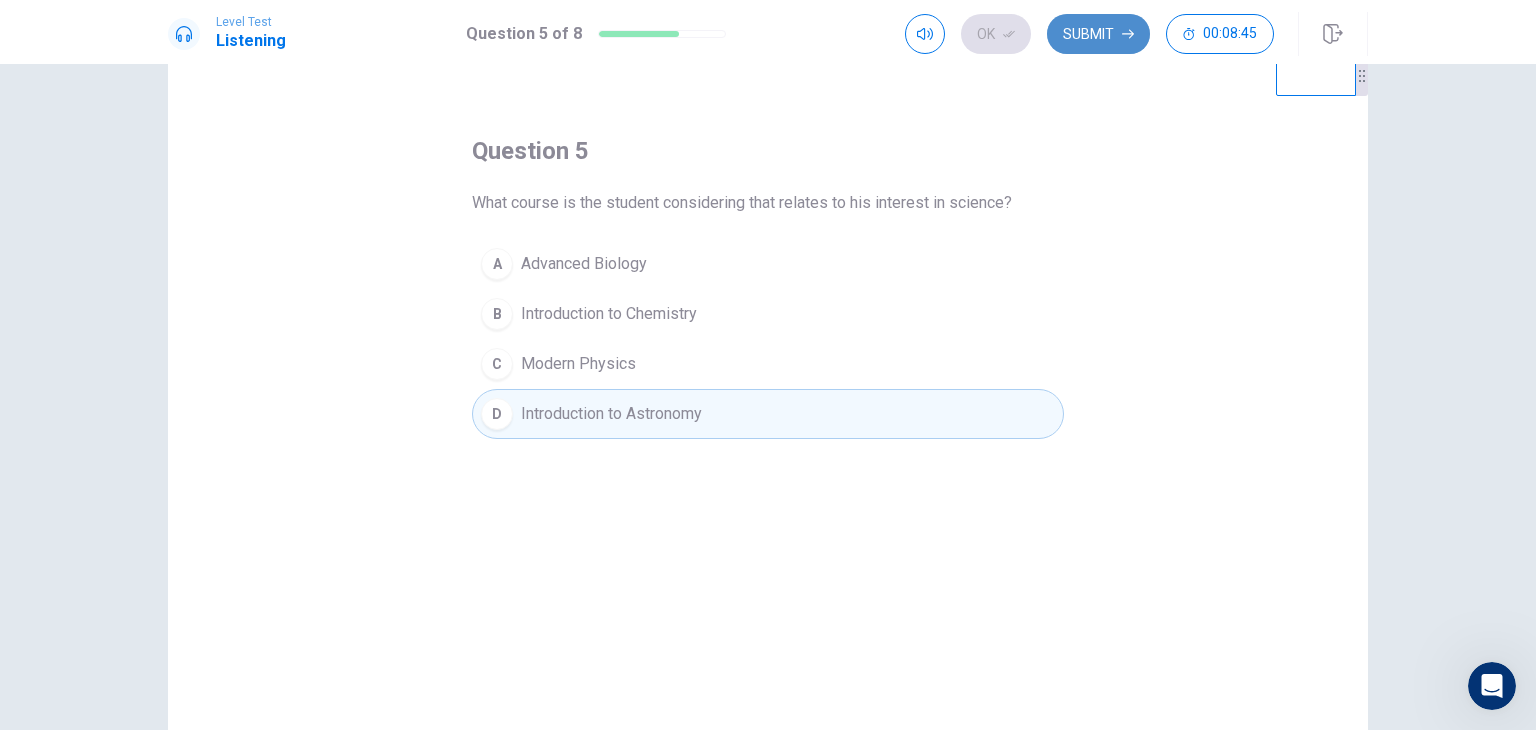 click on "Submit" at bounding box center [1098, 34] 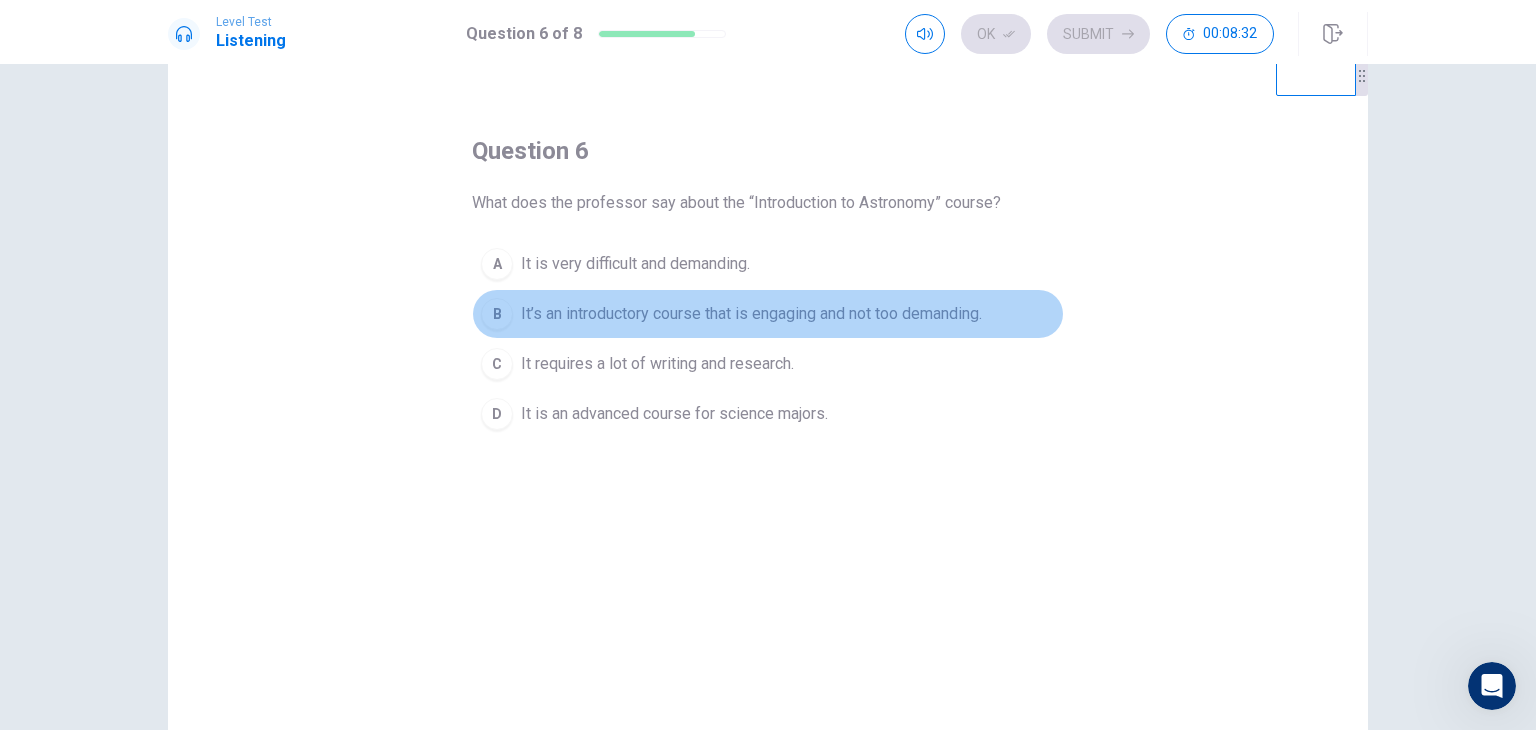 click on "It’s an introductory course that is engaging and not too demanding." at bounding box center (635, 264) 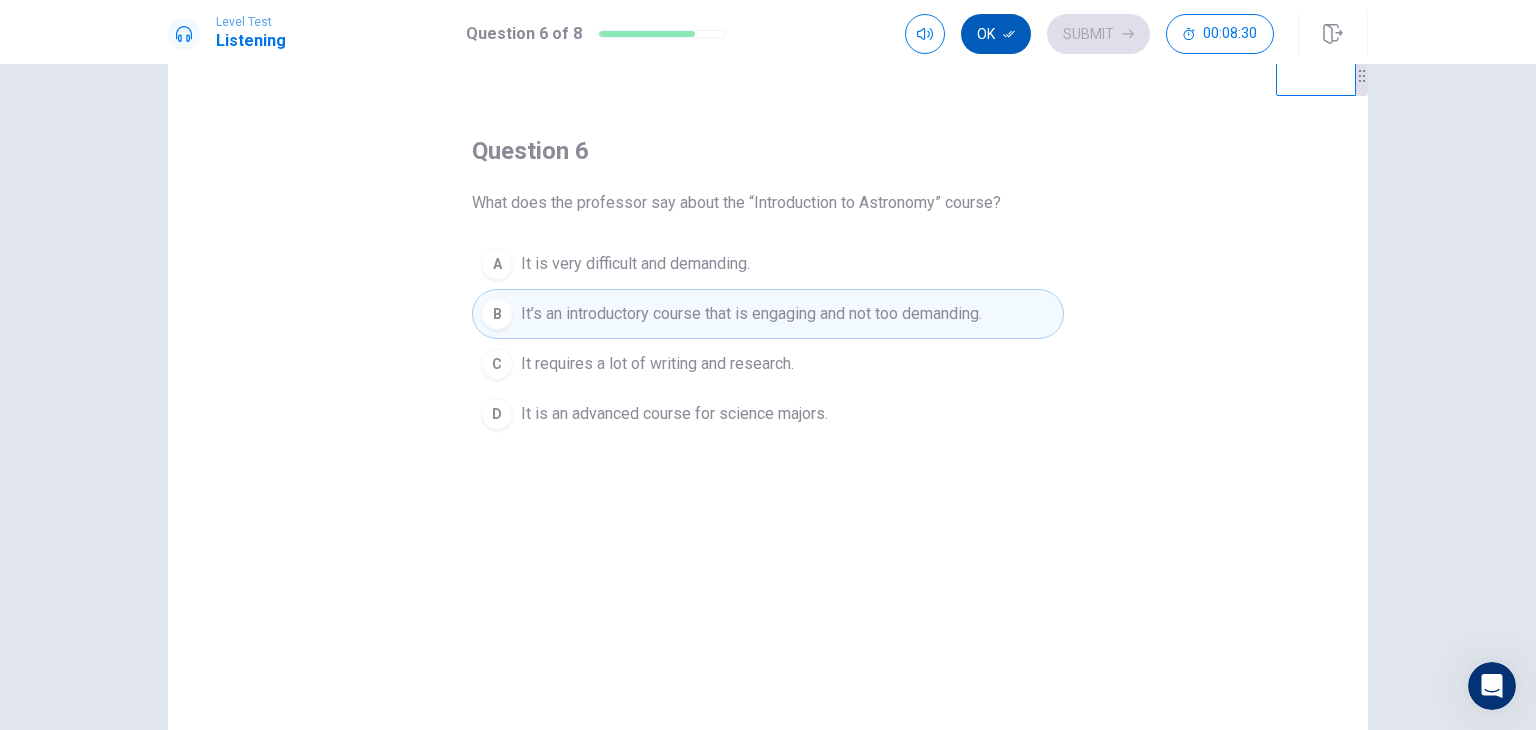 click on "Ok" at bounding box center [996, 34] 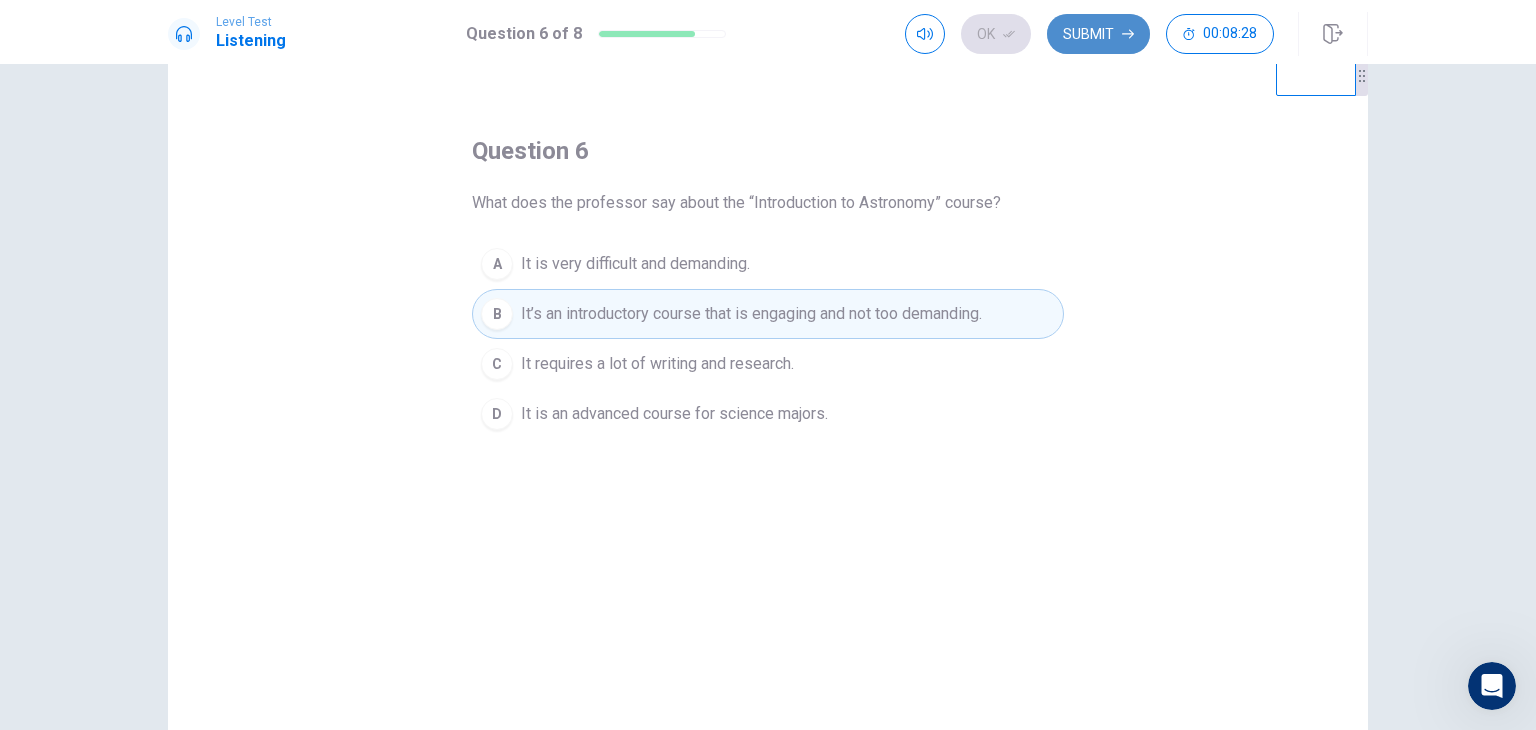 click on "Submit" at bounding box center [1098, 34] 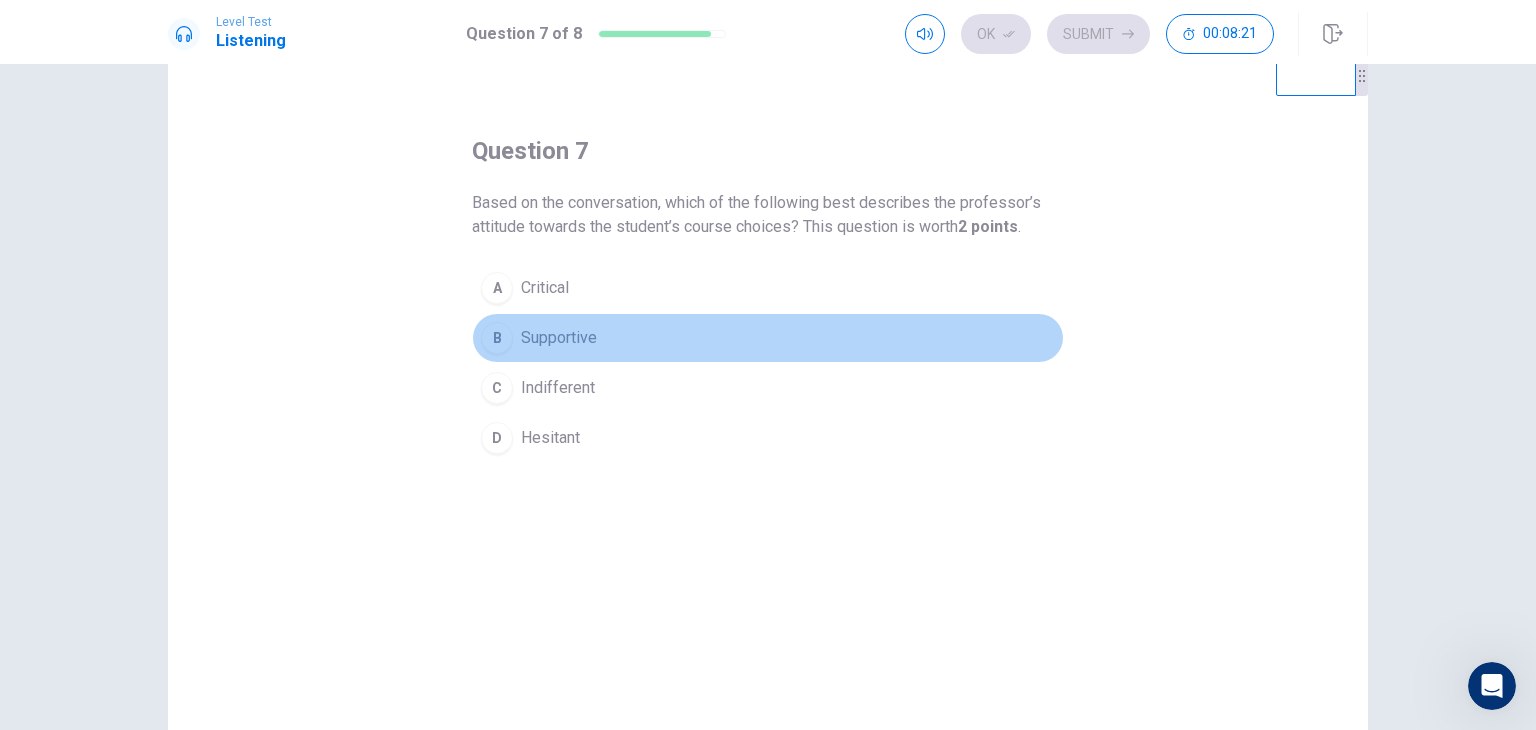 click on "B Supportive" at bounding box center (768, 338) 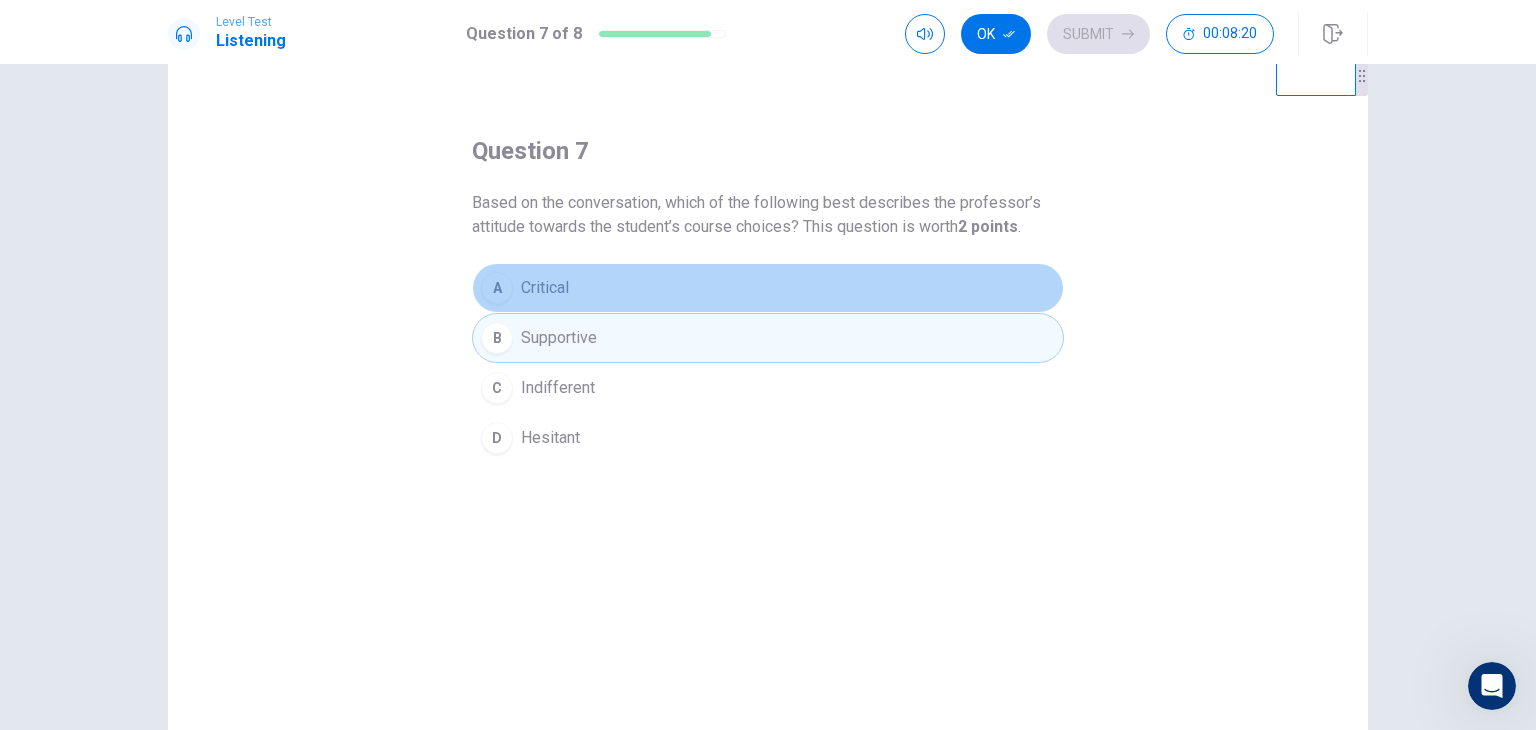 click on "Critical" at bounding box center [545, 288] 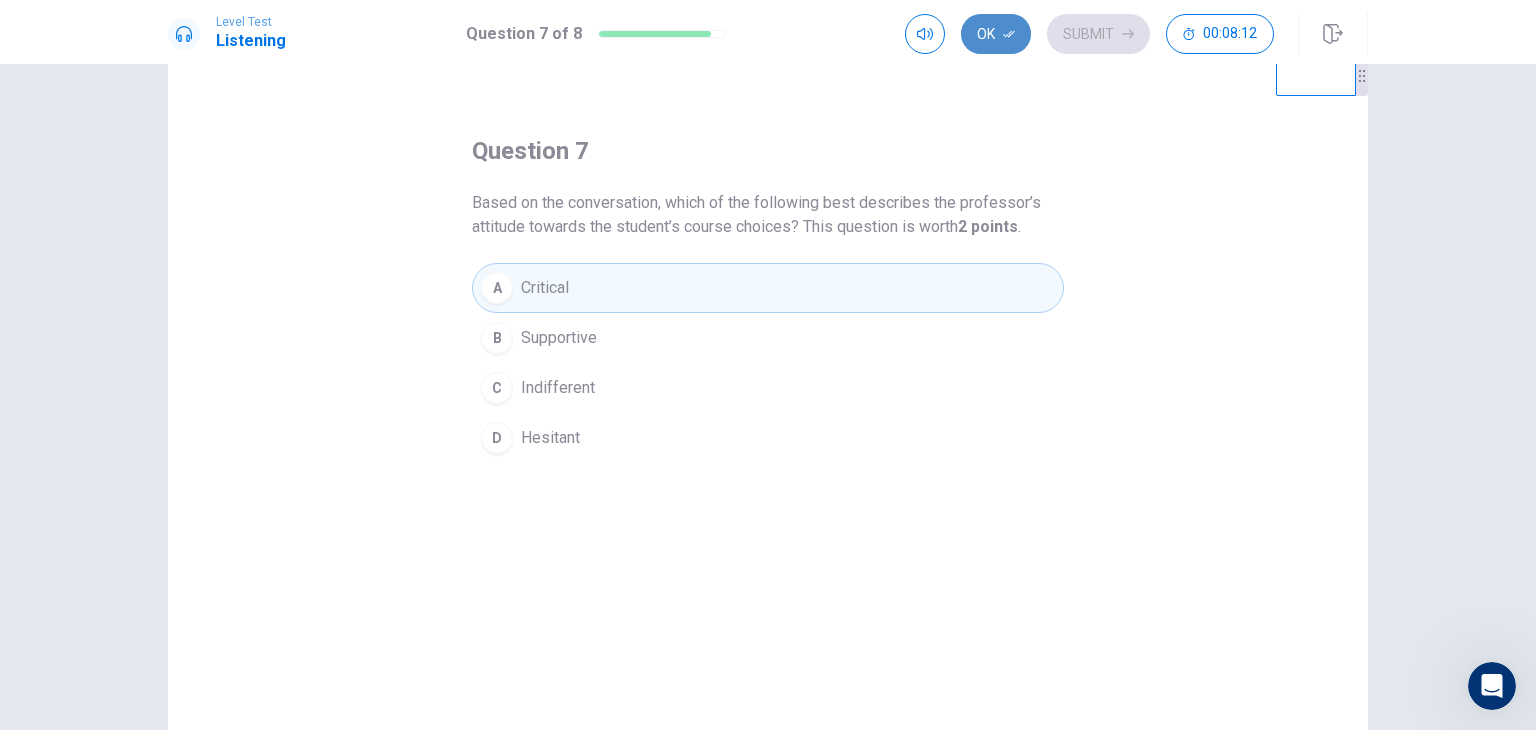 click on "Ok" at bounding box center (996, 34) 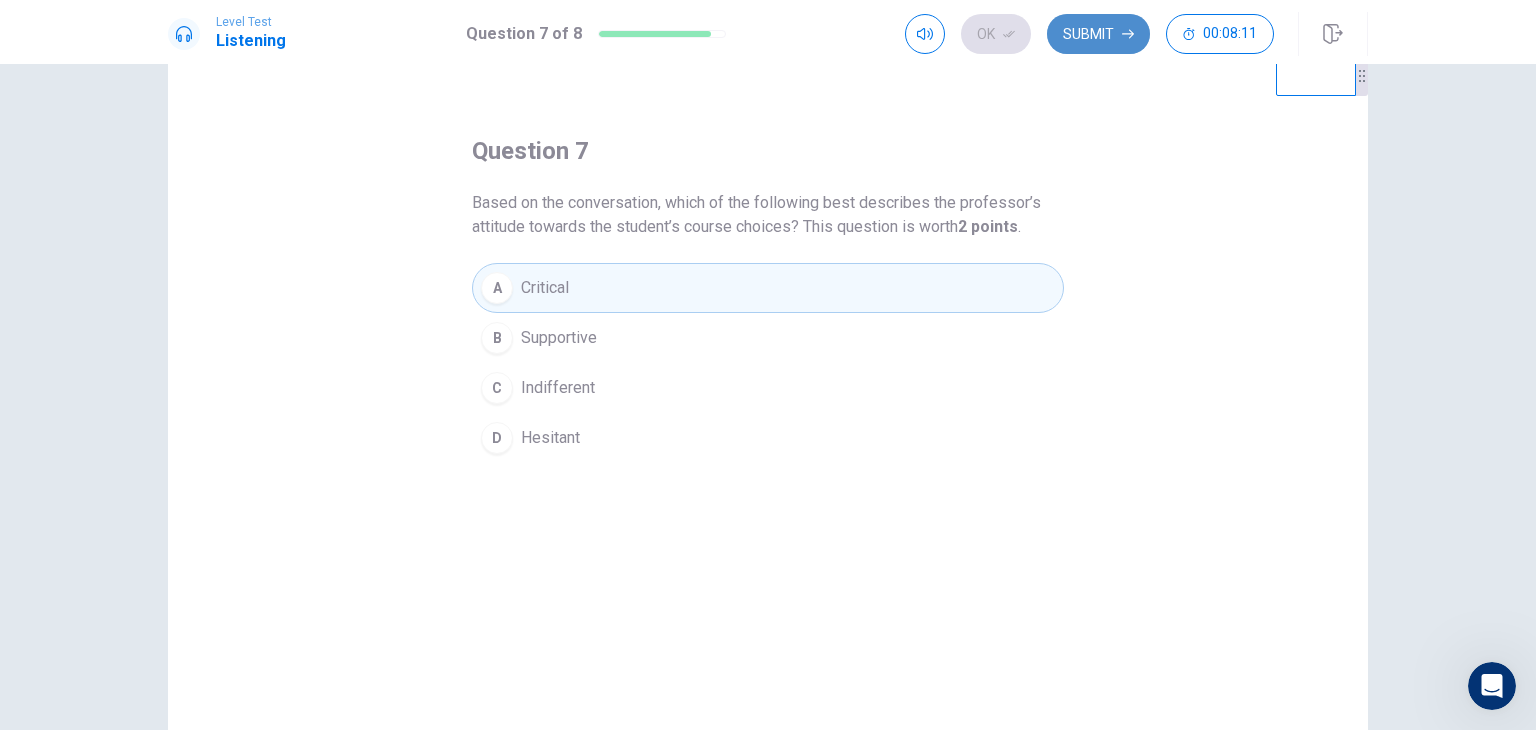 click on "Submit" at bounding box center [1098, 34] 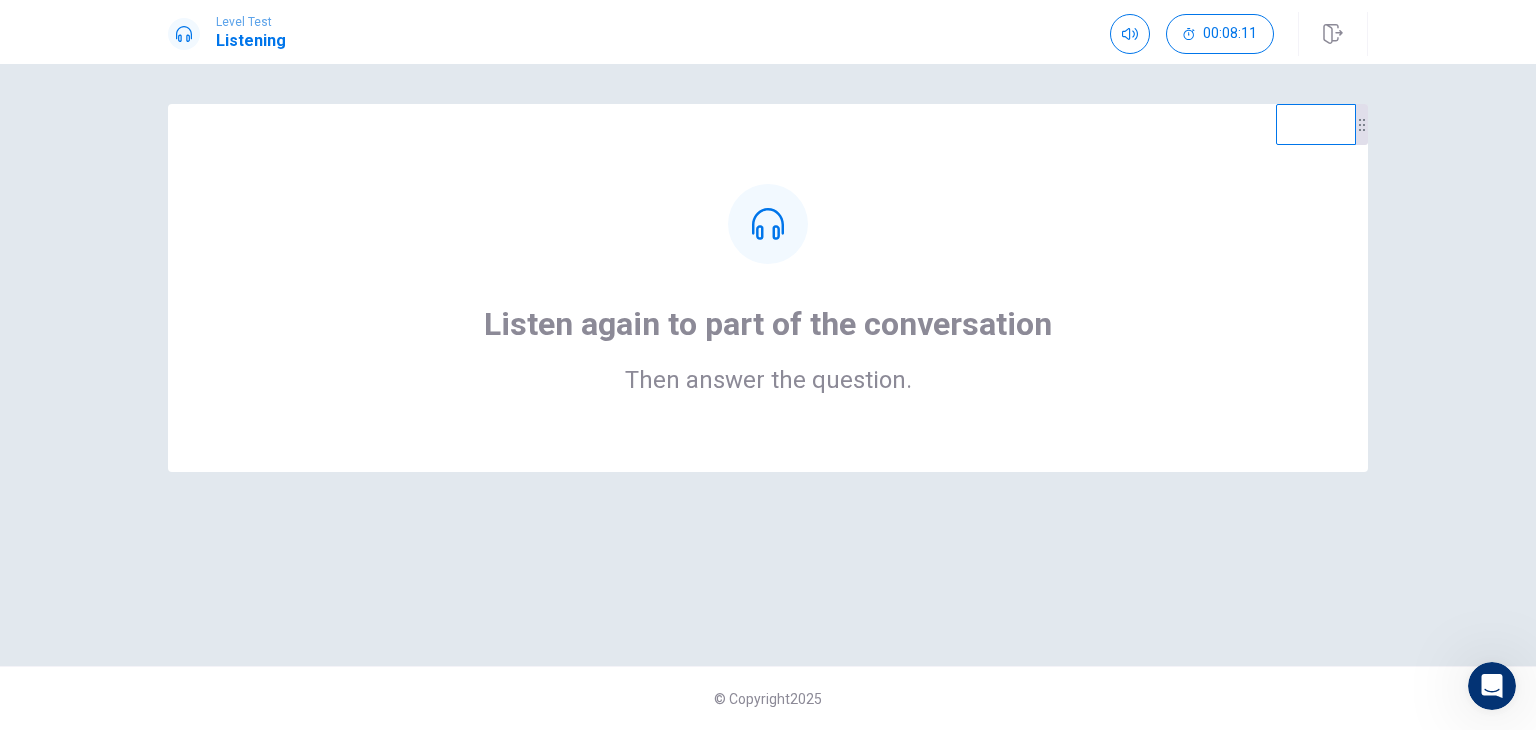 scroll, scrollTop: 0, scrollLeft: 0, axis: both 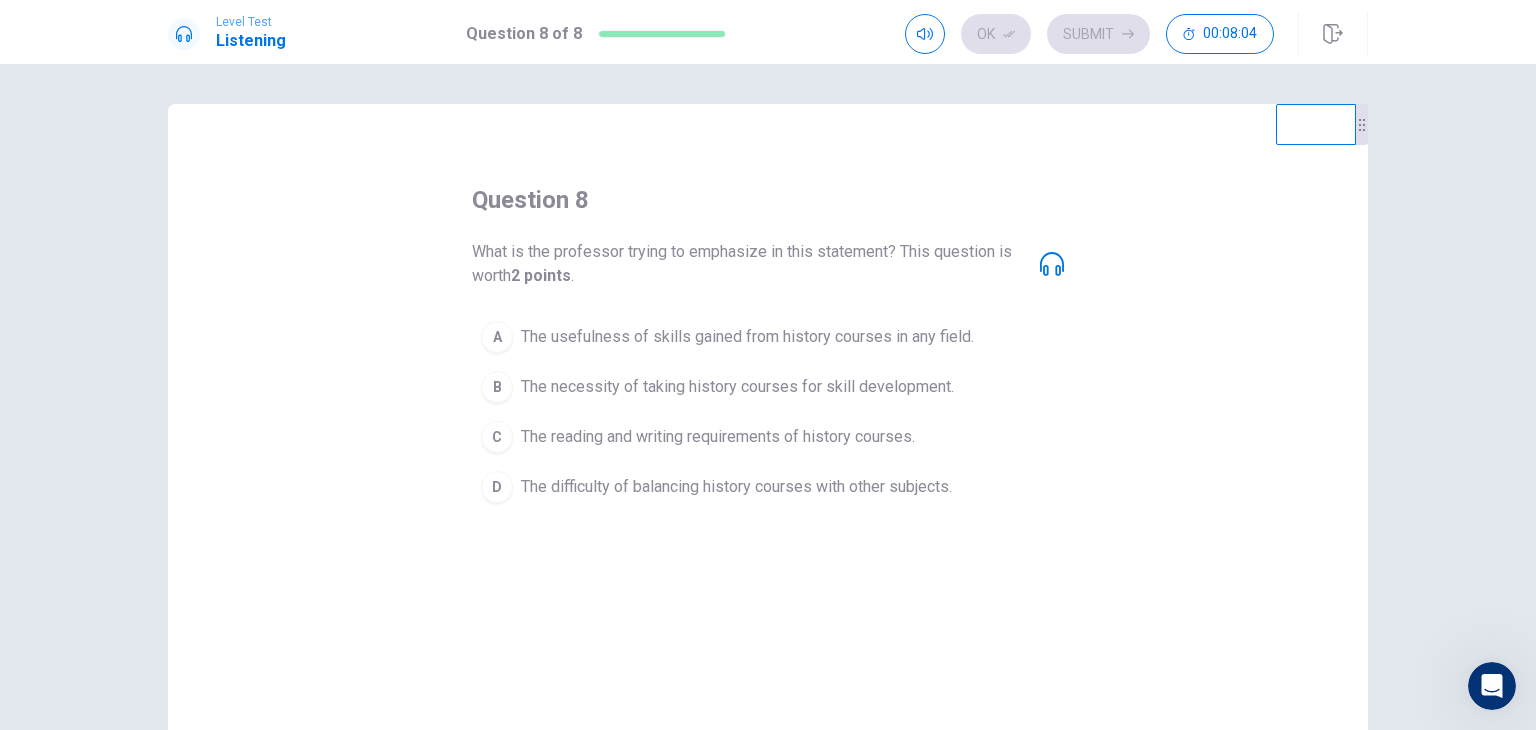 click at bounding box center [1052, 264] 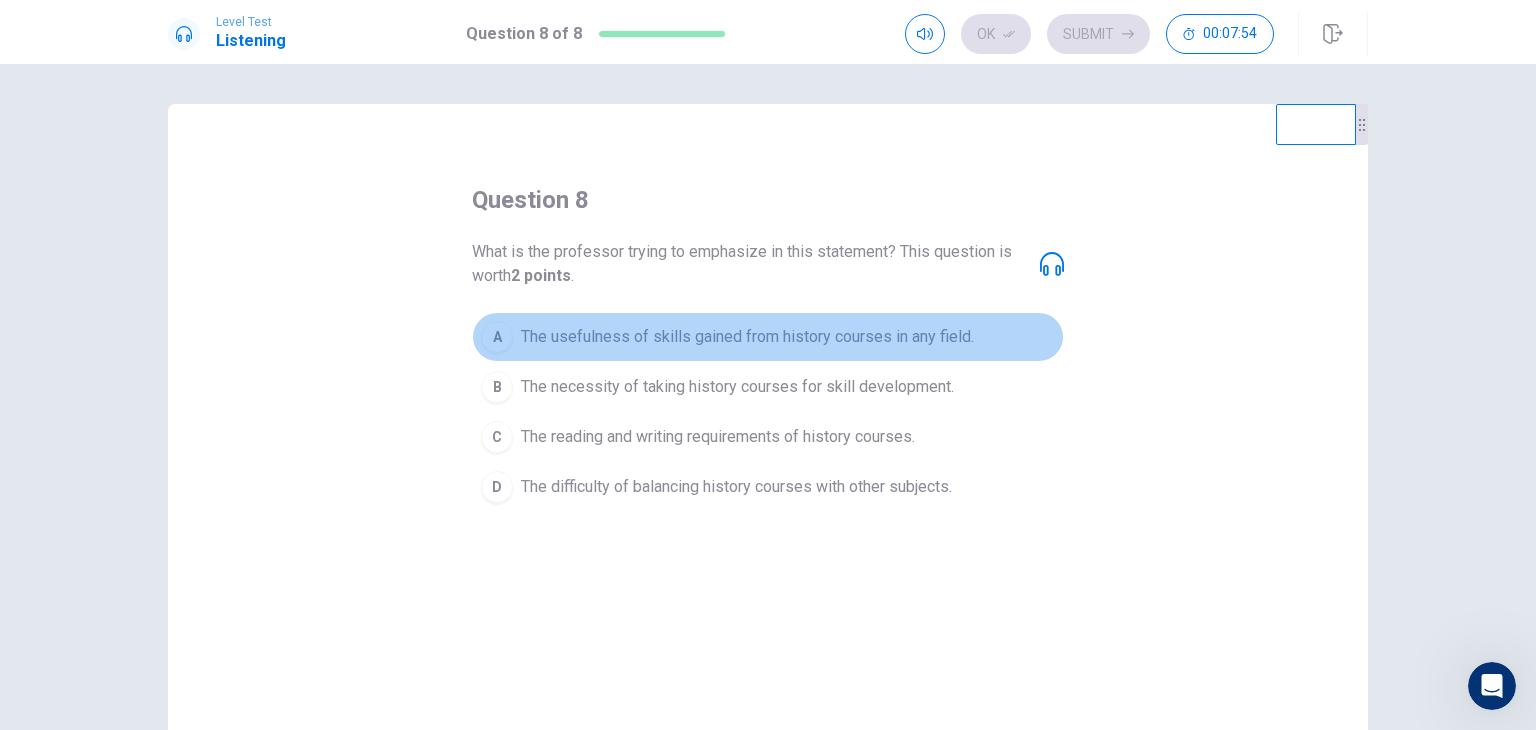 click on "A The usefulness of skills gained from history courses in any field." at bounding box center (768, 337) 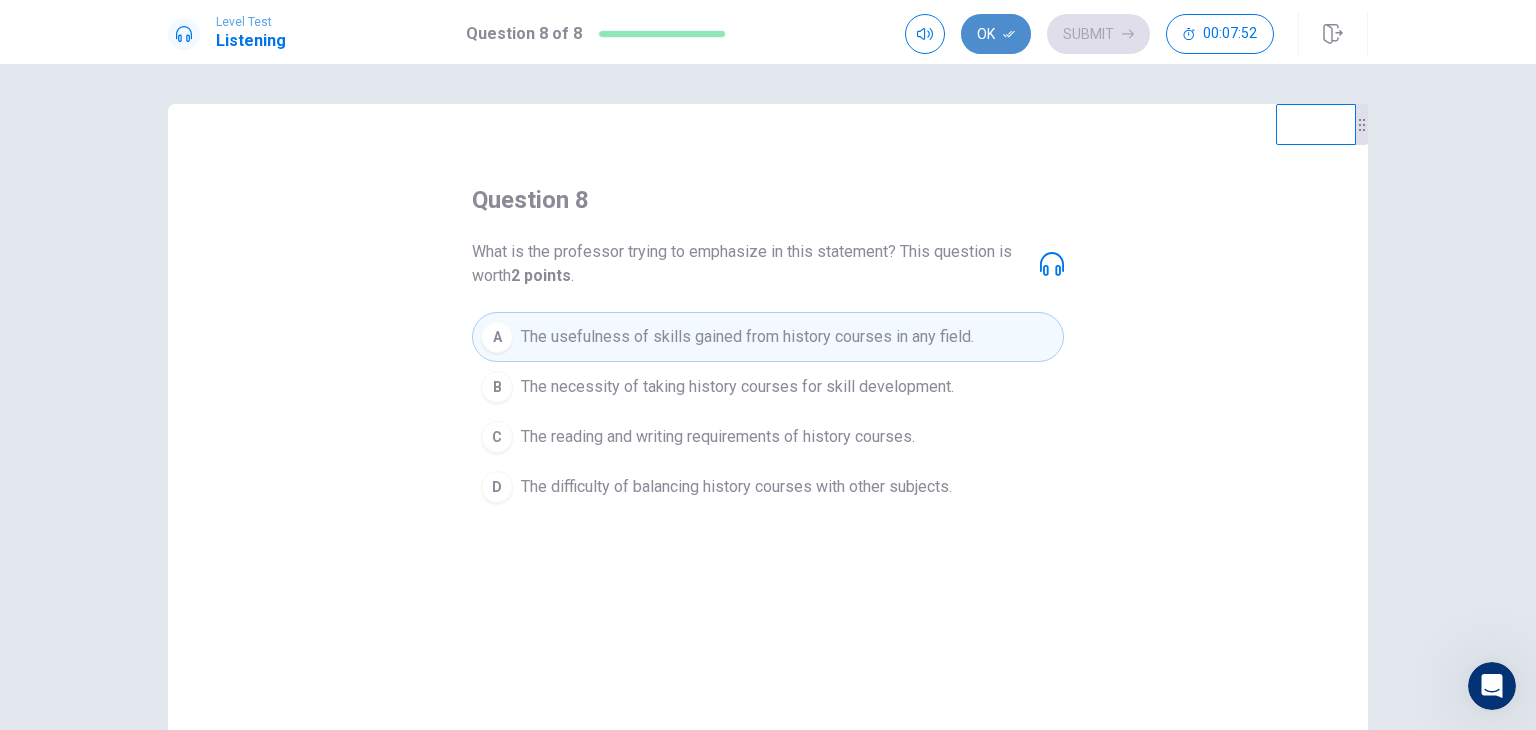 click on "Ok" at bounding box center [996, 34] 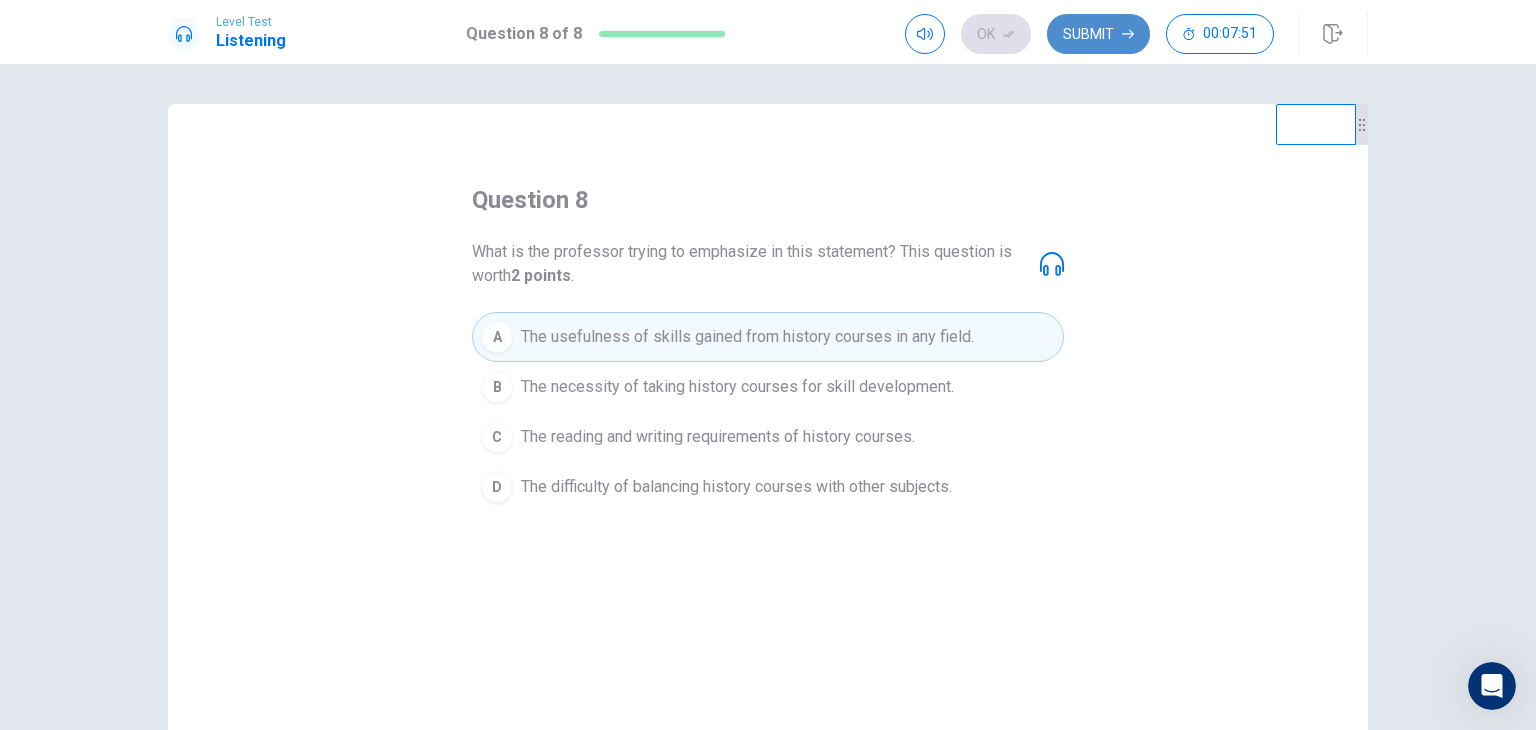 click on "Submit" at bounding box center (1098, 34) 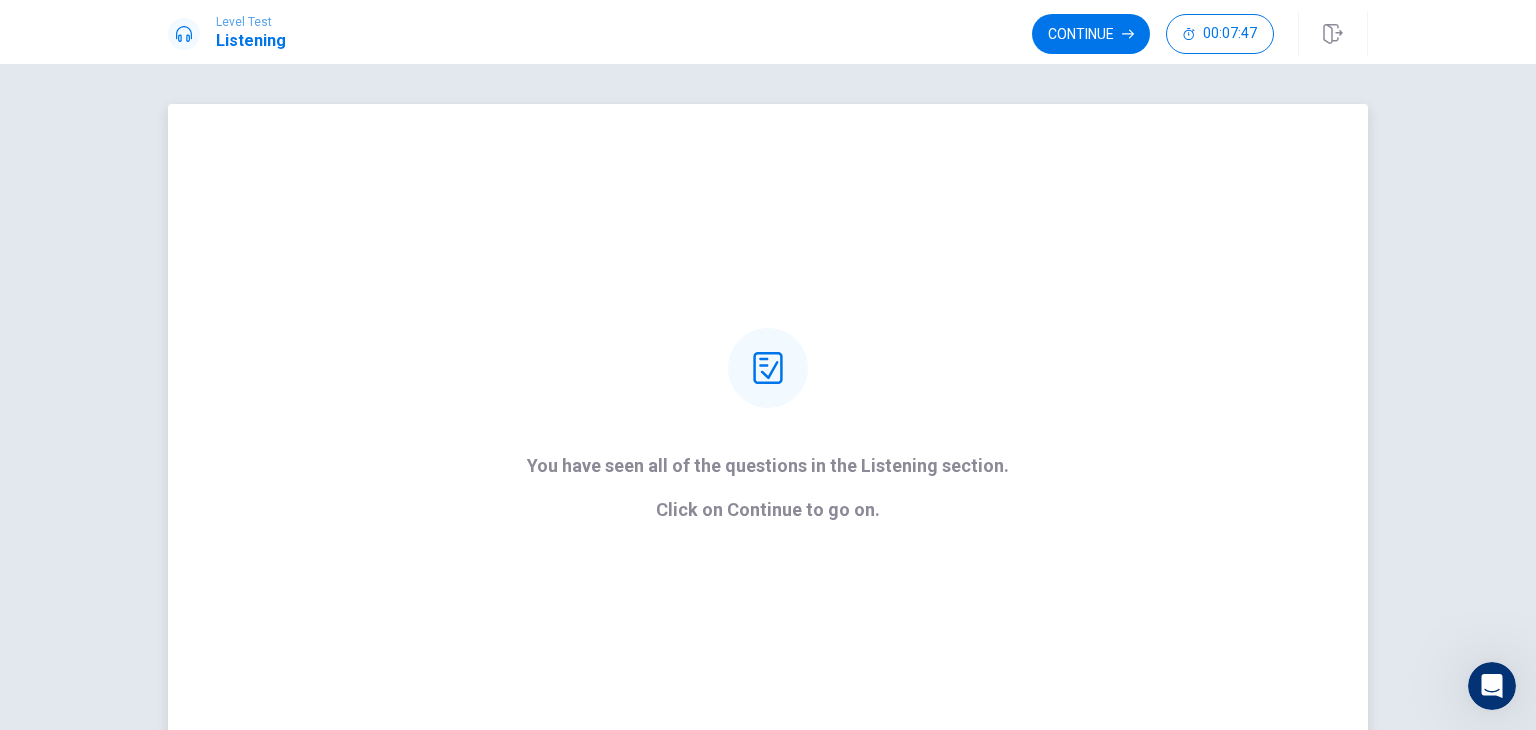 click at bounding box center [767, 368] 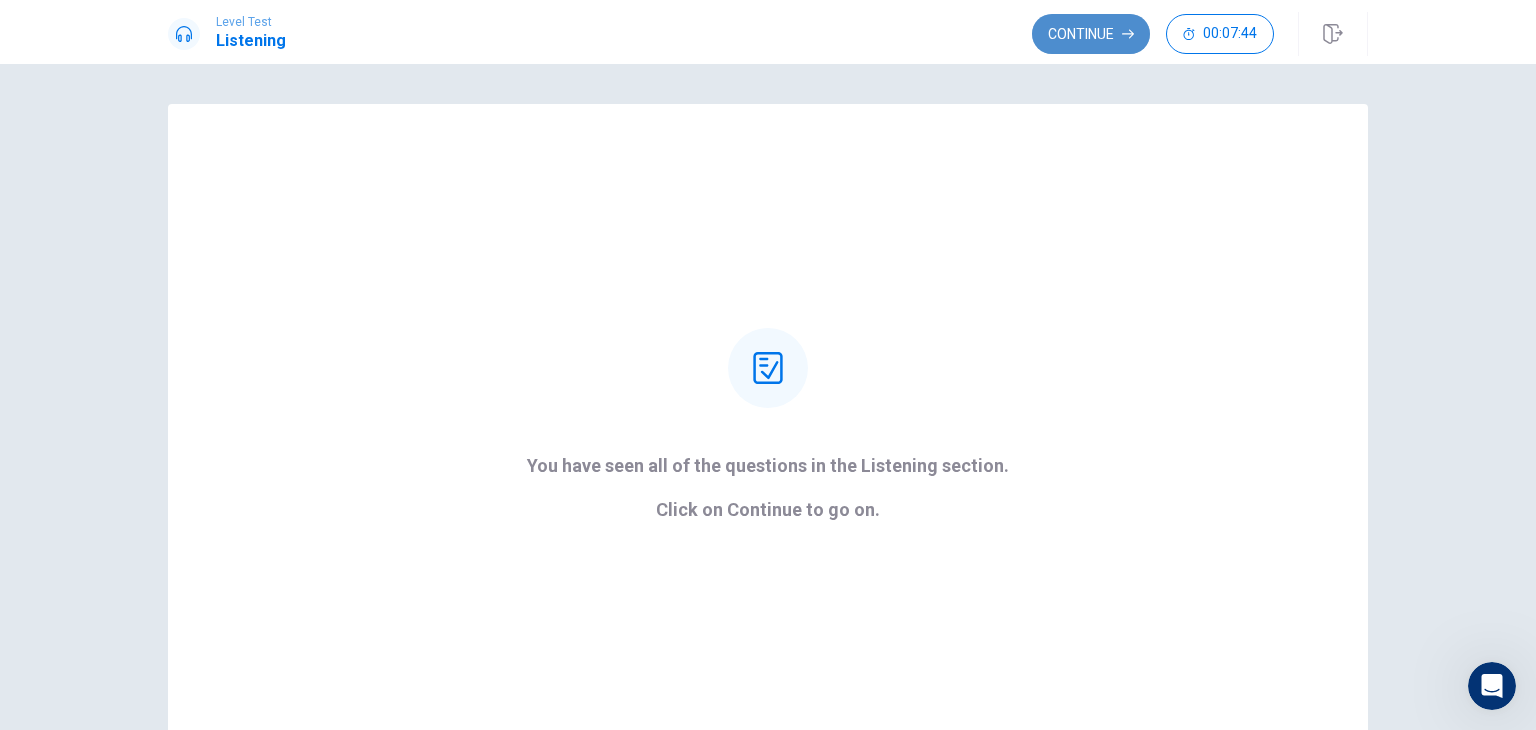 click on "Continue" at bounding box center [1091, 34] 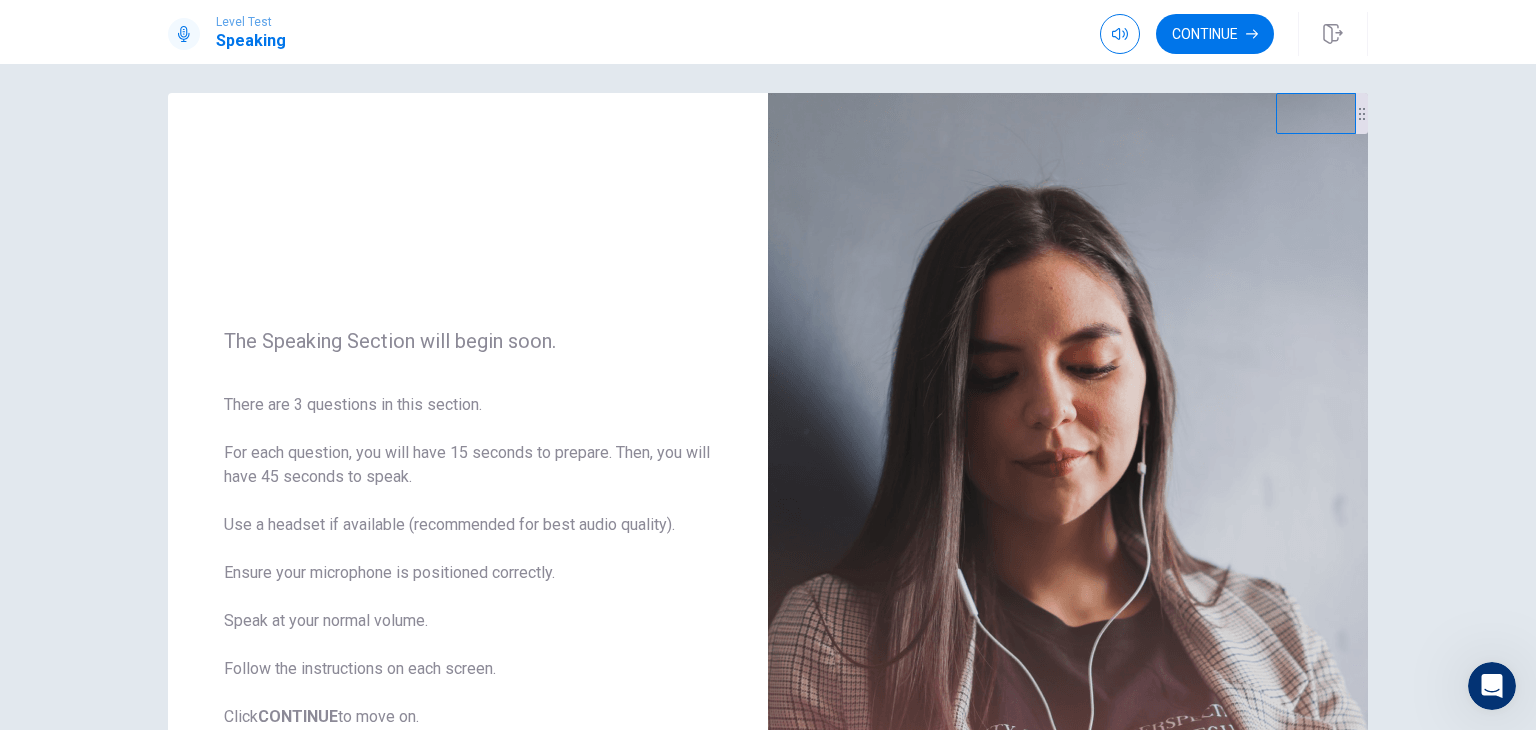 scroll, scrollTop: 0, scrollLeft: 0, axis: both 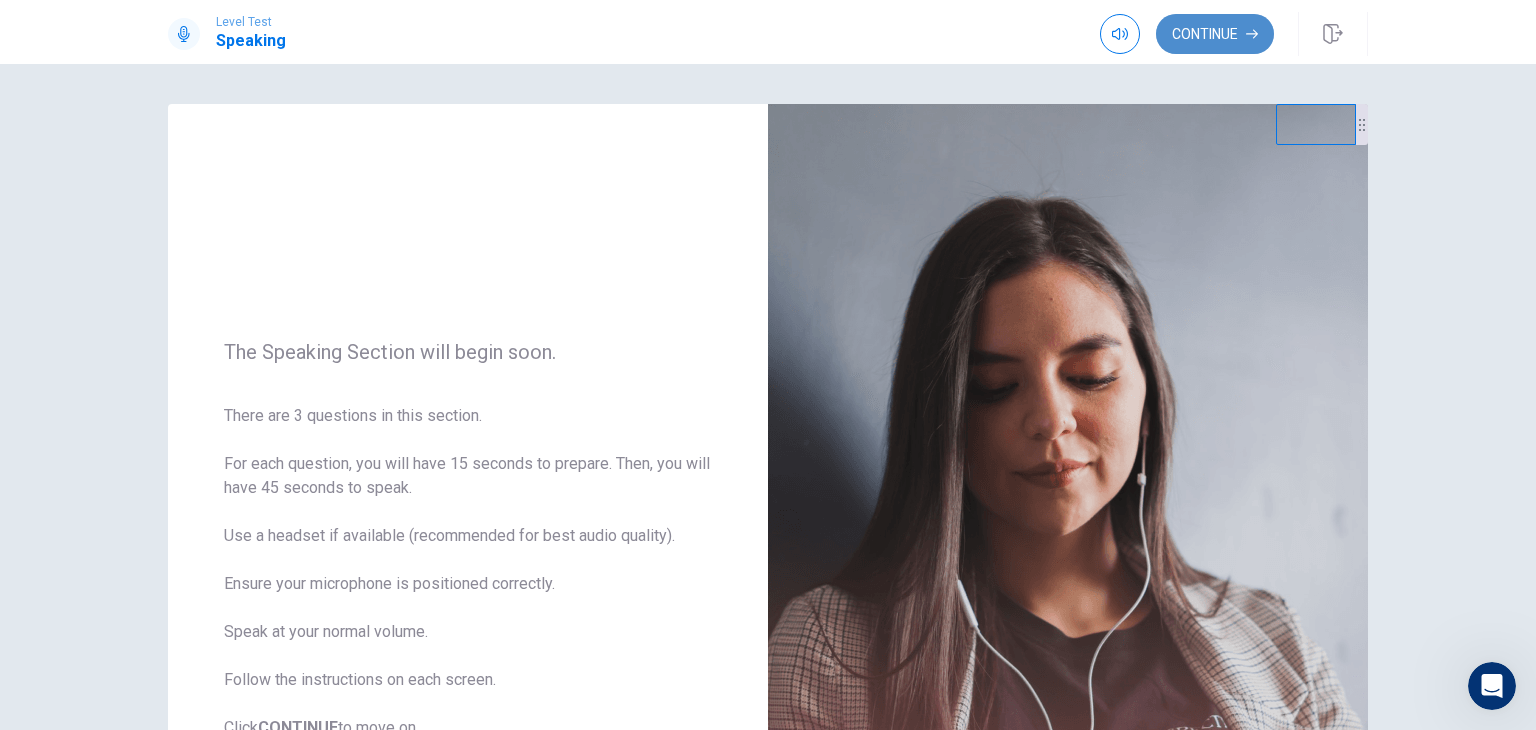 click on "Continue" at bounding box center [1215, 34] 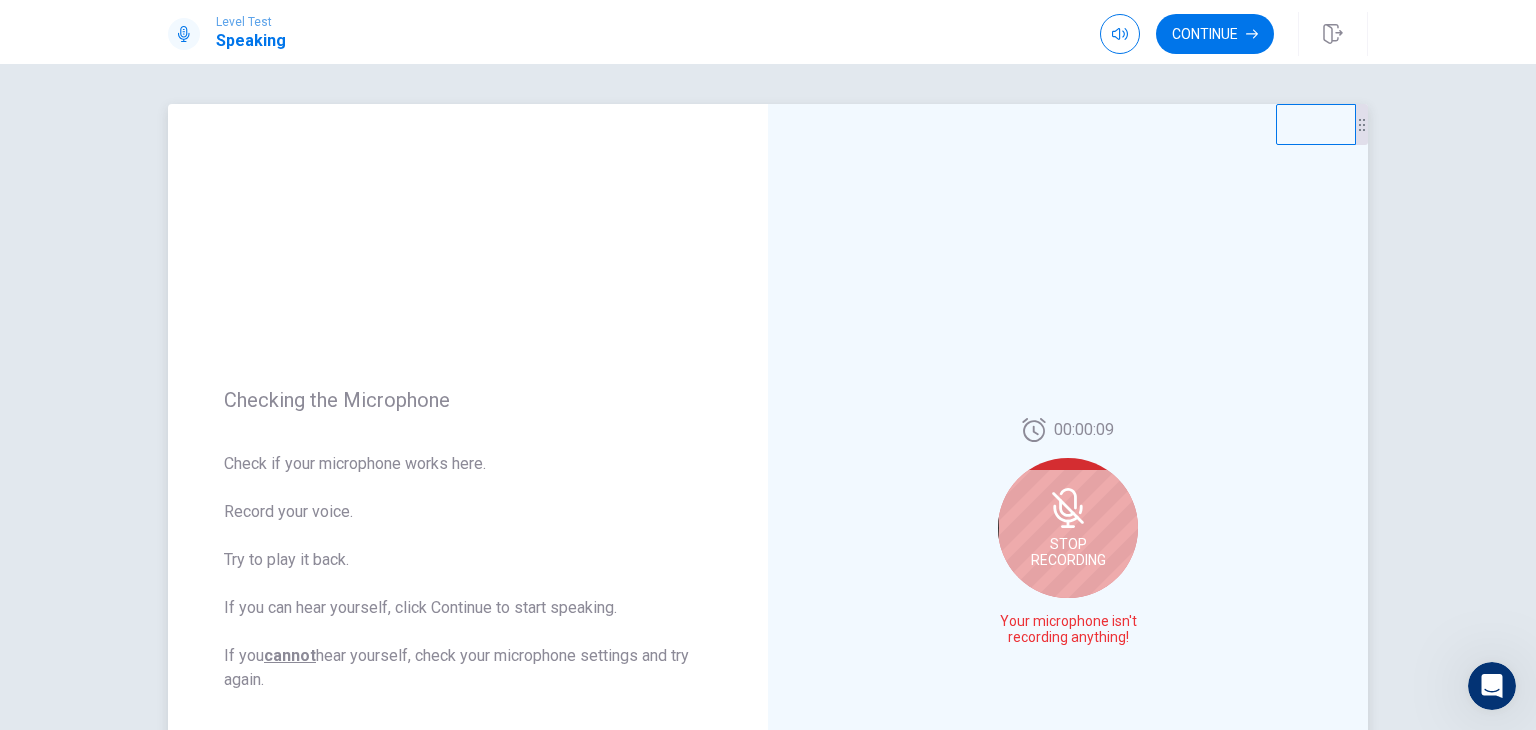 click on "Stop   Recording" at bounding box center (1068, 552) 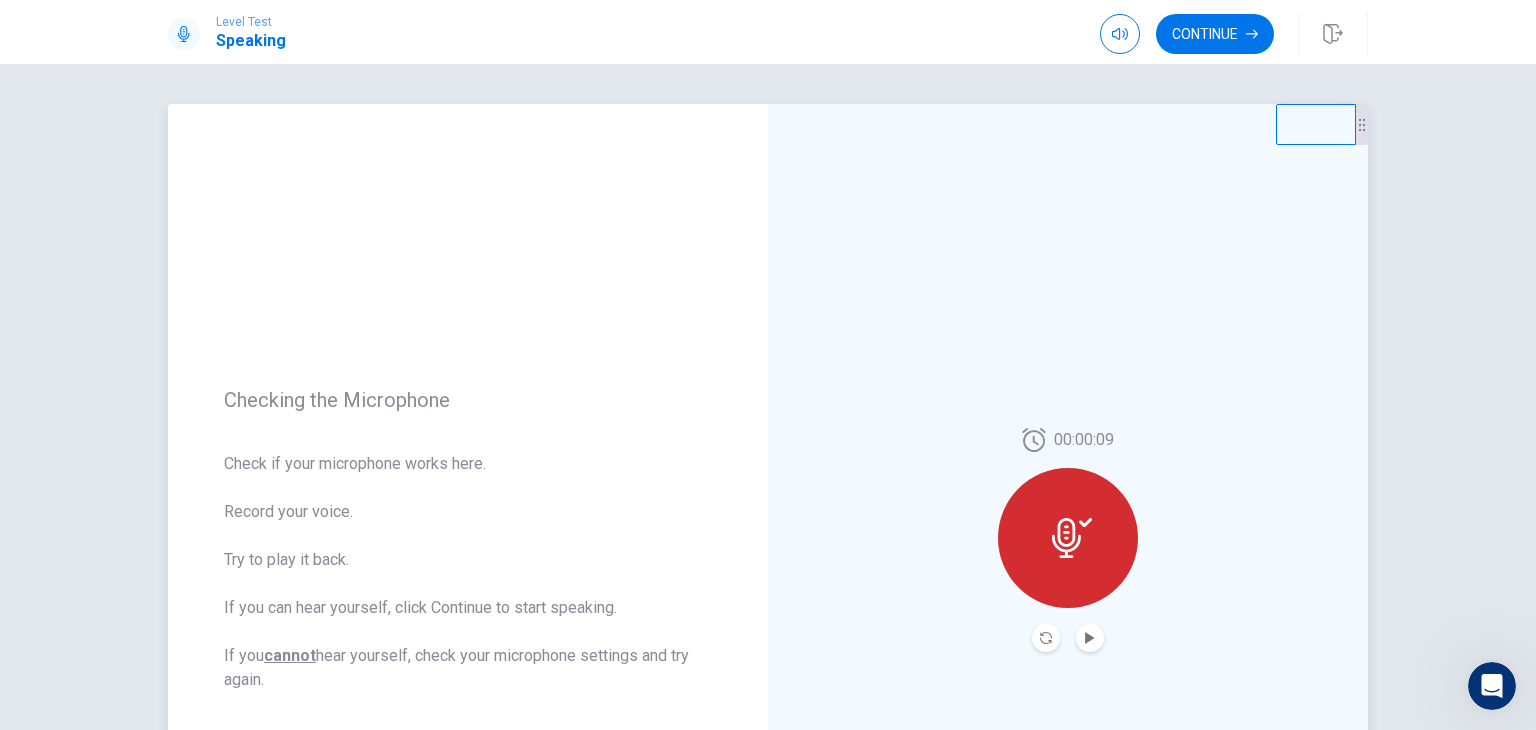 click on "00:00:09" at bounding box center (1068, 540) 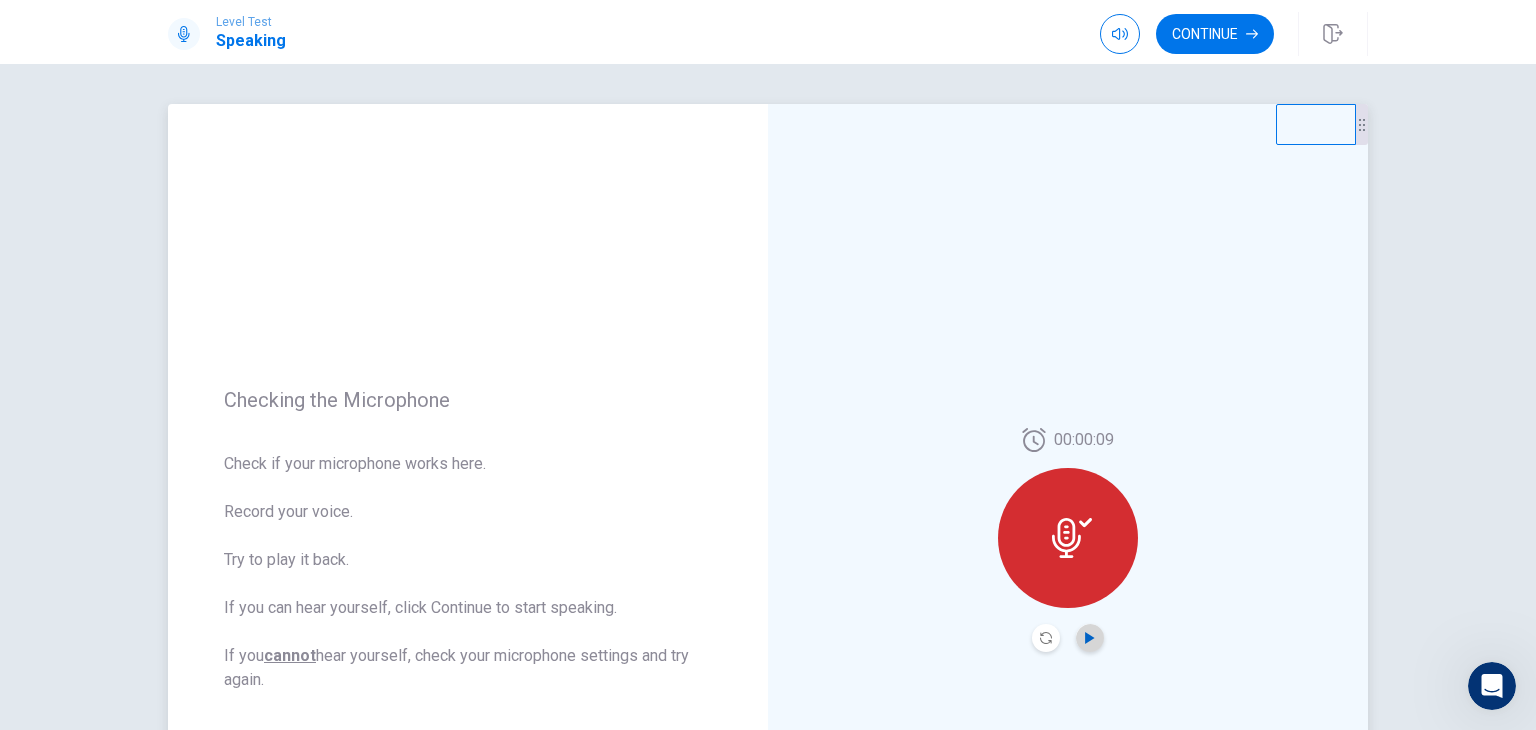click at bounding box center [1089, 638] 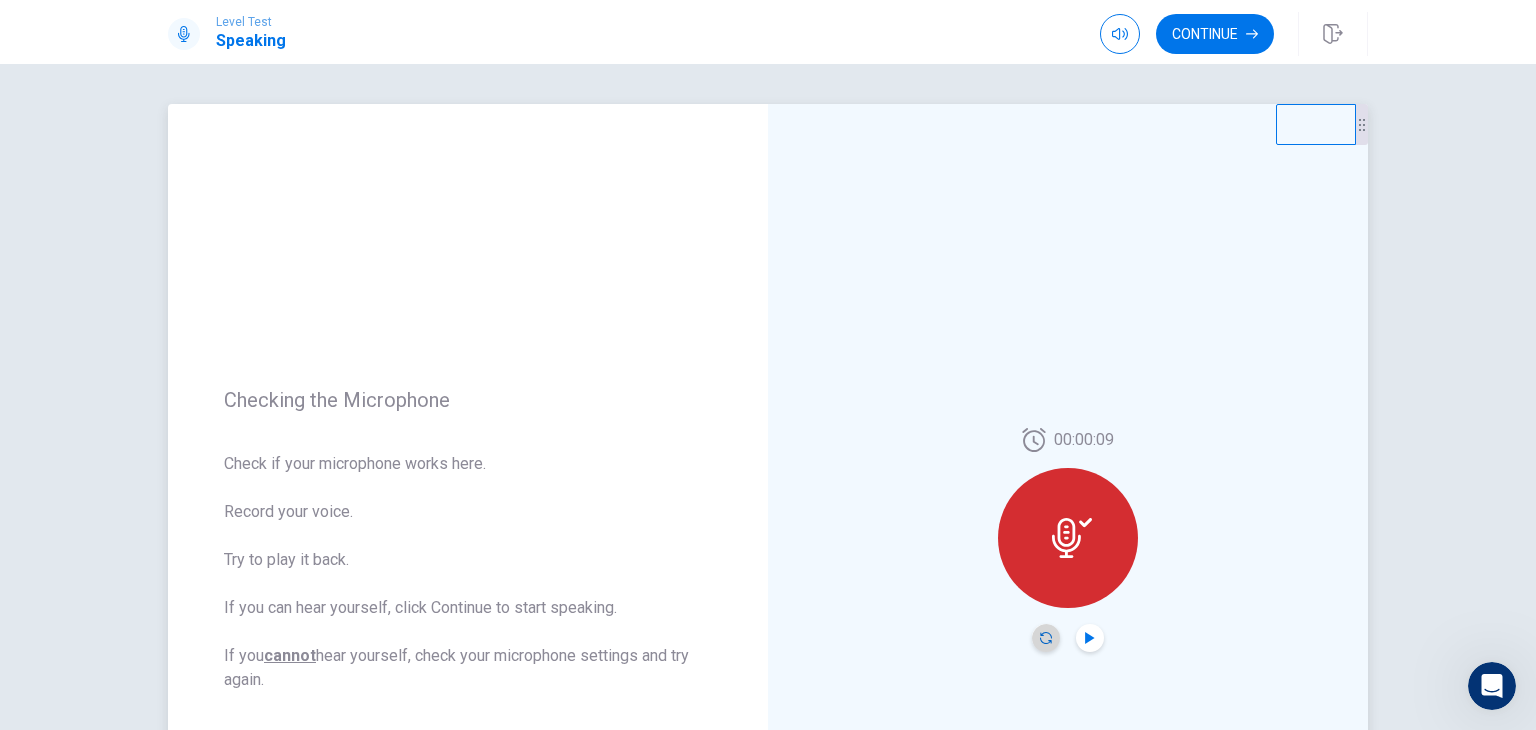 click at bounding box center (1046, 638) 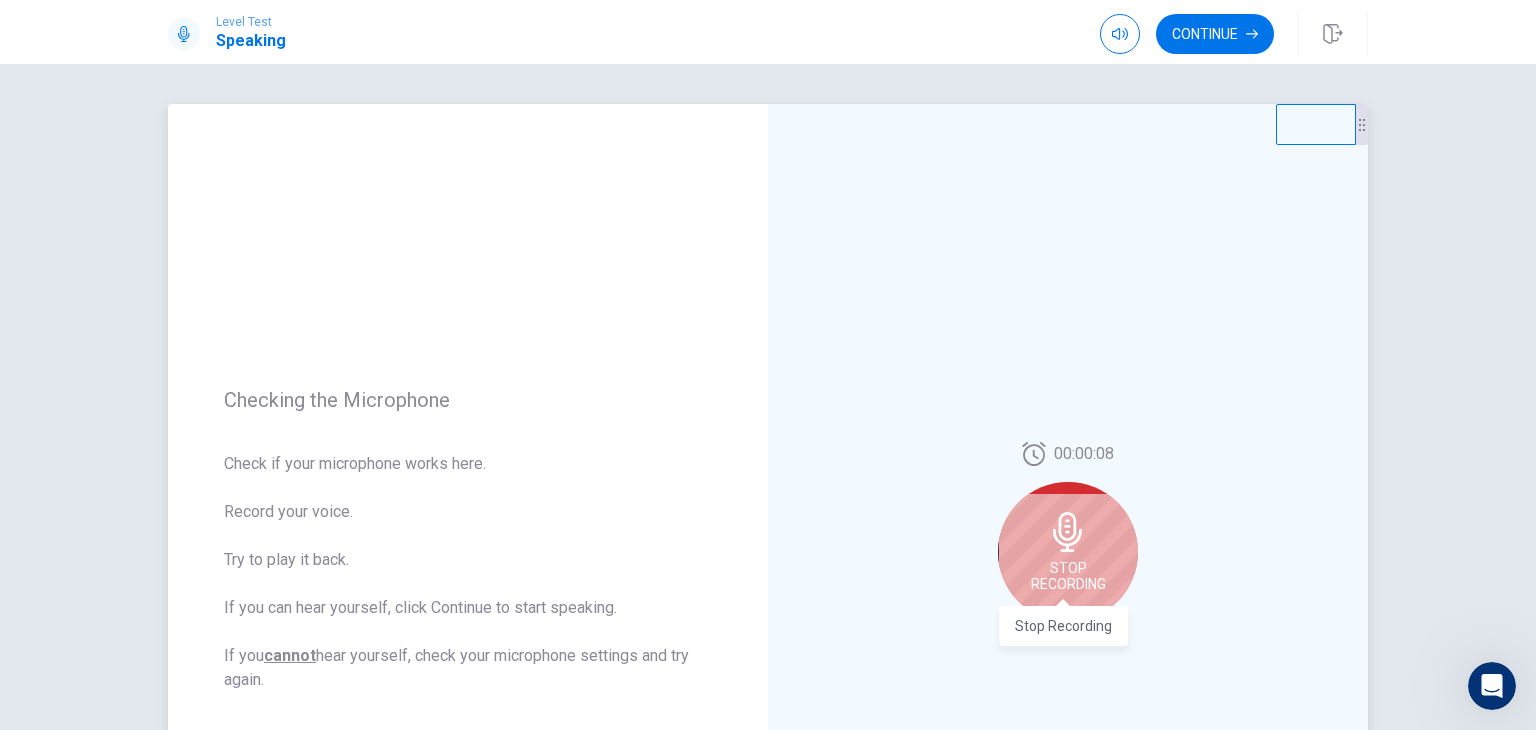 click on "Stop   Recording" at bounding box center (1068, 576) 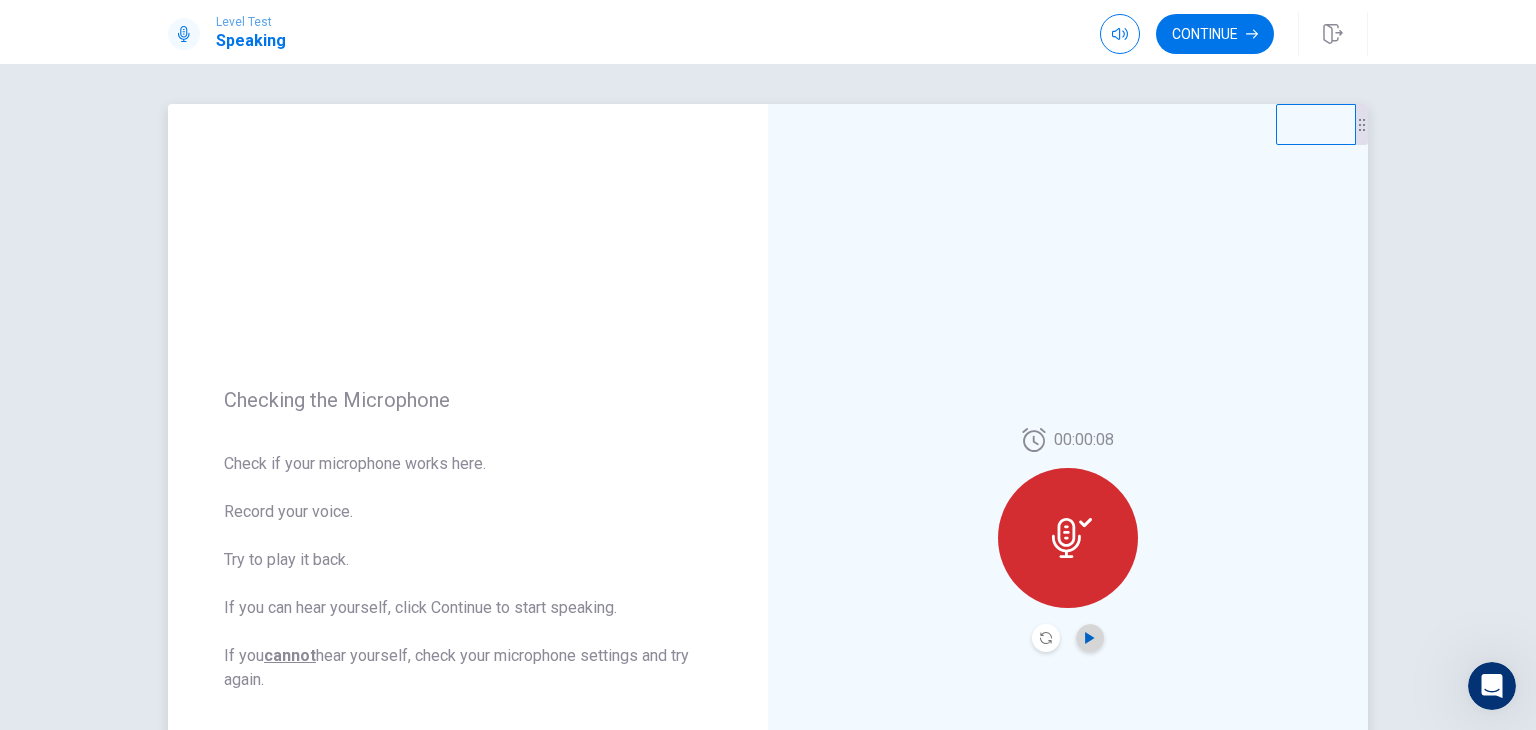 click at bounding box center (1089, 638) 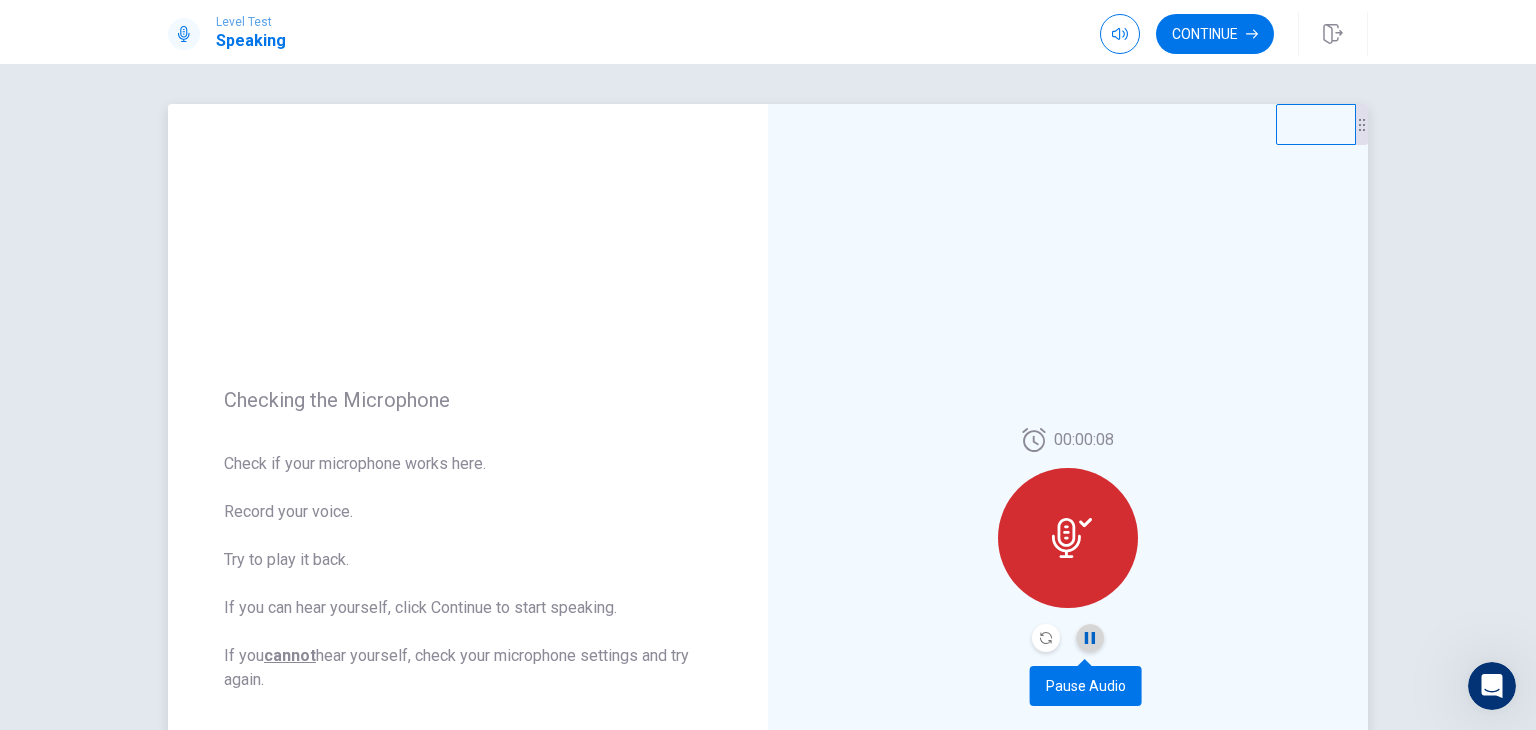 click at bounding box center (1090, 638) 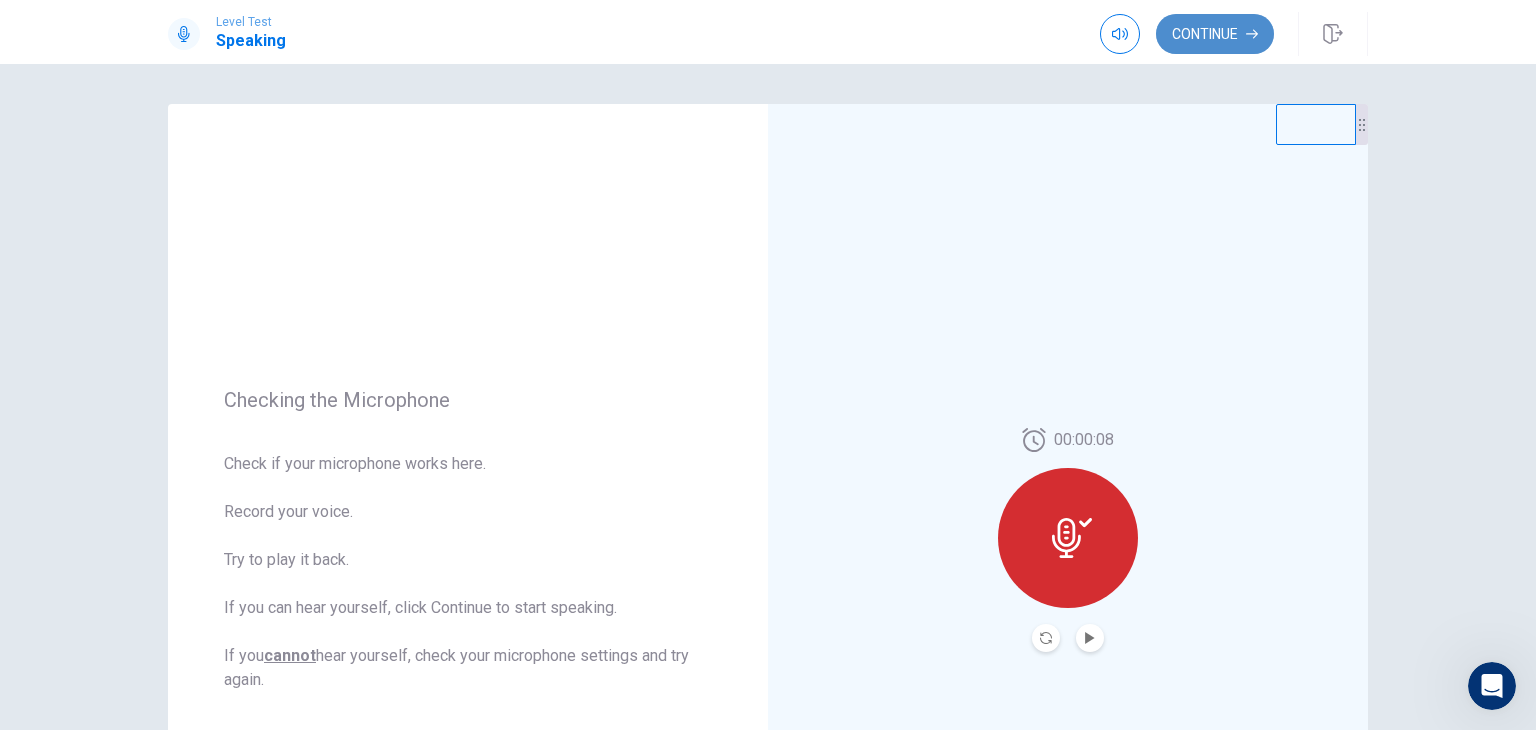 click on "Continue" at bounding box center (1215, 34) 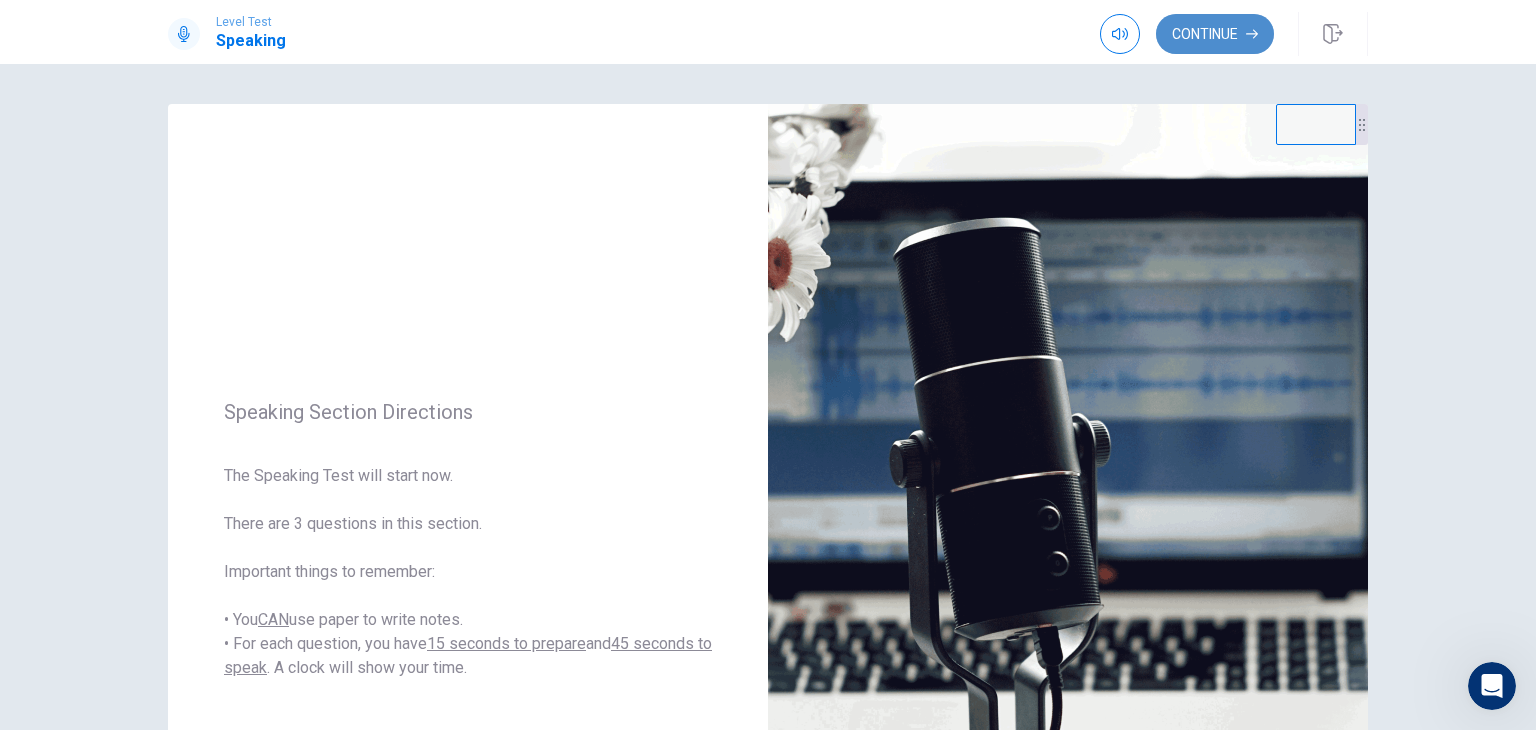click on "Continue" at bounding box center (1215, 34) 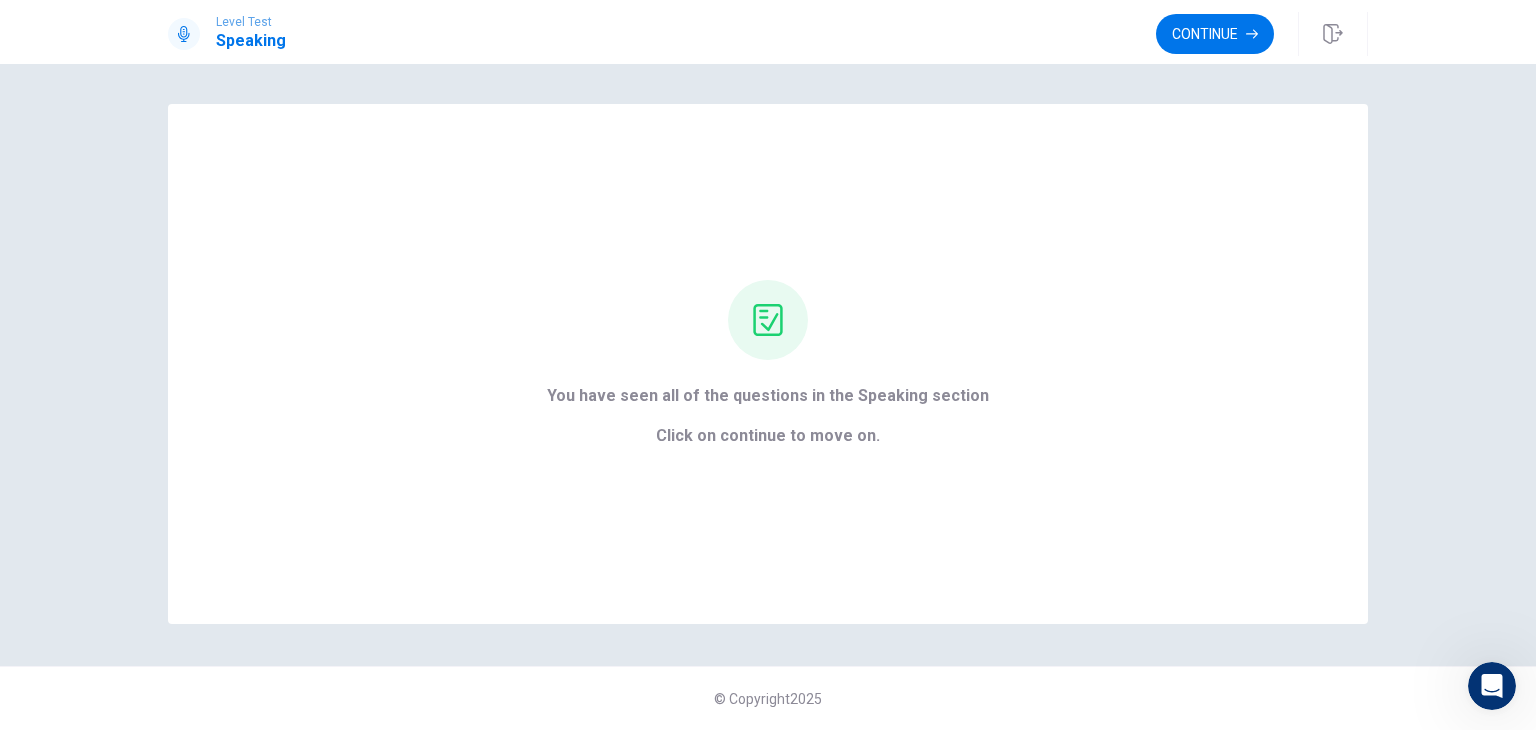scroll, scrollTop: 0, scrollLeft: 0, axis: both 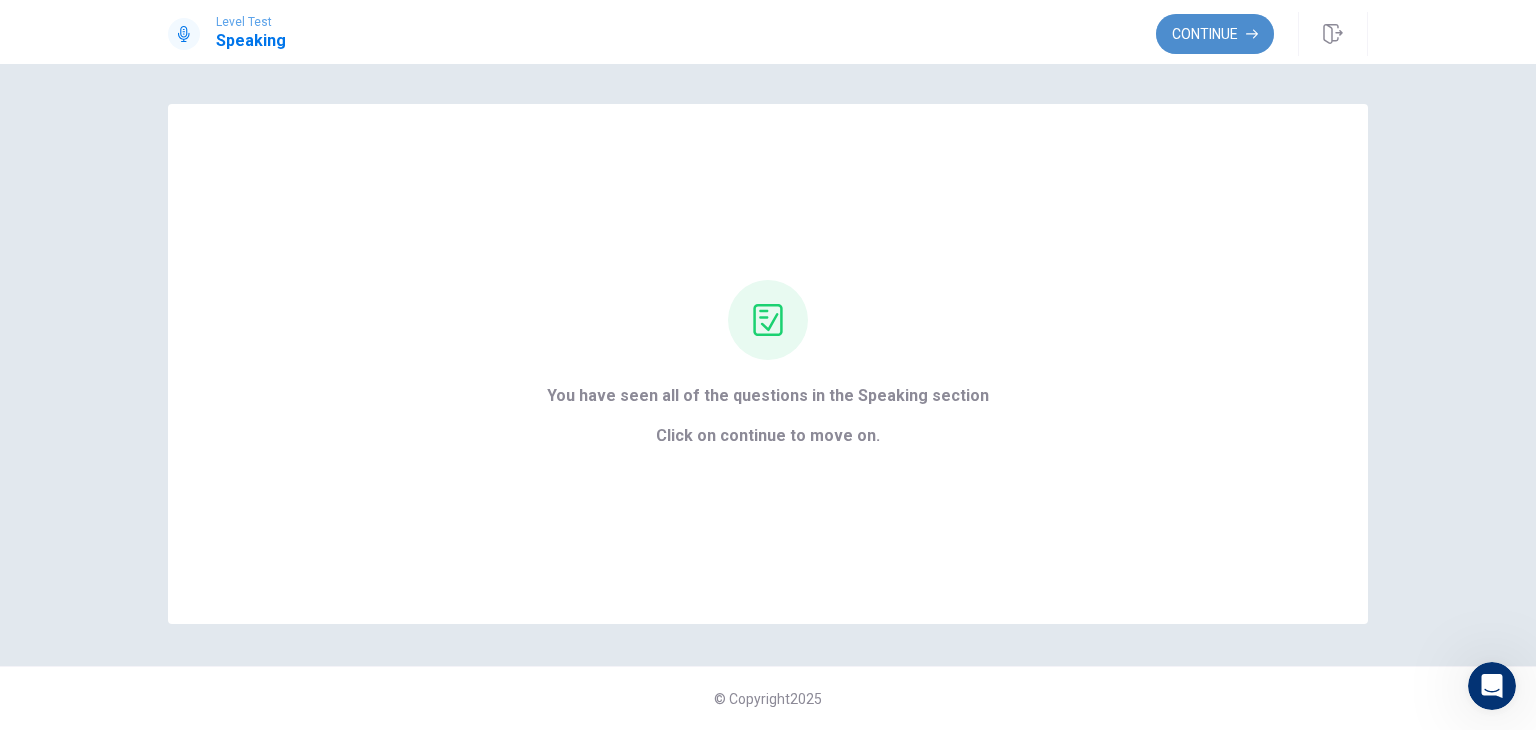click on "Continue" at bounding box center (1215, 34) 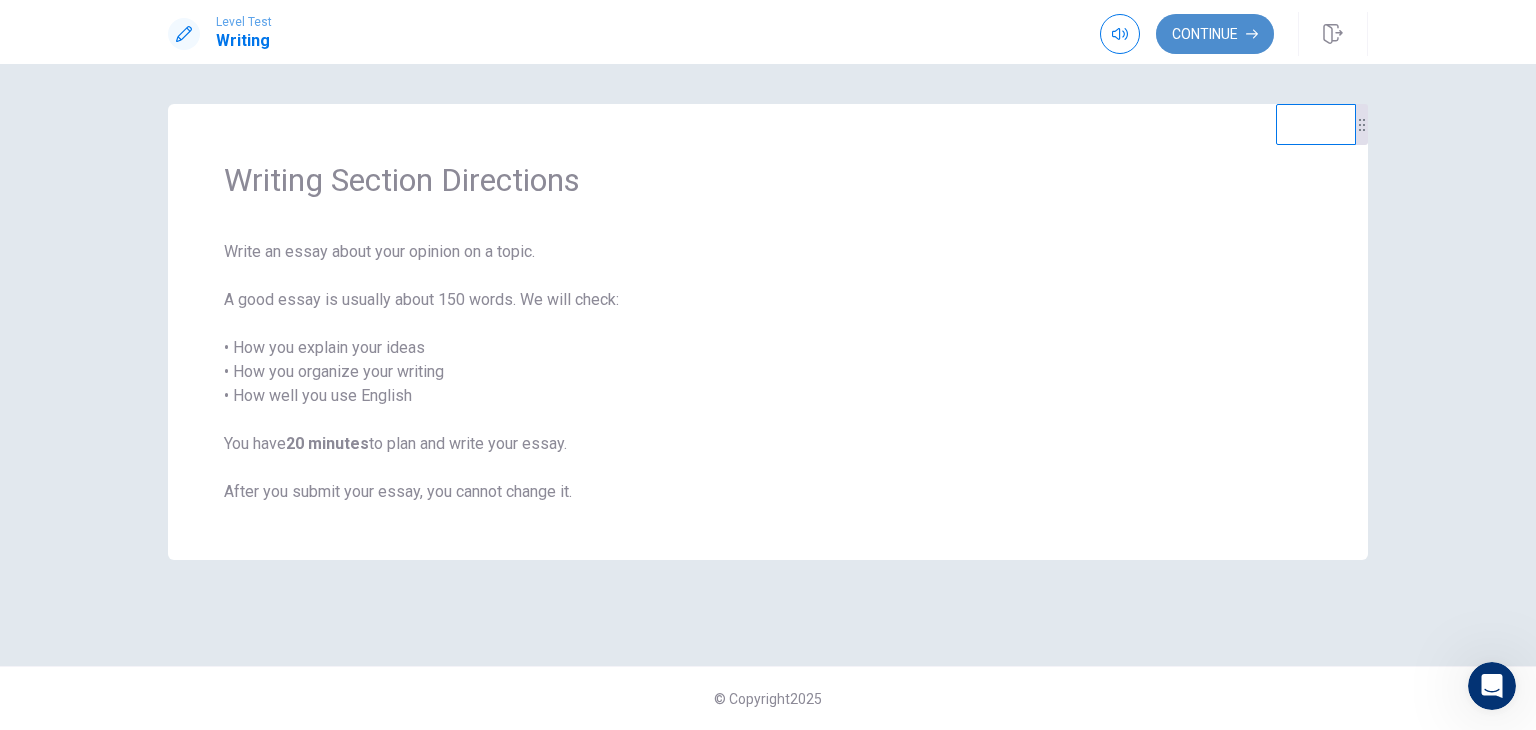 click on "Continue" at bounding box center [1215, 34] 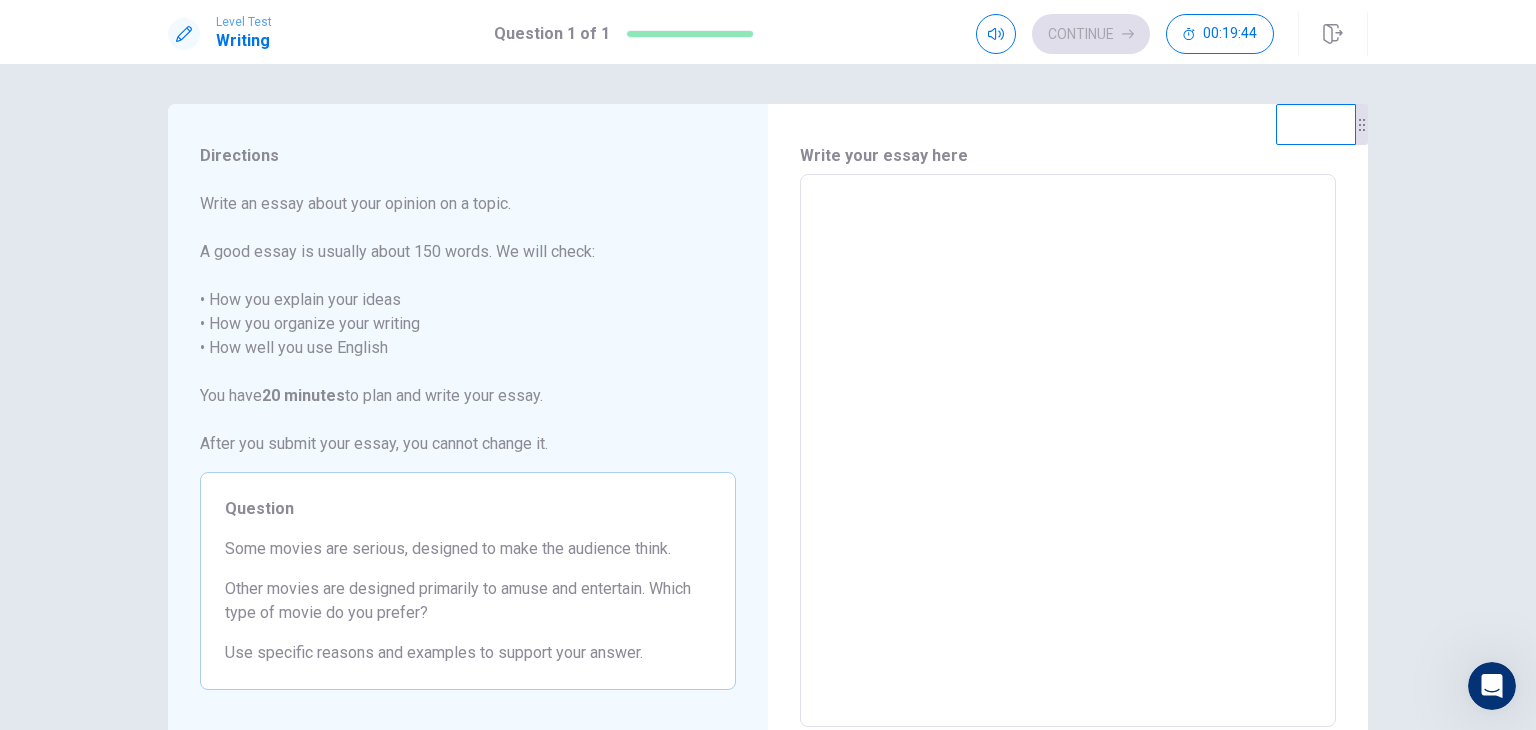 click at bounding box center [1068, 451] 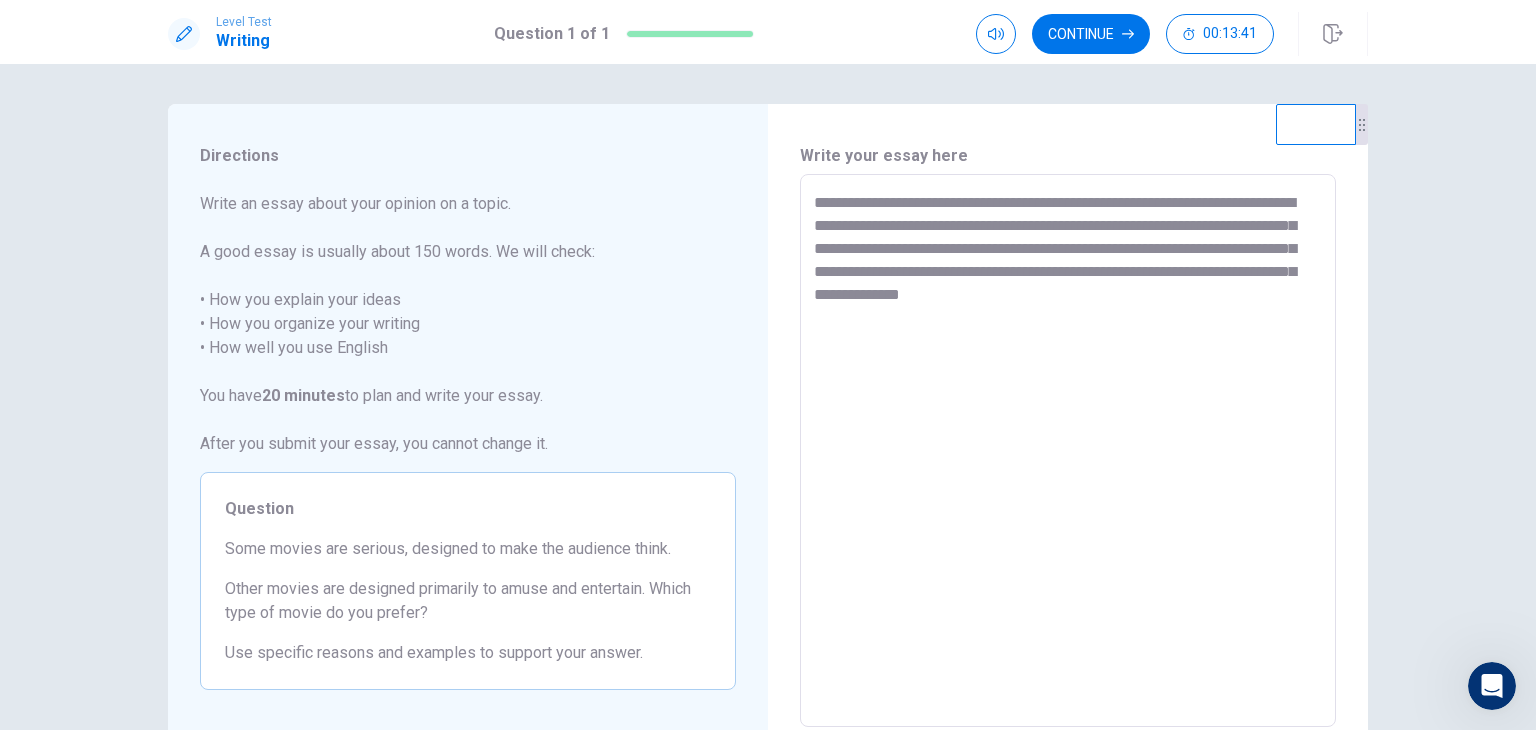 type on "**********" 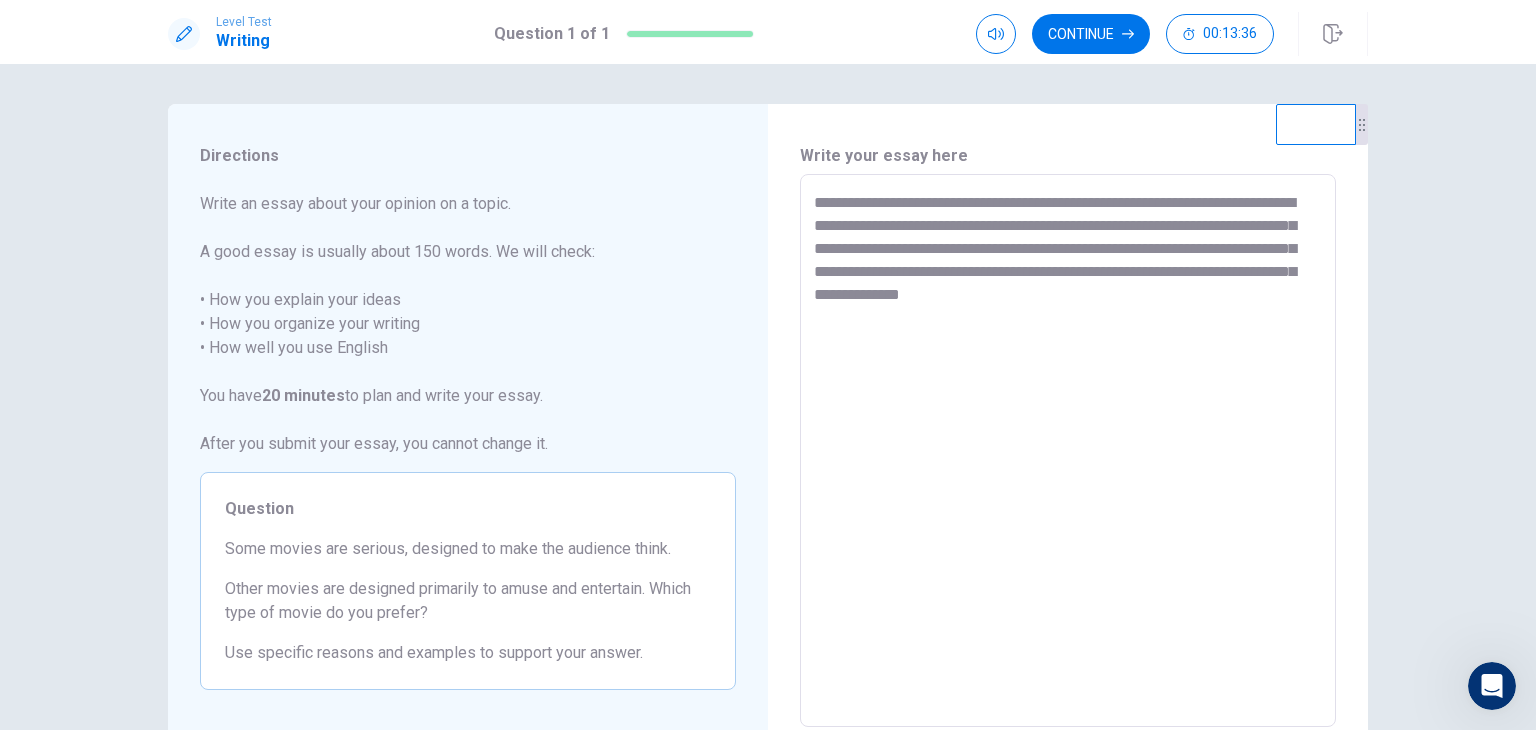 click on "**********" at bounding box center [1068, 451] 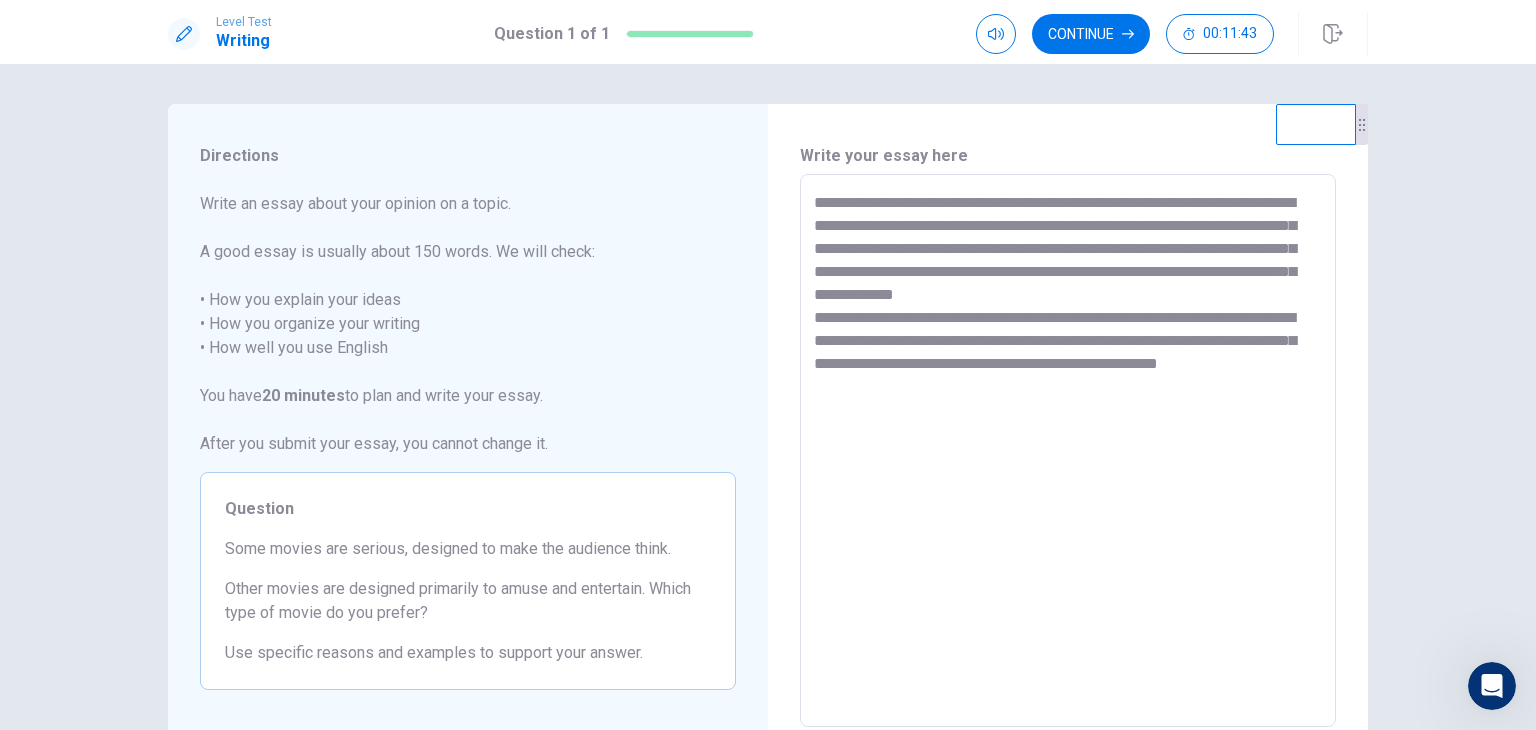click on "**********" at bounding box center (1068, 451) 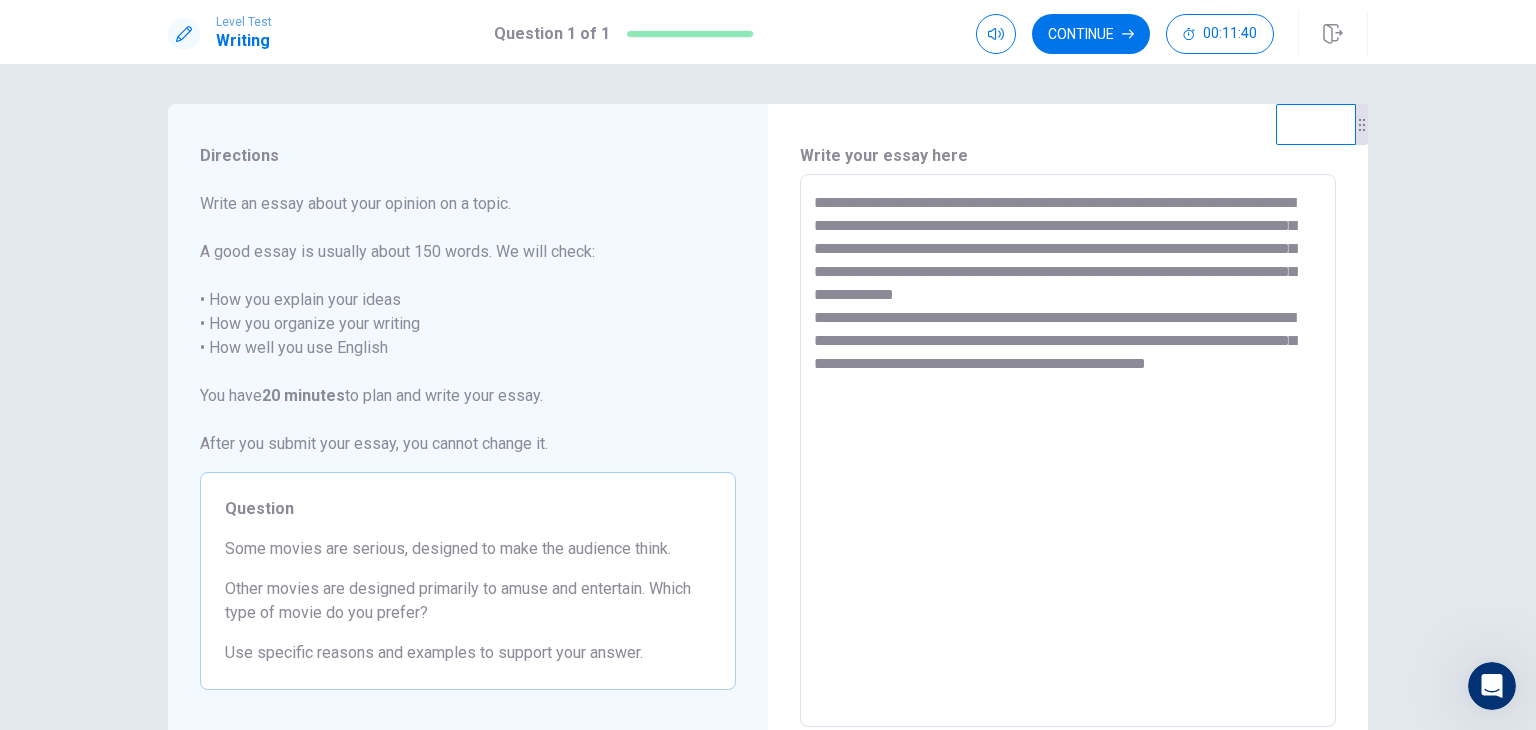 click on "**********" at bounding box center (1068, 451) 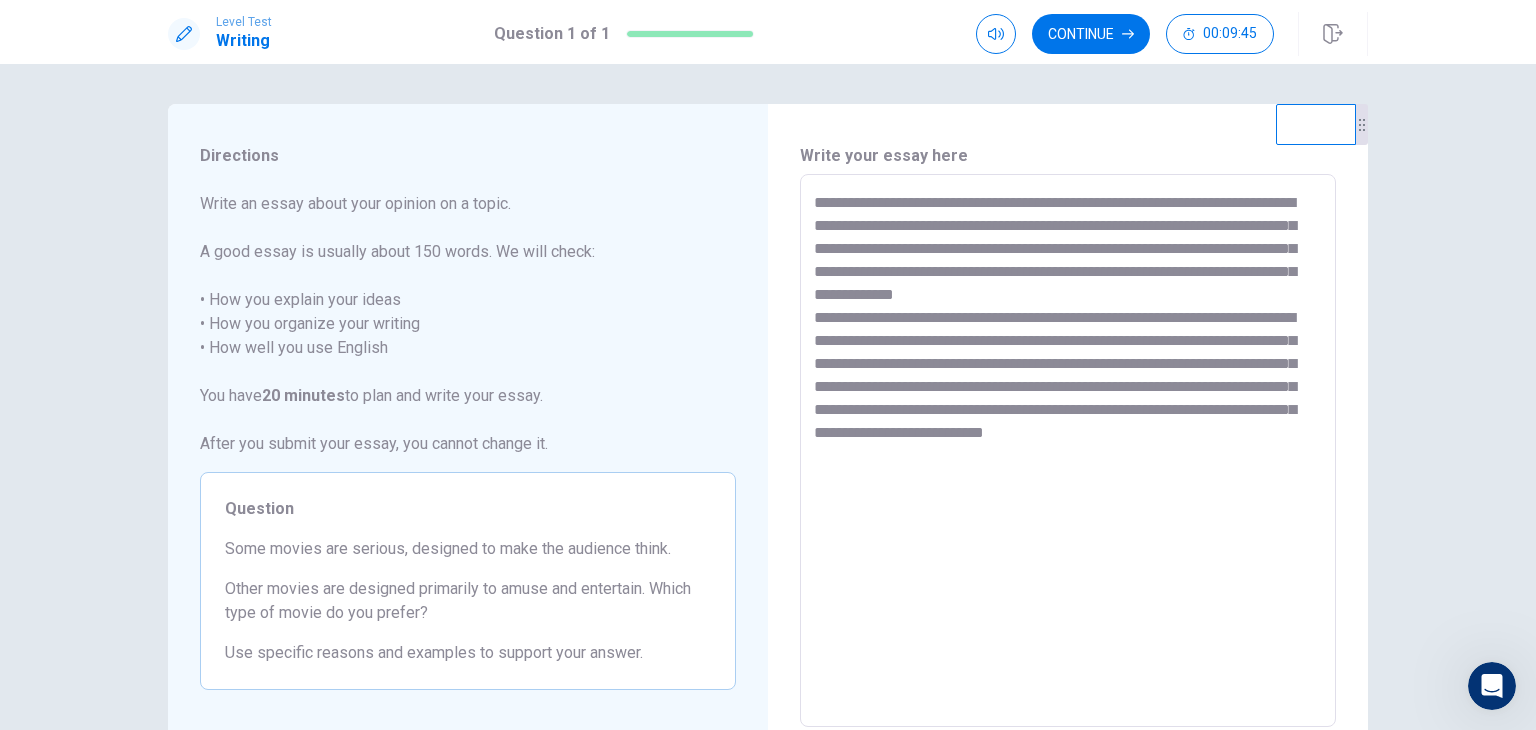 click on "**********" at bounding box center [1068, 451] 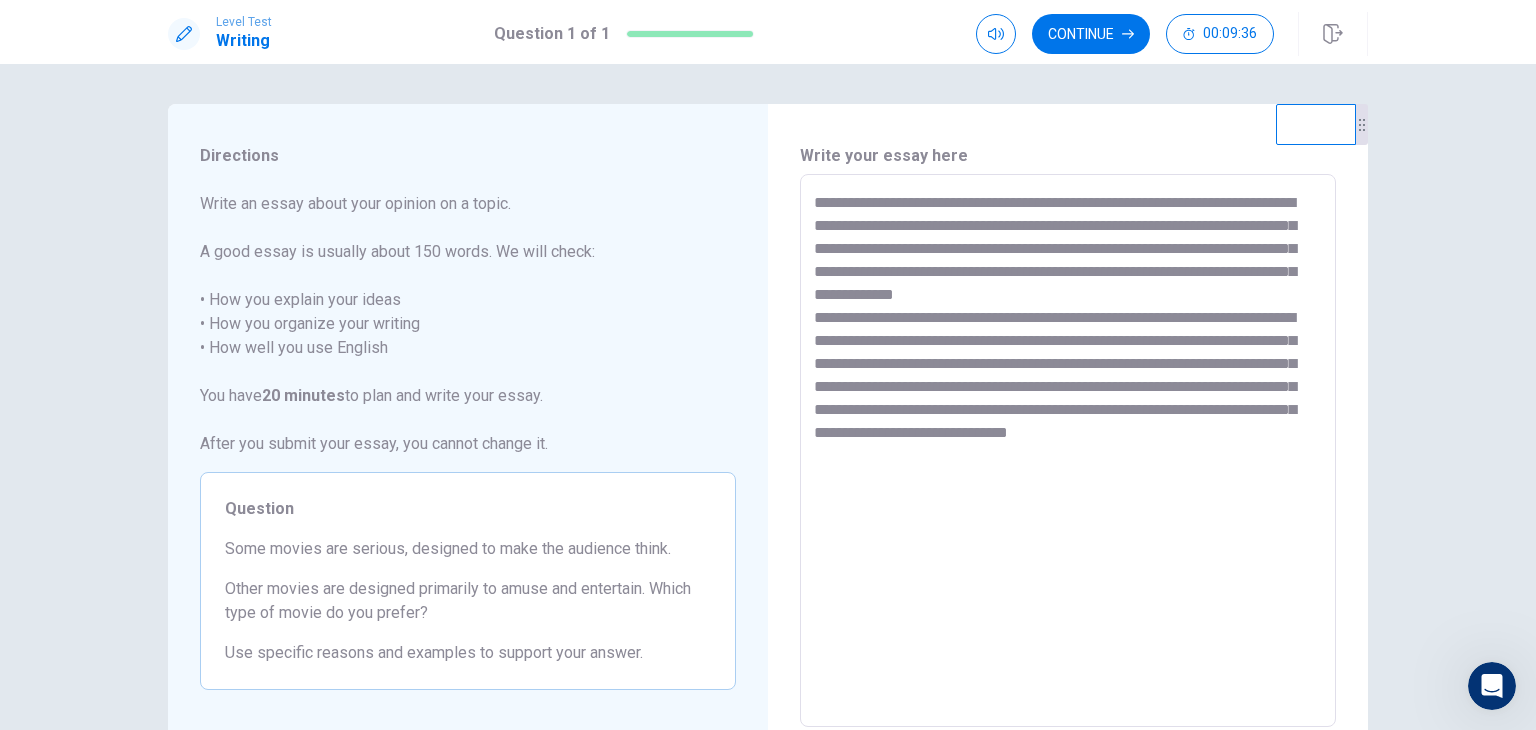 click on "**********" at bounding box center [1068, 451] 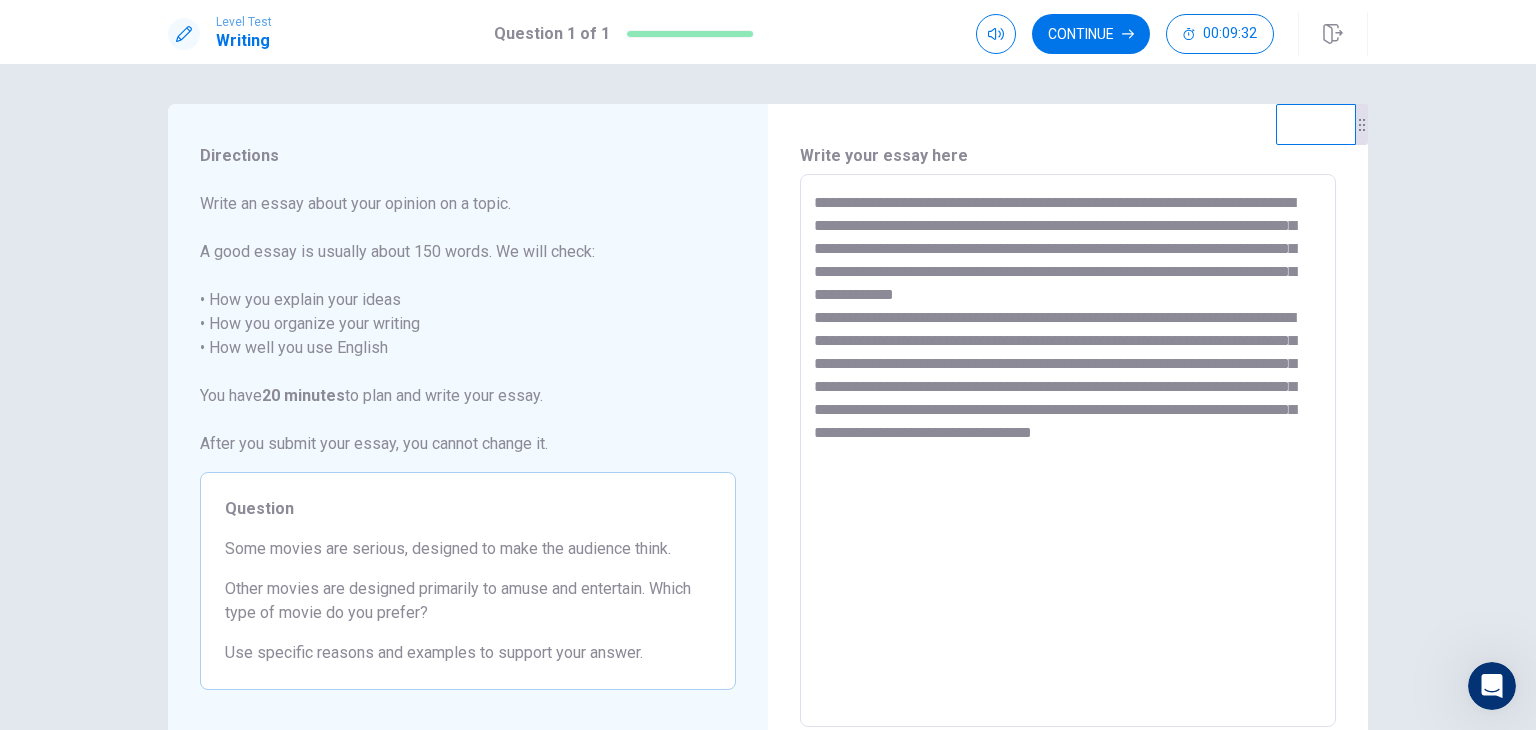 click on "**********" at bounding box center [1068, 451] 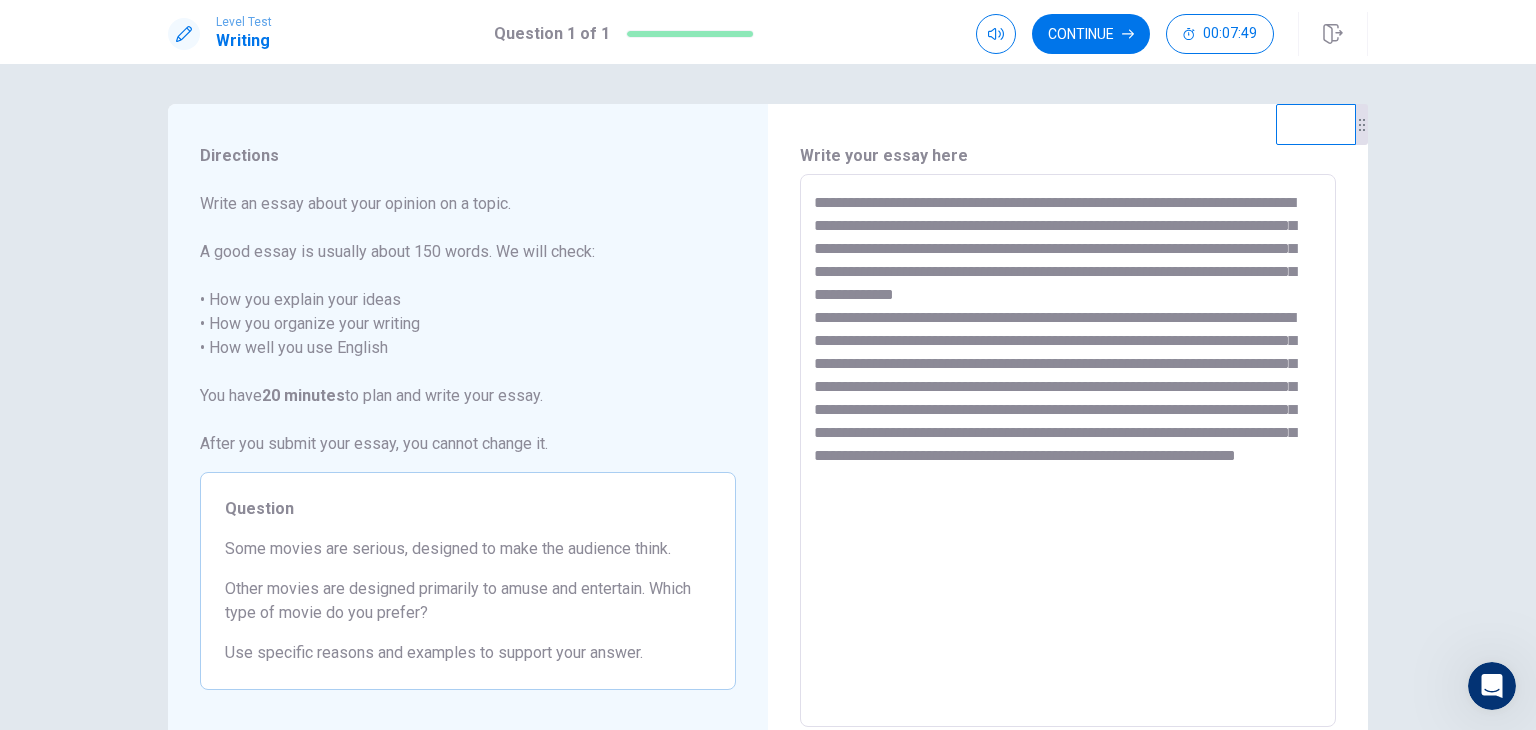 click on "**********" at bounding box center (1068, 451) 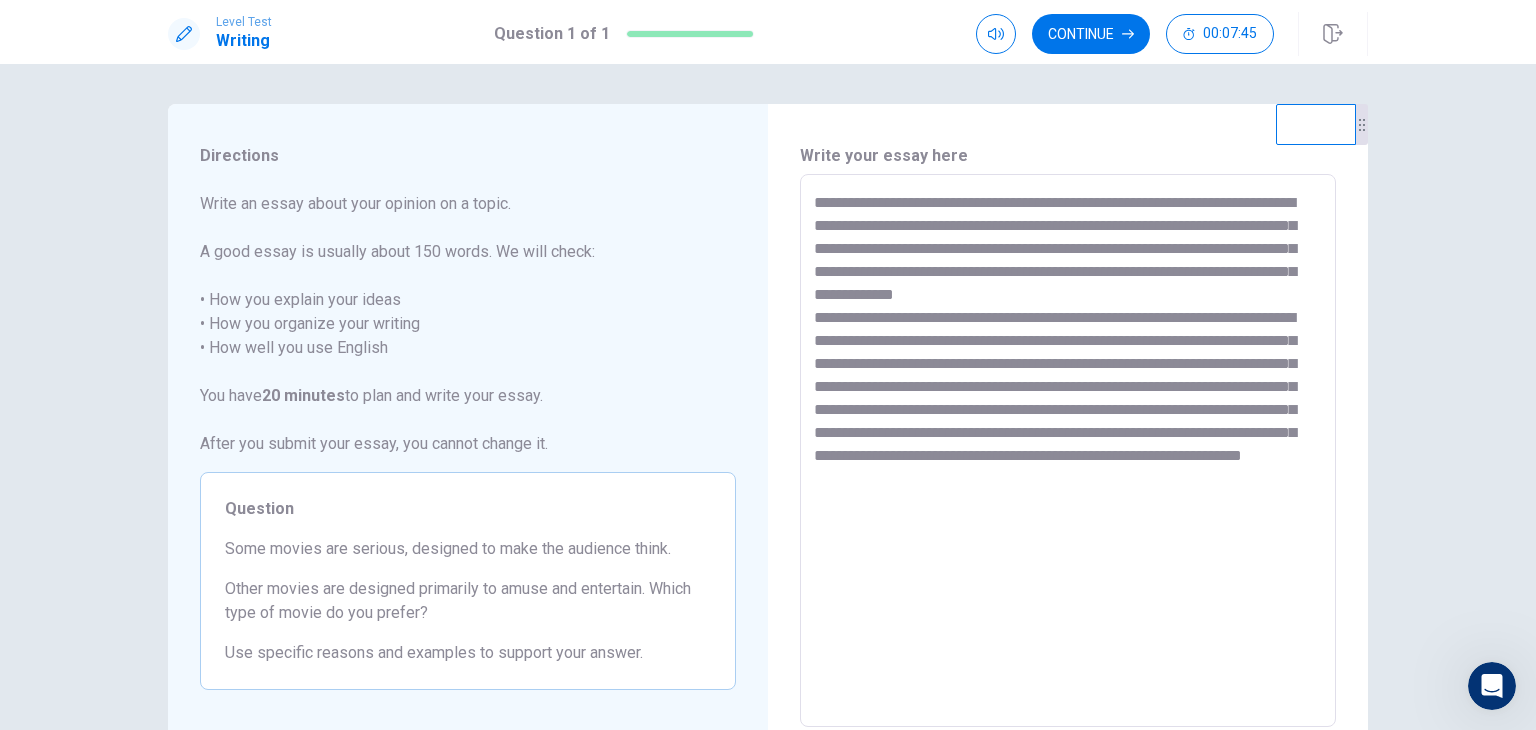 click on "**********" at bounding box center [1068, 451] 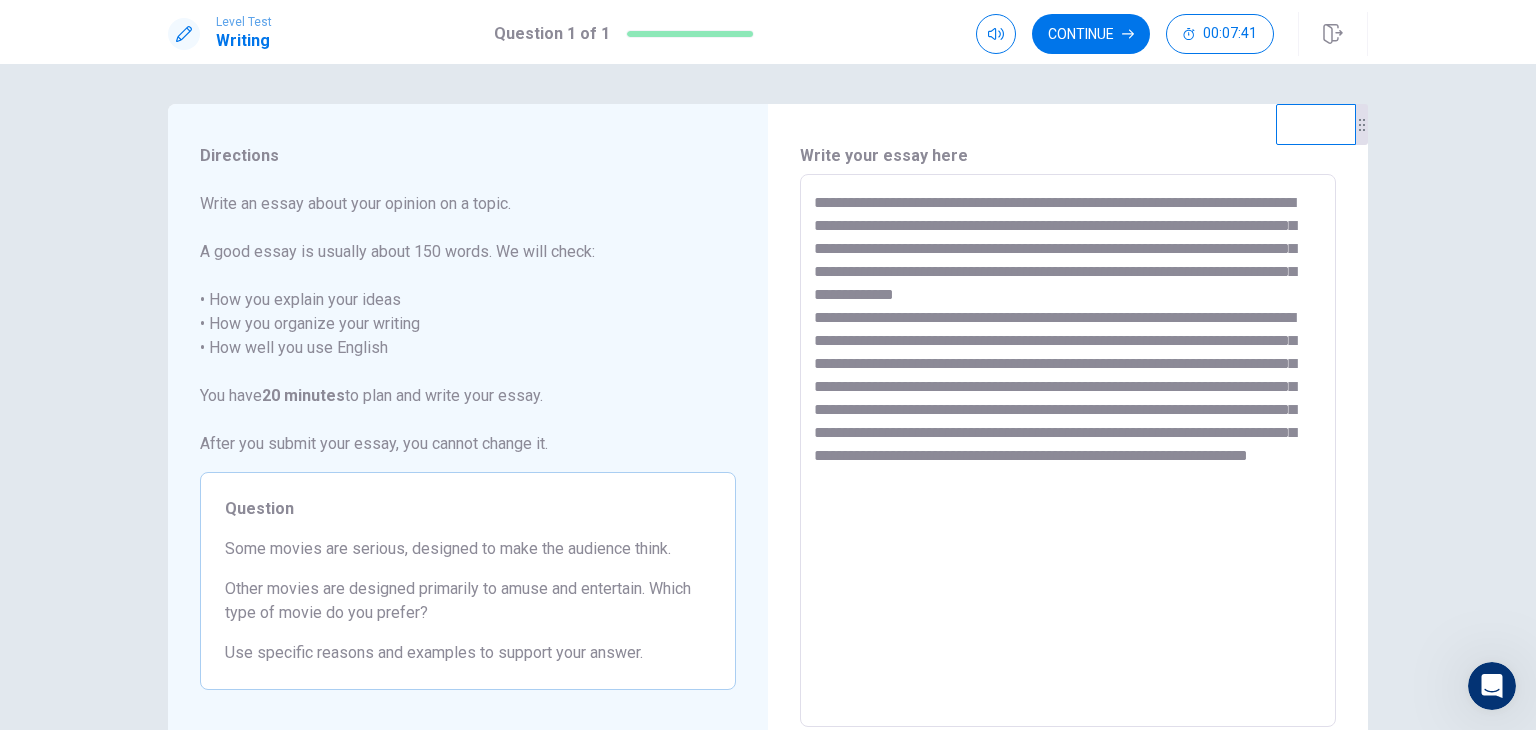 drag, startPoint x: 1277, startPoint y: 487, endPoint x: 1284, endPoint y: 509, distance: 23.086792 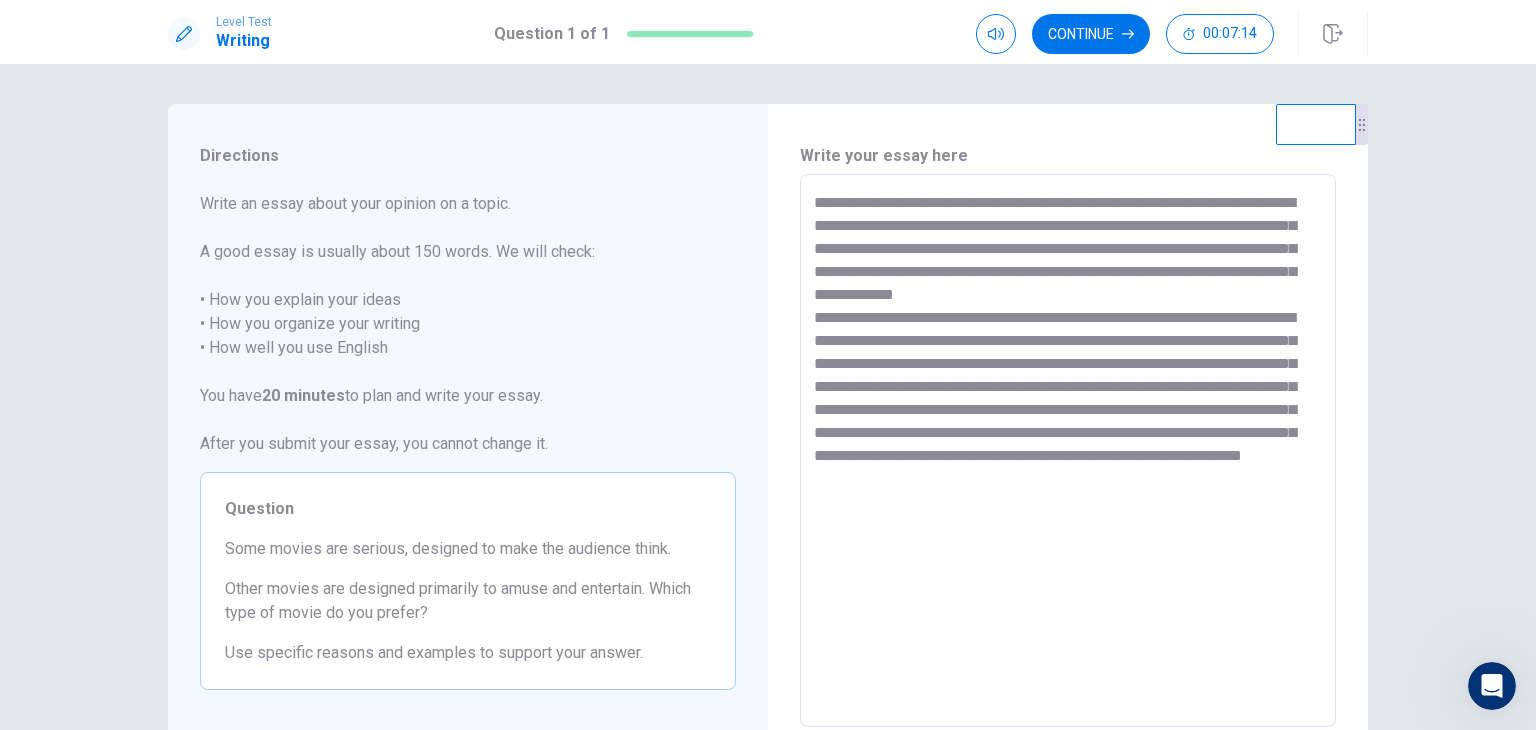 click on "**********" at bounding box center (1068, 451) 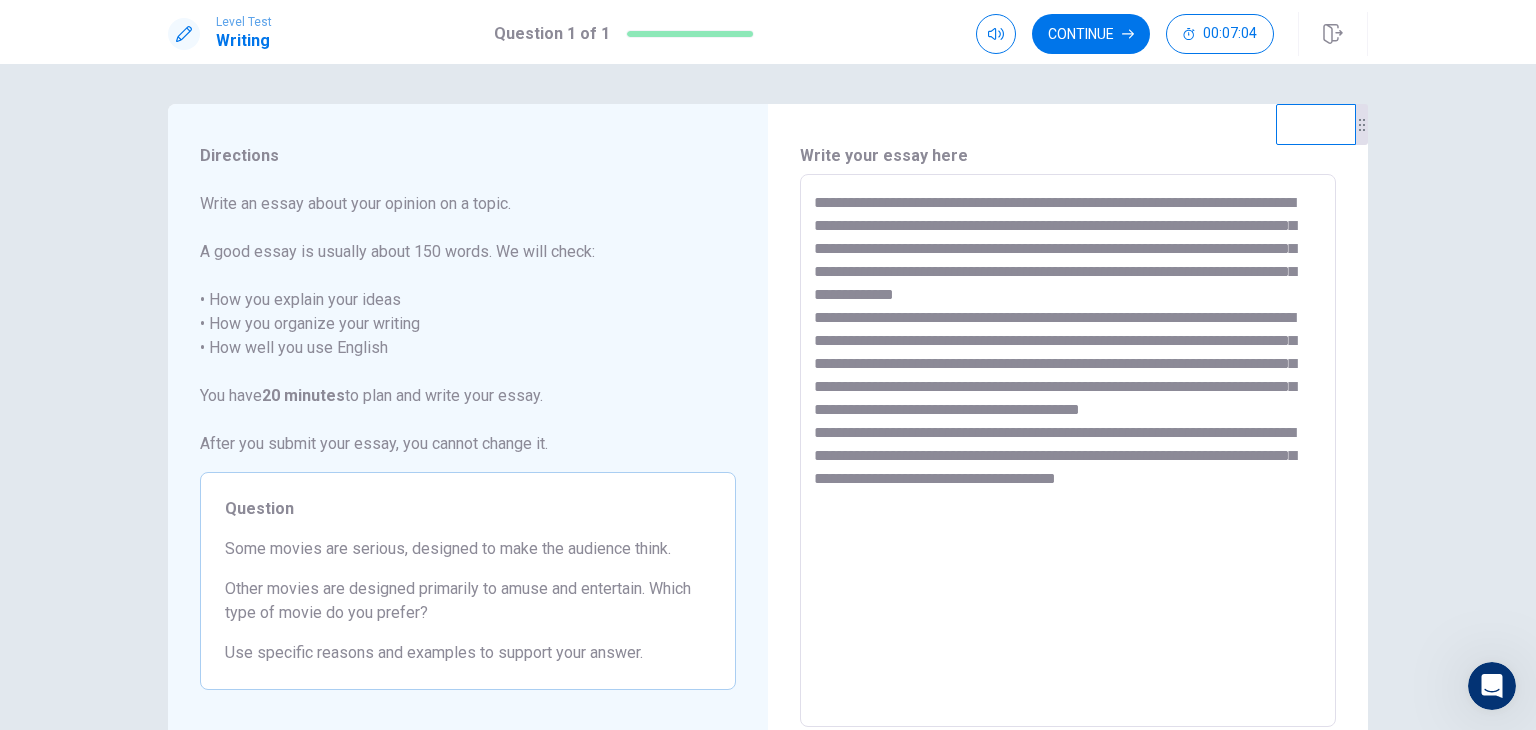 click on "**********" at bounding box center [1068, 451] 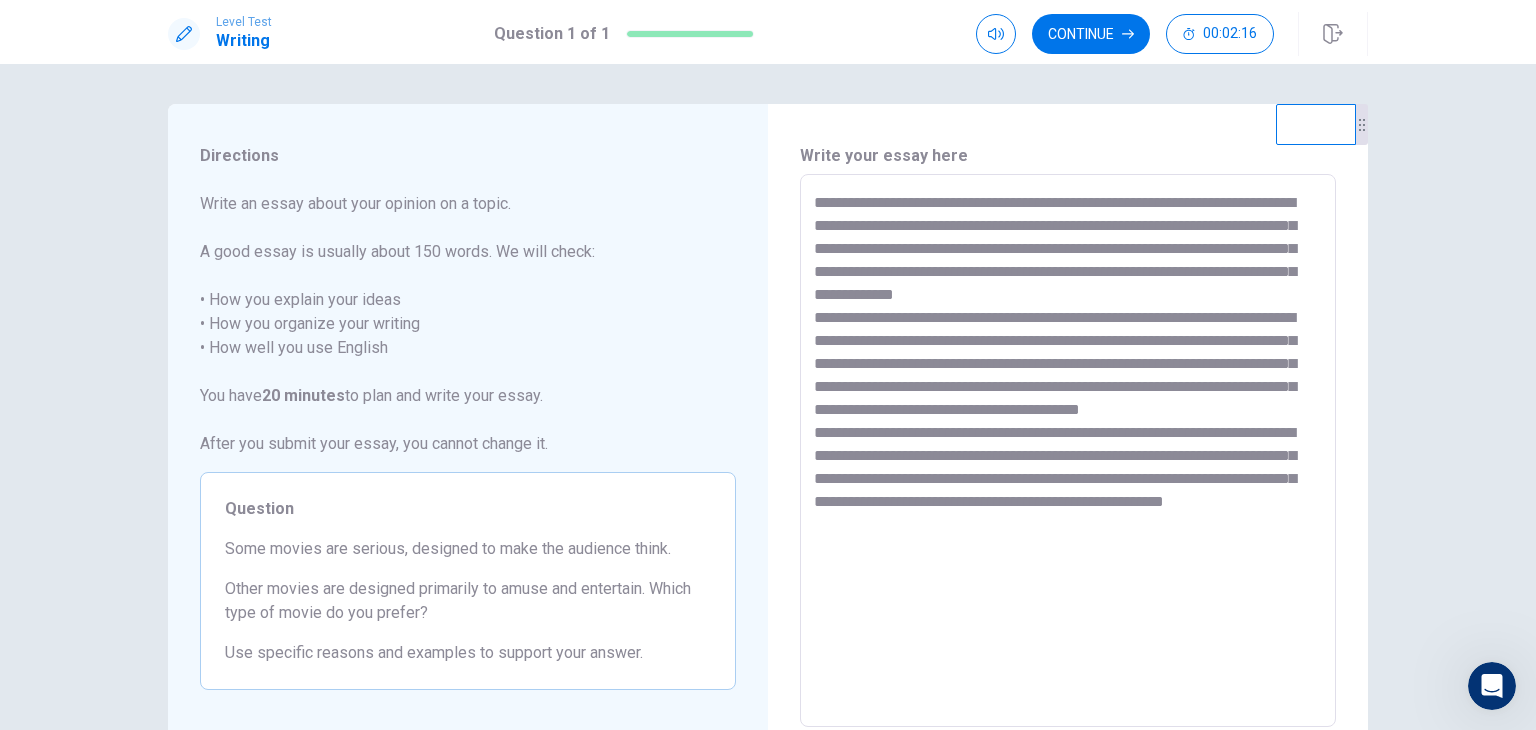 click on "**********" at bounding box center [1068, 451] 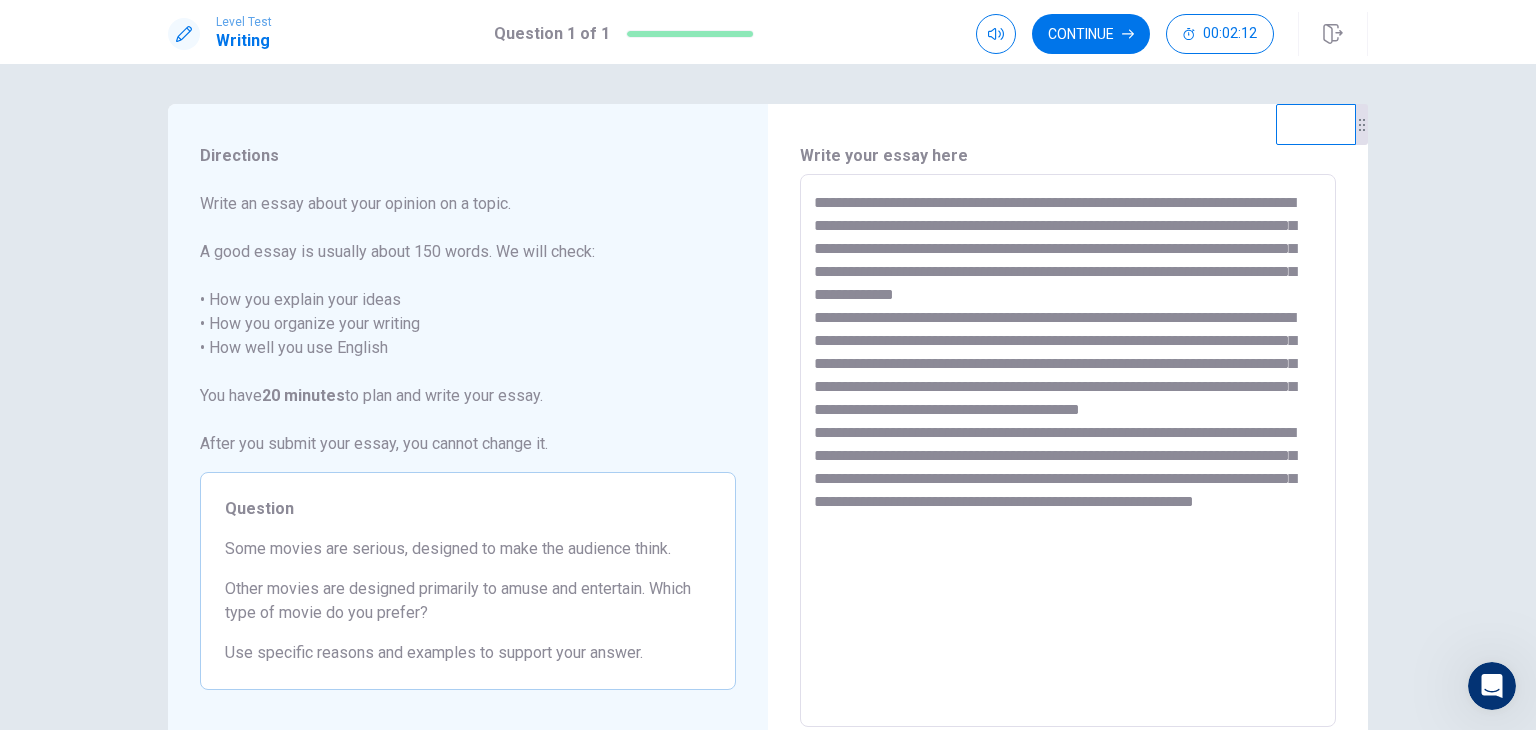 click on "**********" at bounding box center (1068, 451) 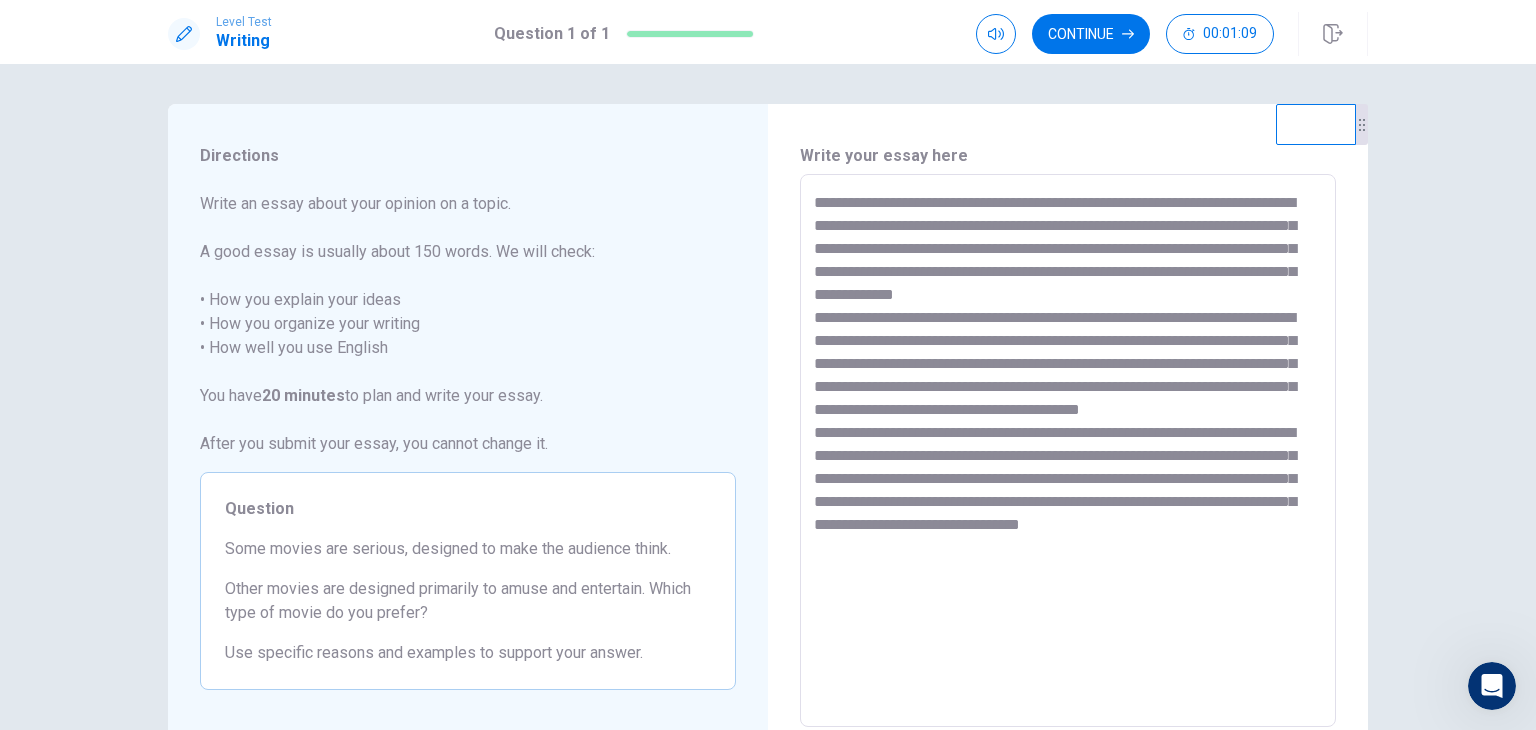 click at bounding box center (1068, 451) 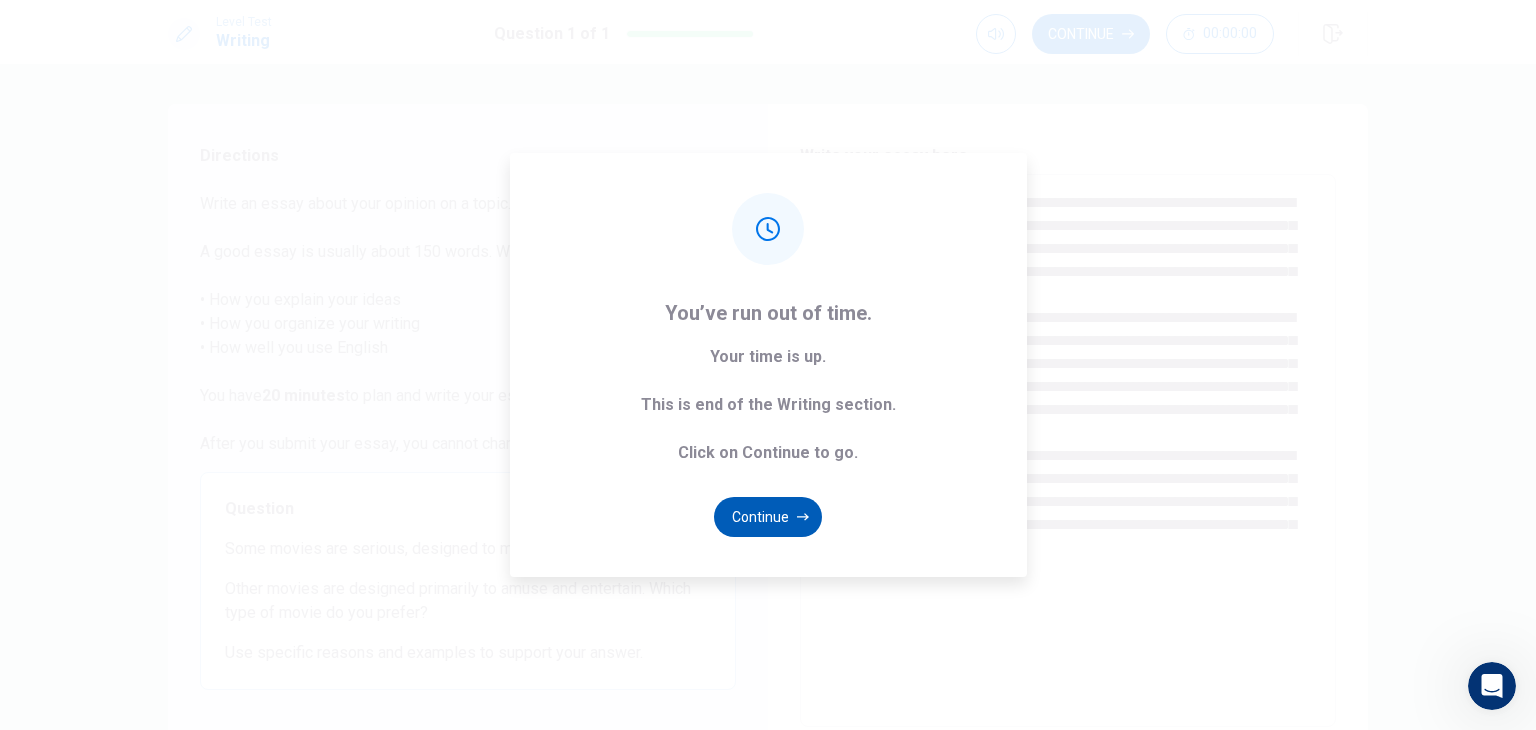 type on "**********" 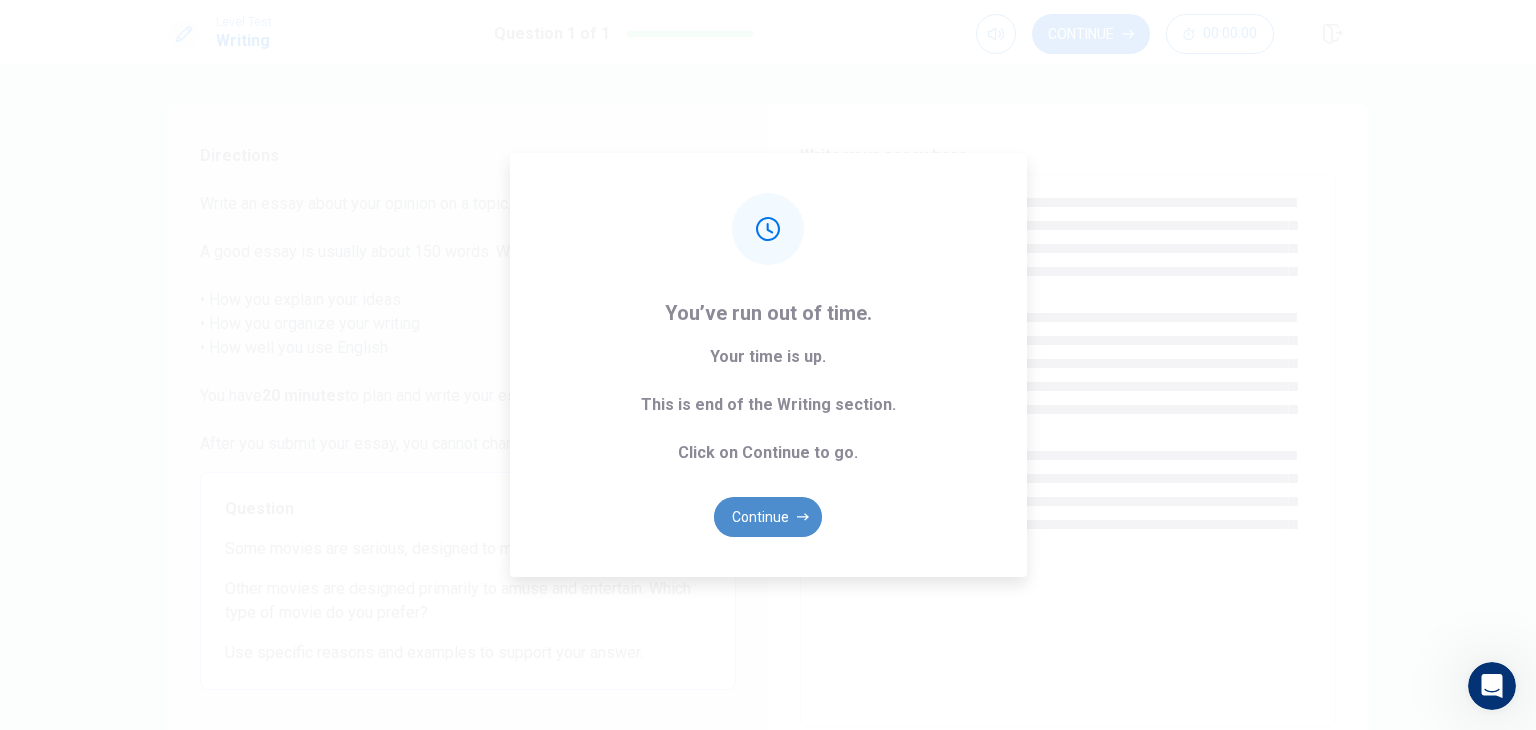 click on "Continue" at bounding box center (768, 517) 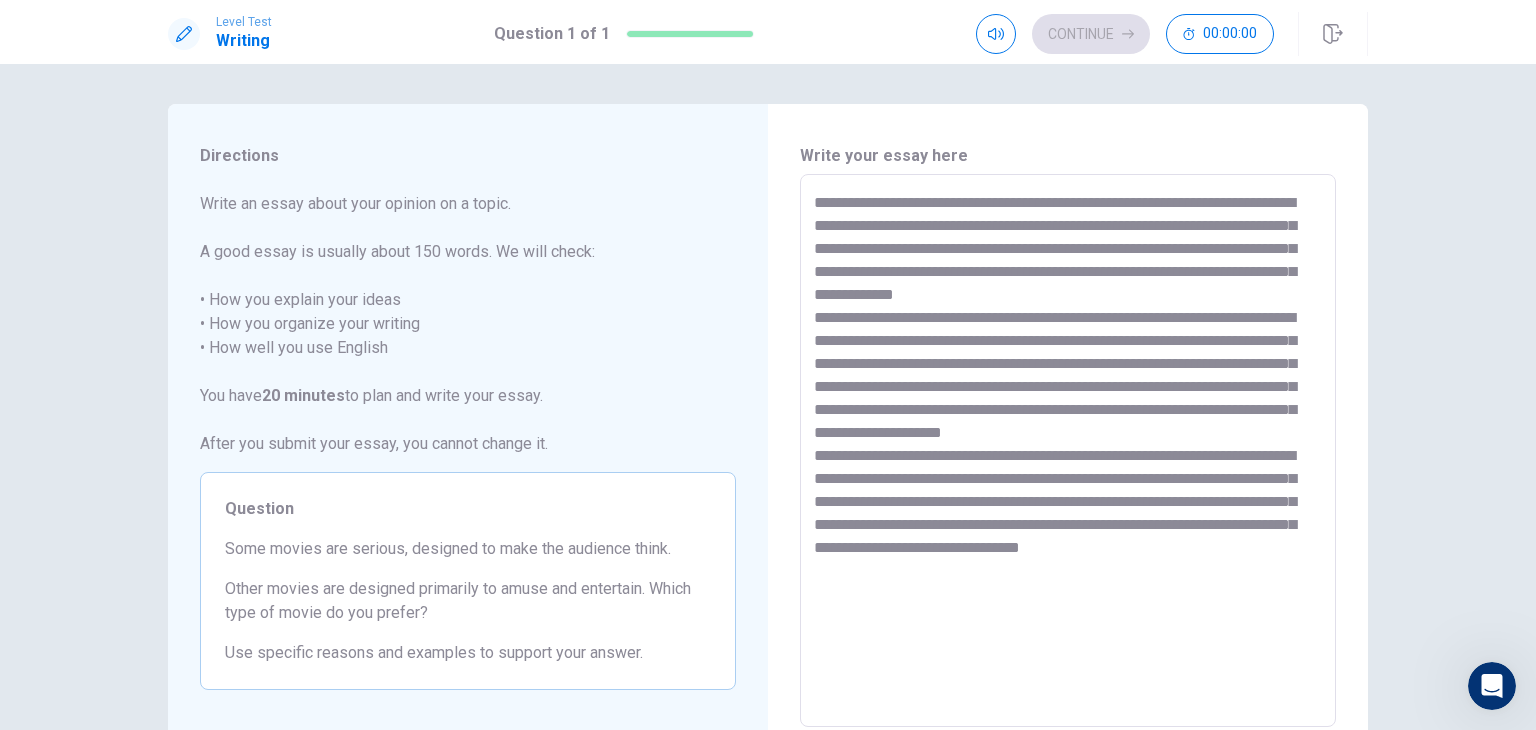 click at bounding box center (1068, 451) 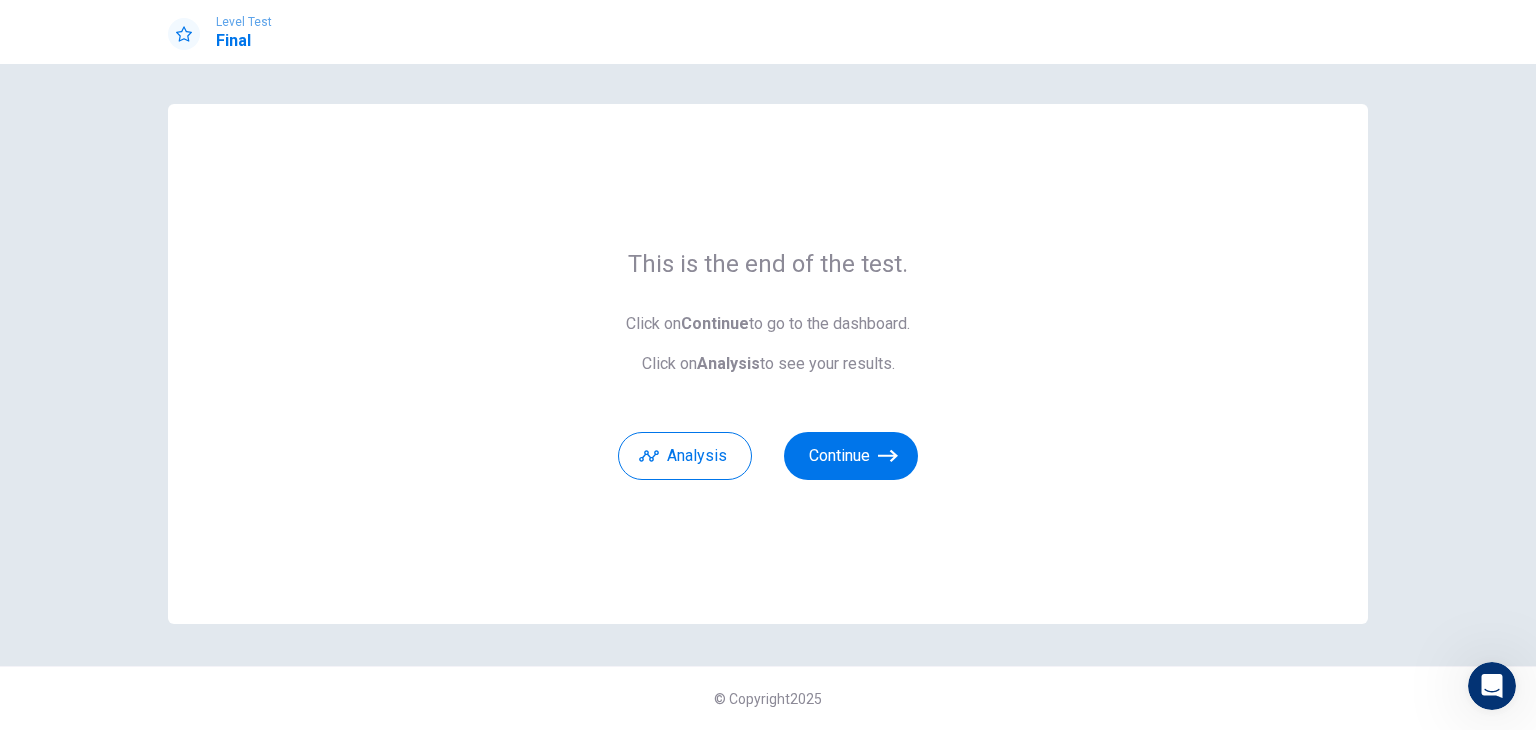 click on "Continue" at bounding box center (851, 456) 